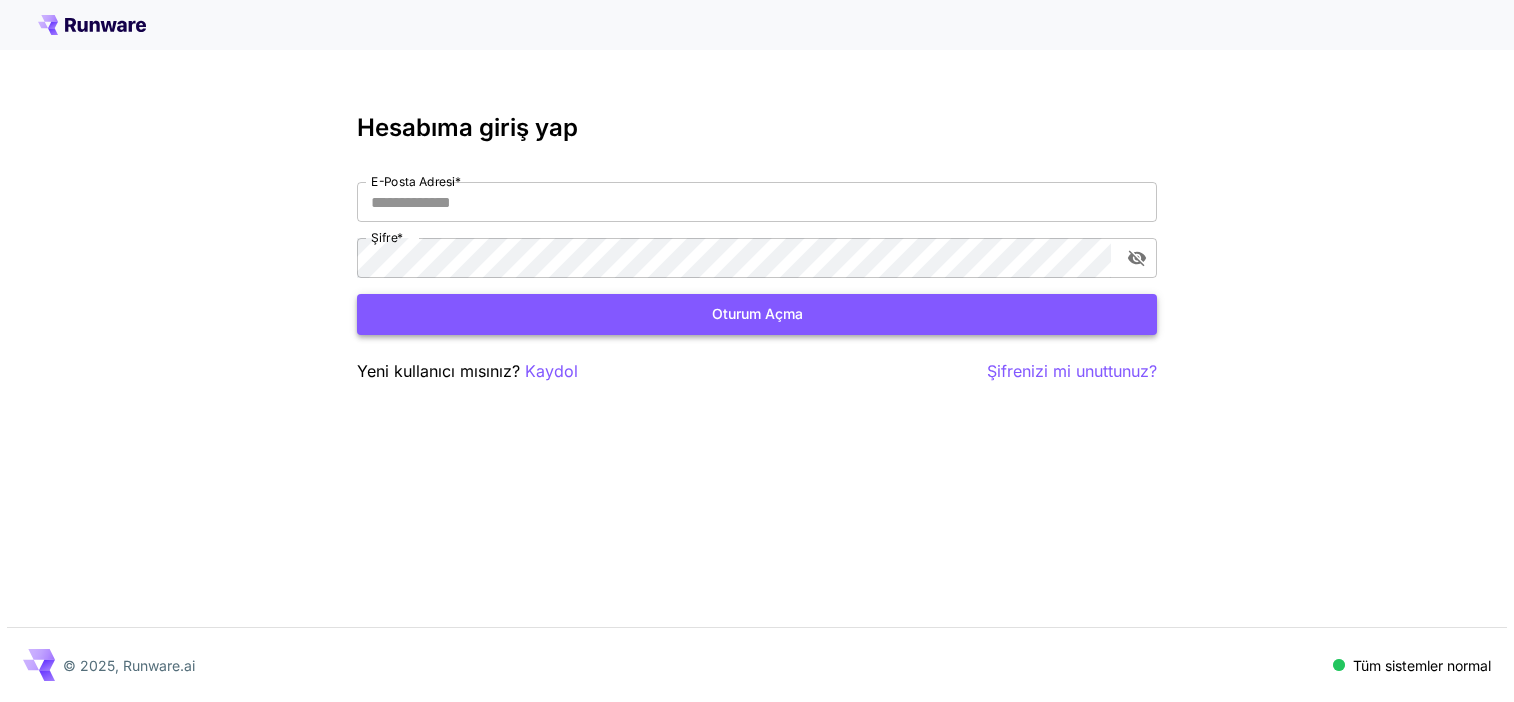 scroll, scrollTop: 0, scrollLeft: 0, axis: both 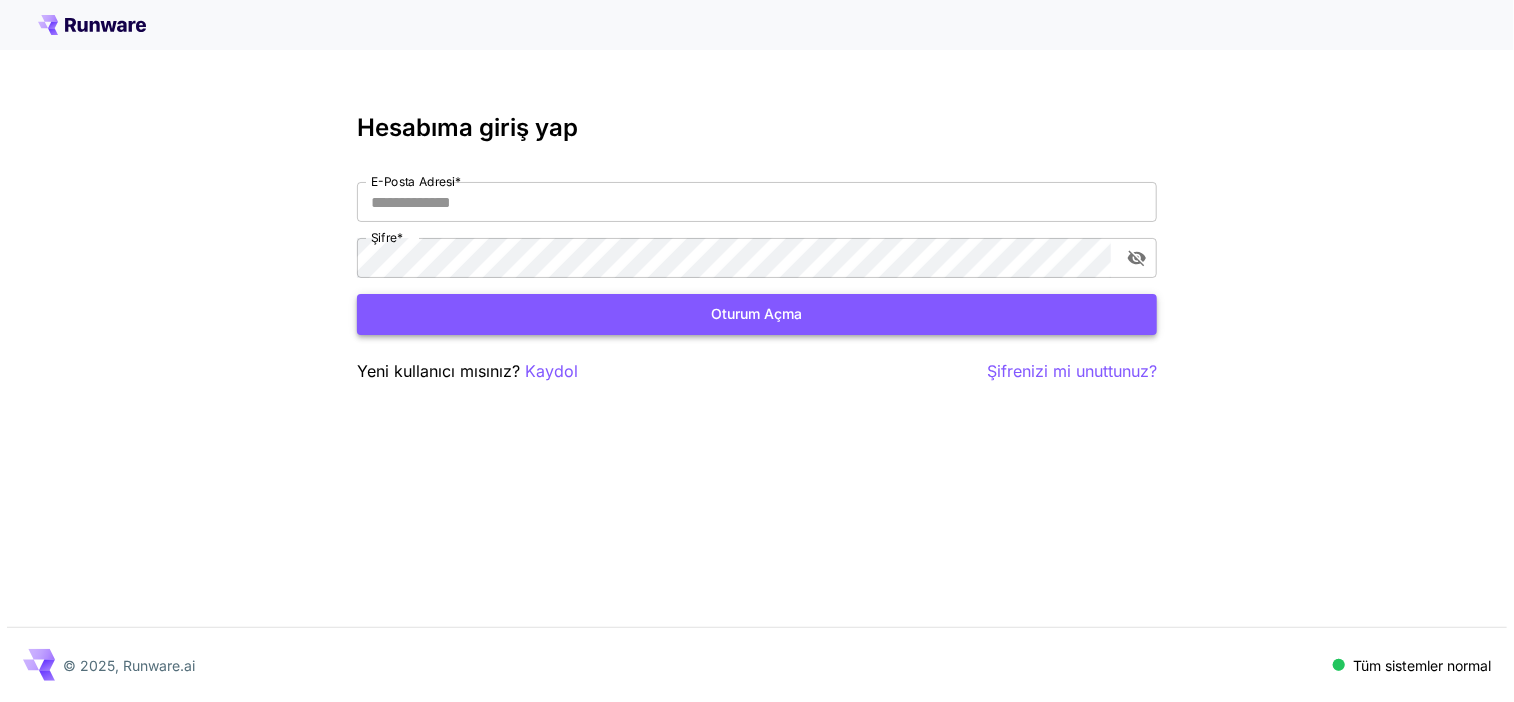 type on "**********" 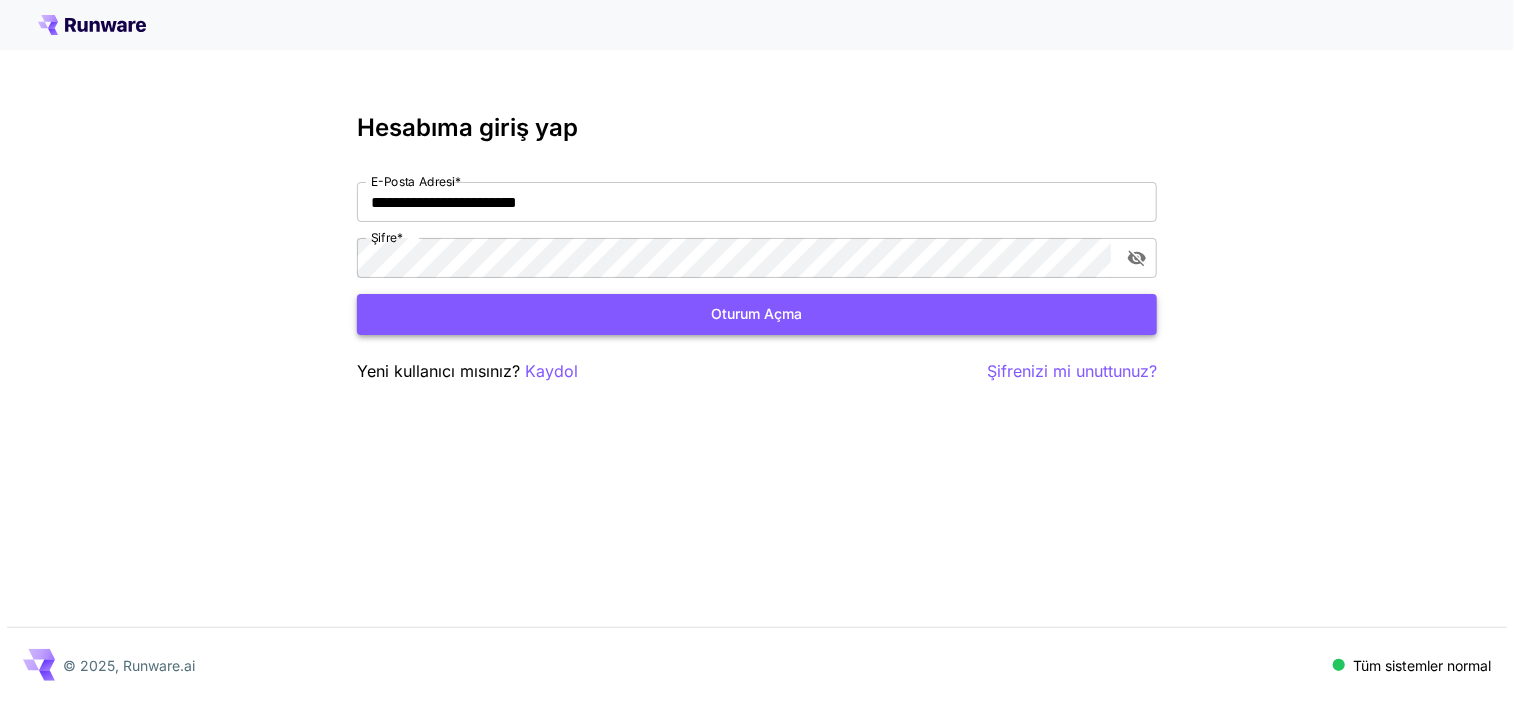 click on "Oturum açma" at bounding box center (757, 314) 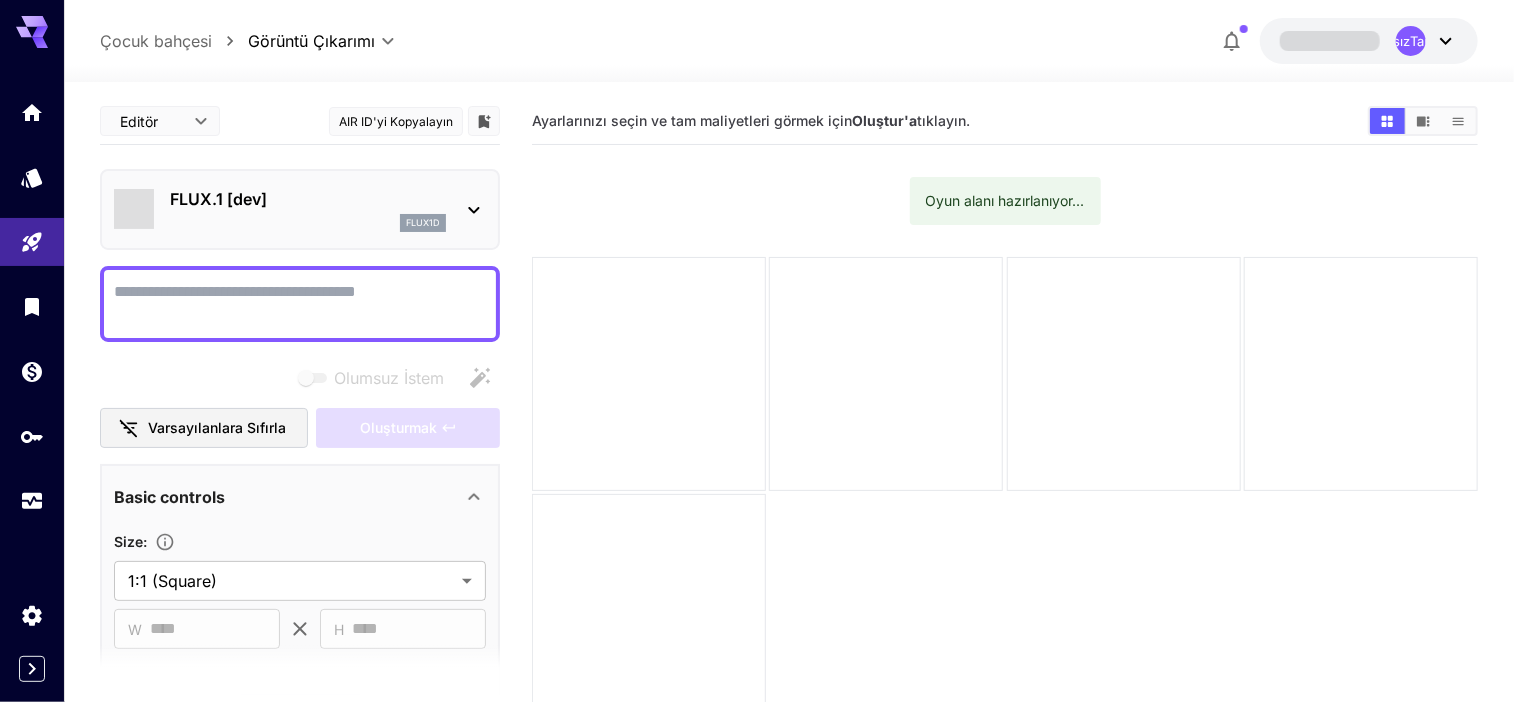 type on "**********" 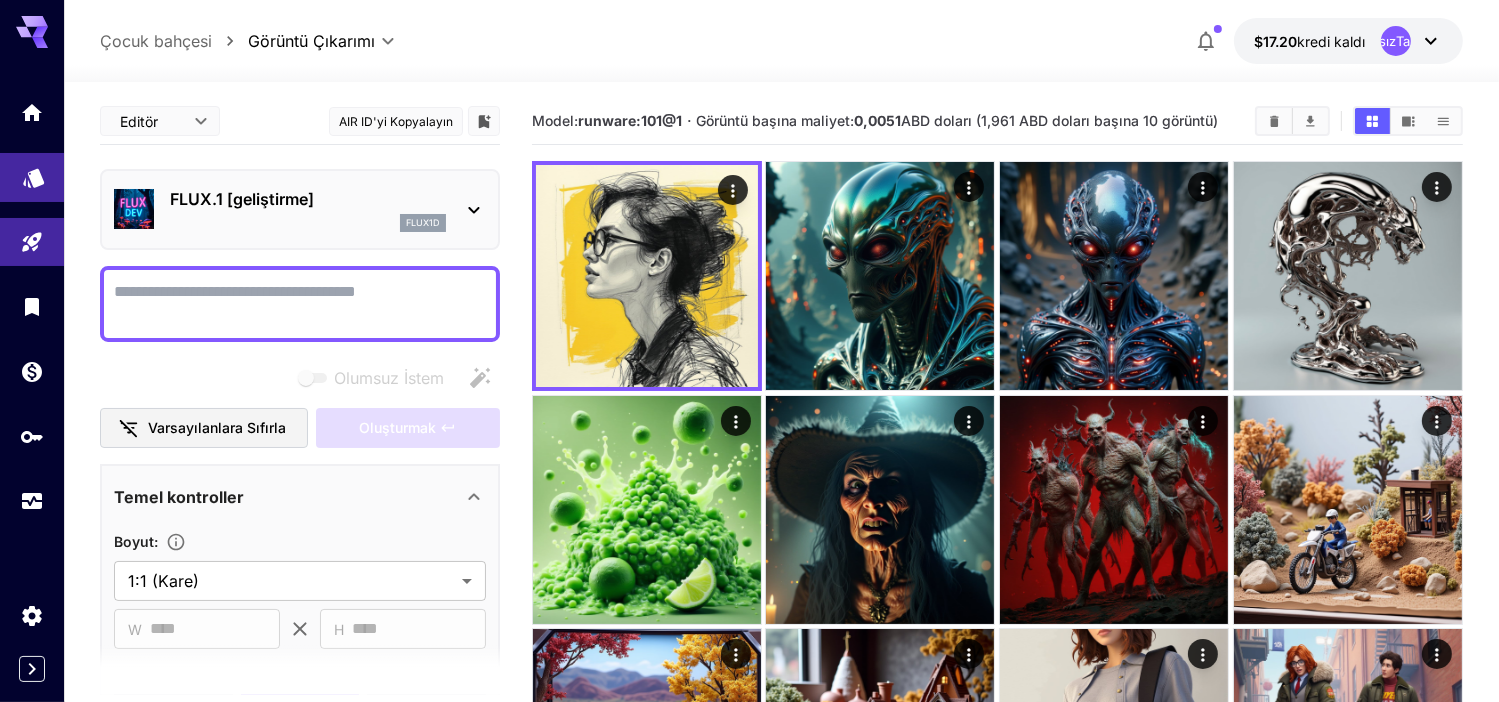 click at bounding box center (32, 177) 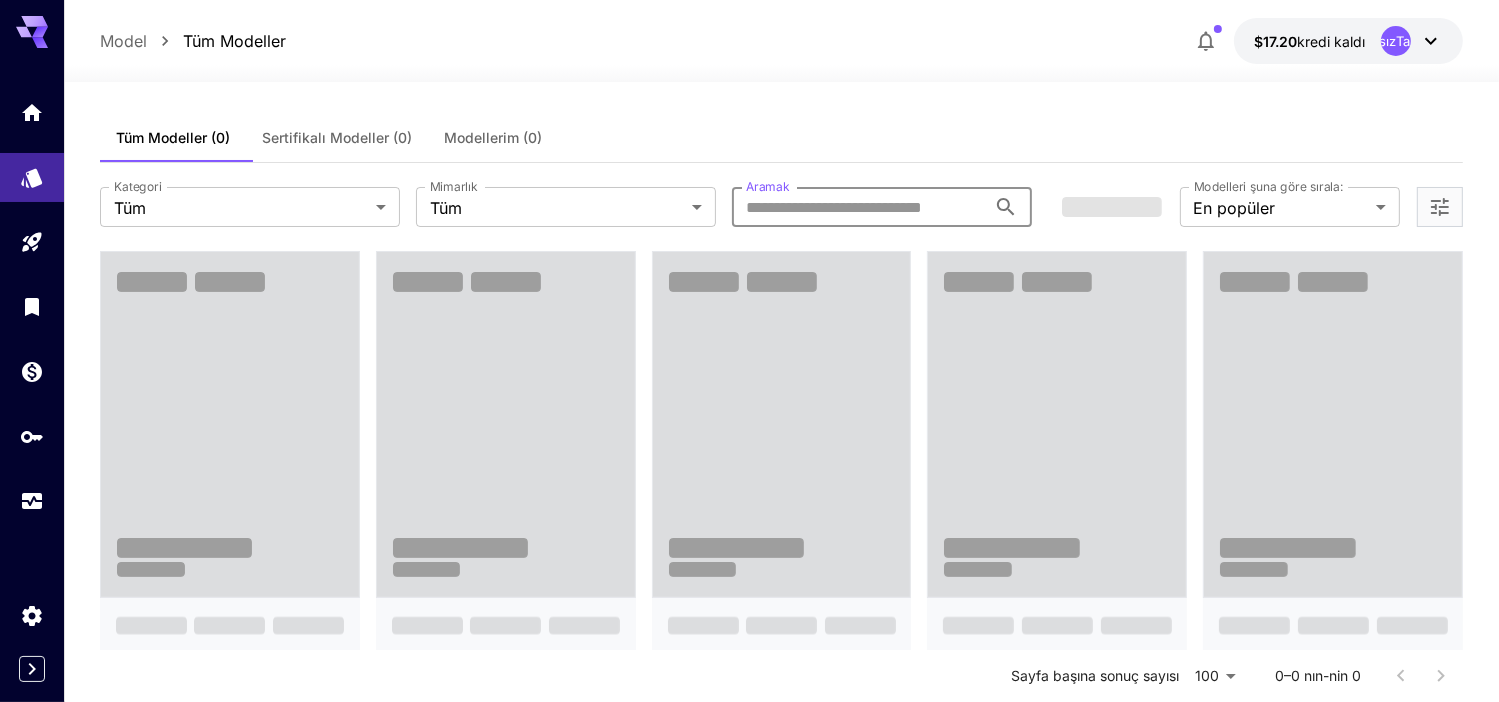 click on "Aramak" at bounding box center (859, 207) 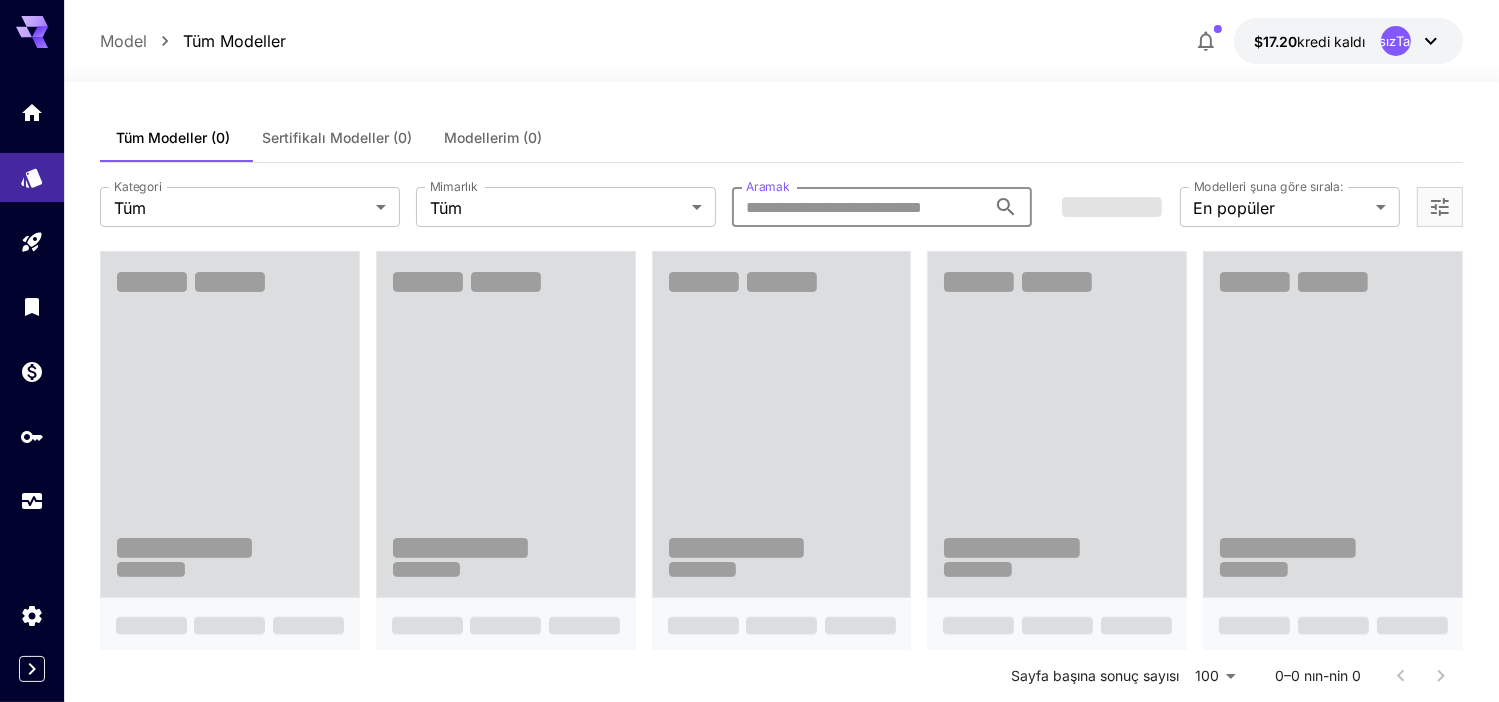 paste on "**********" 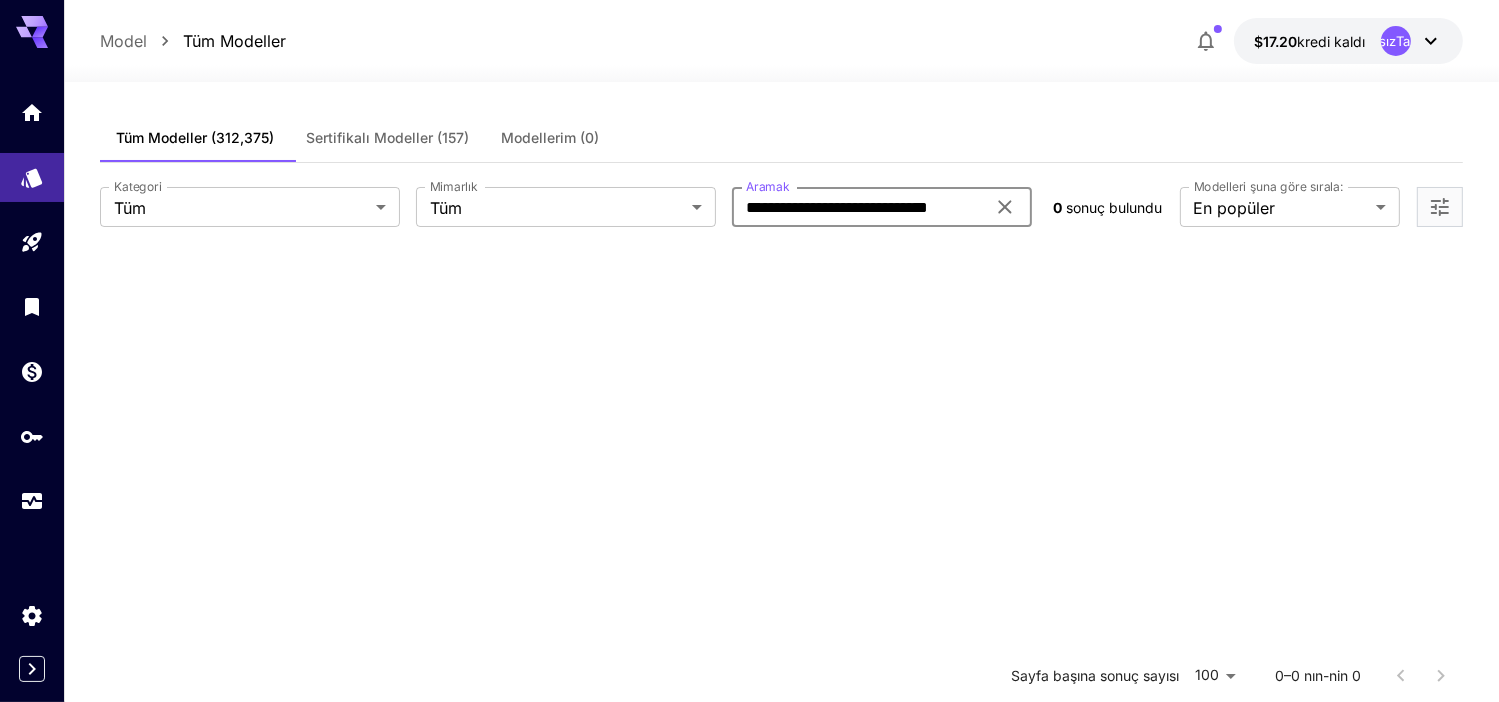 scroll, scrollTop: 0, scrollLeft: 0, axis: both 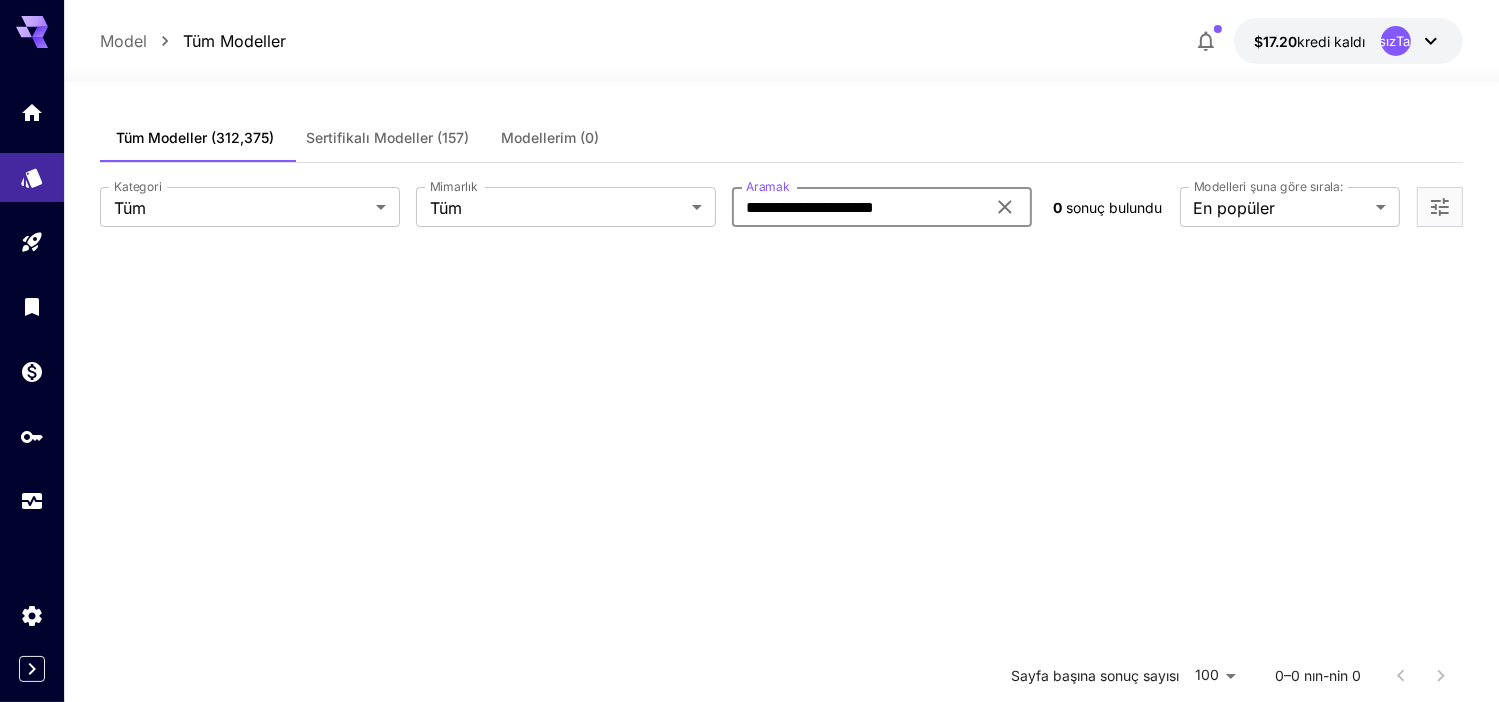 type on "**********" 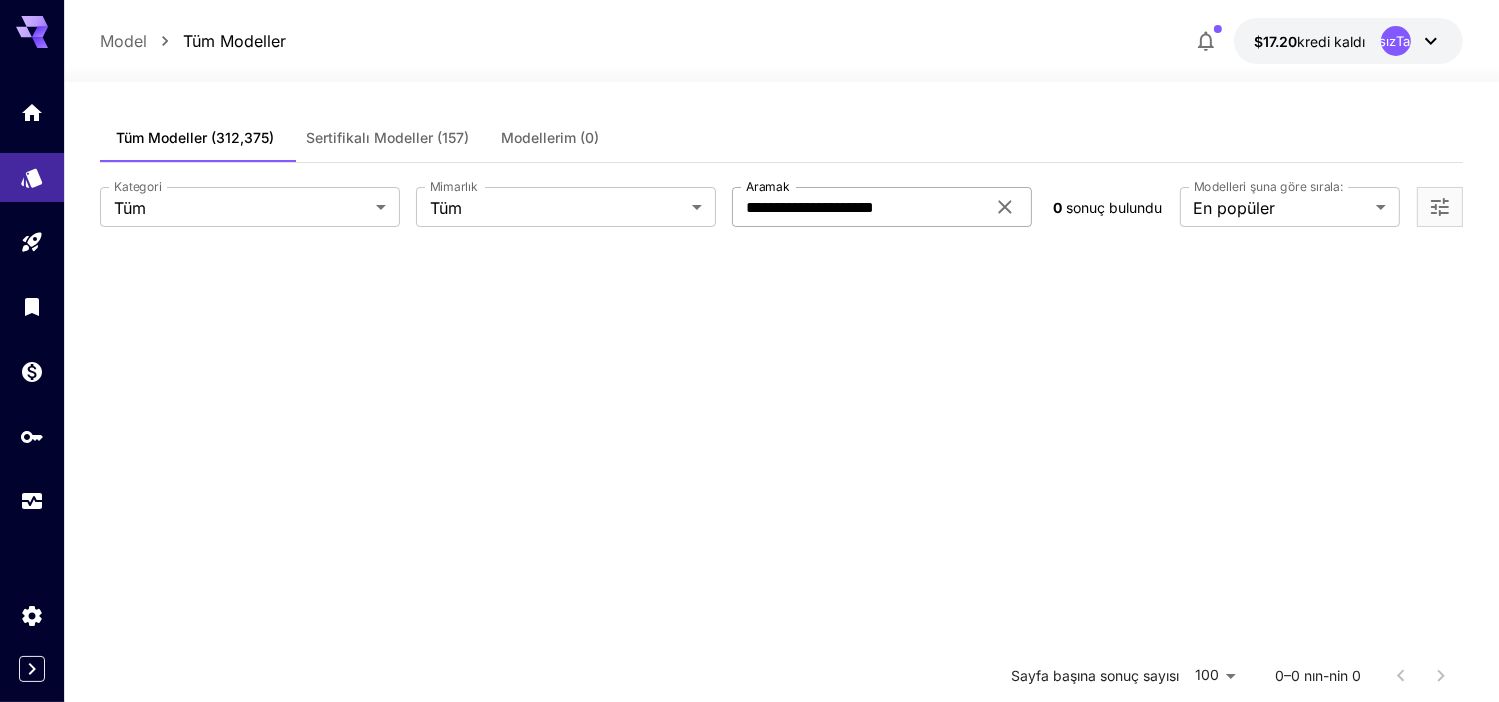 click 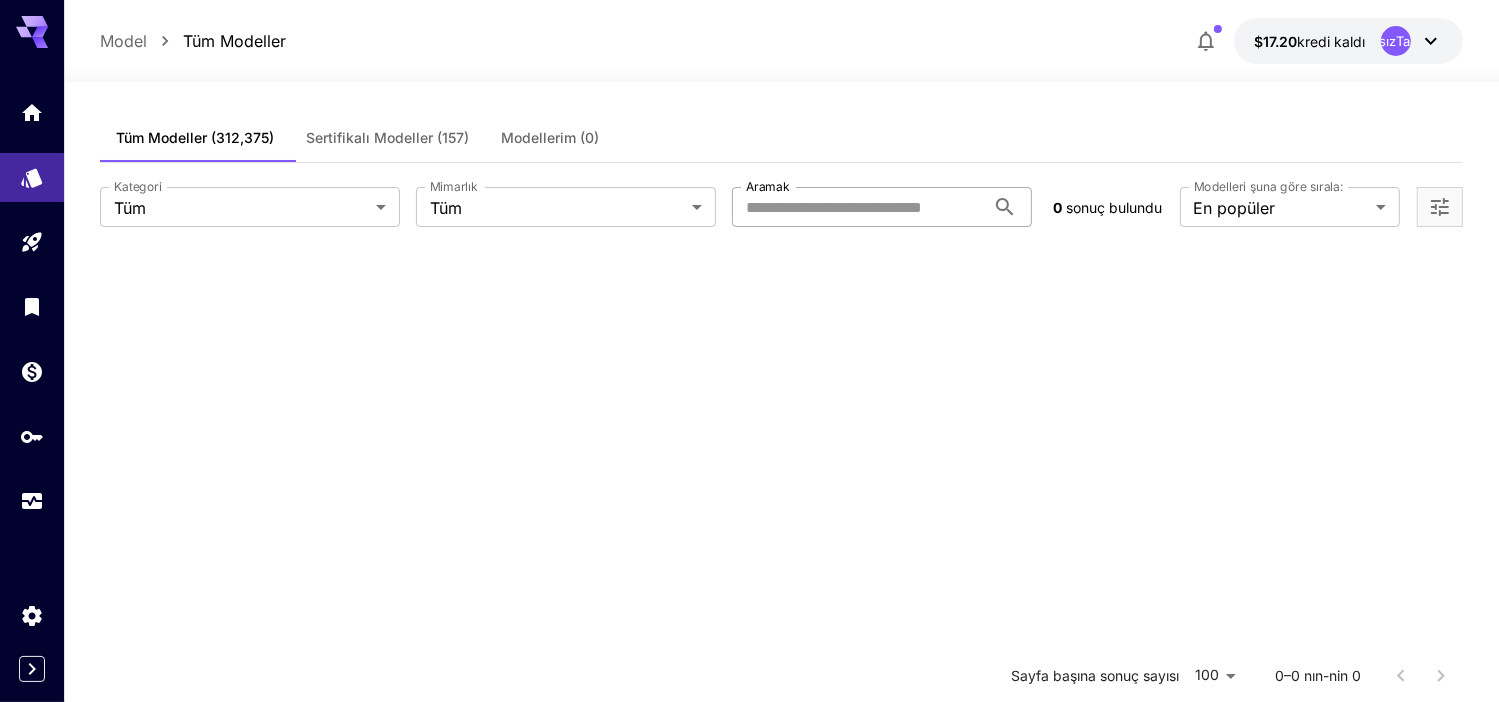 click on "Aramak" at bounding box center (859, 207) 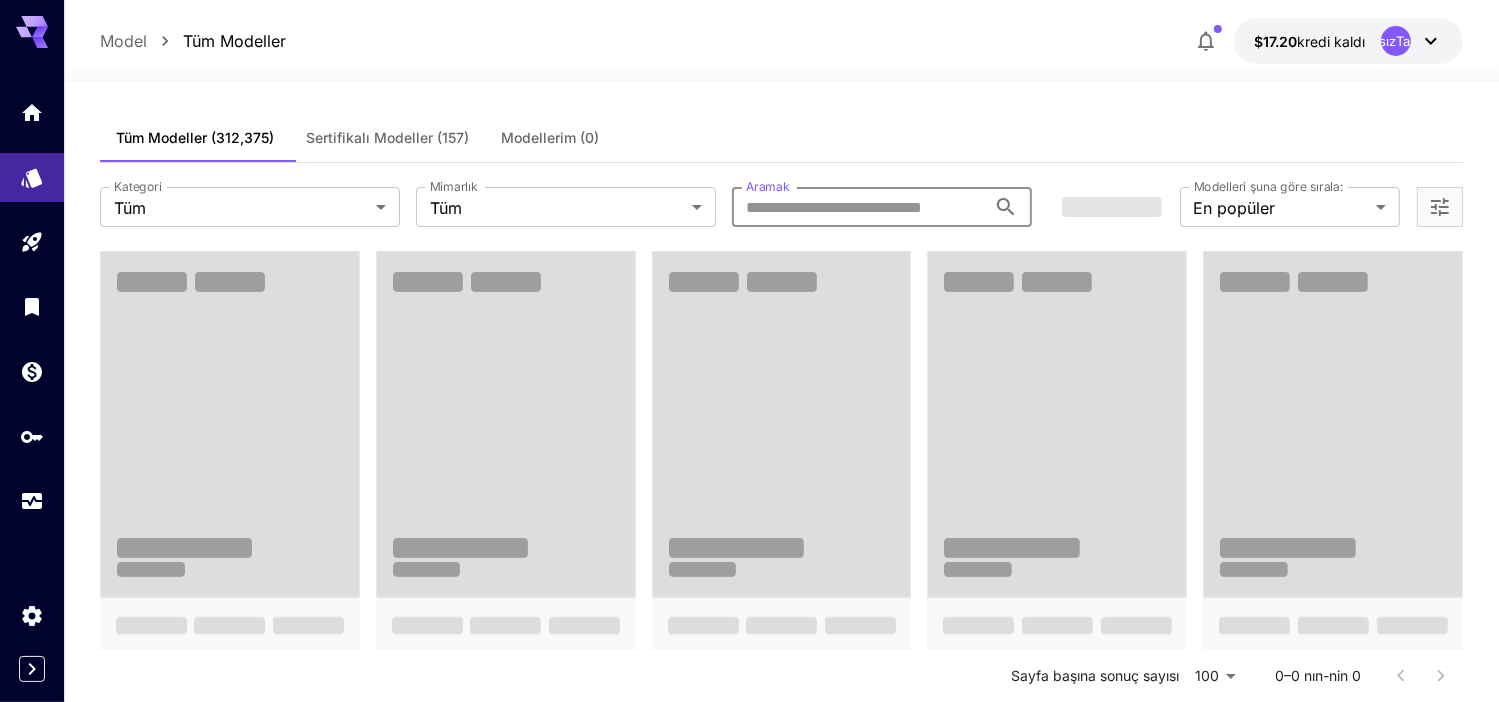 paste on "**********" 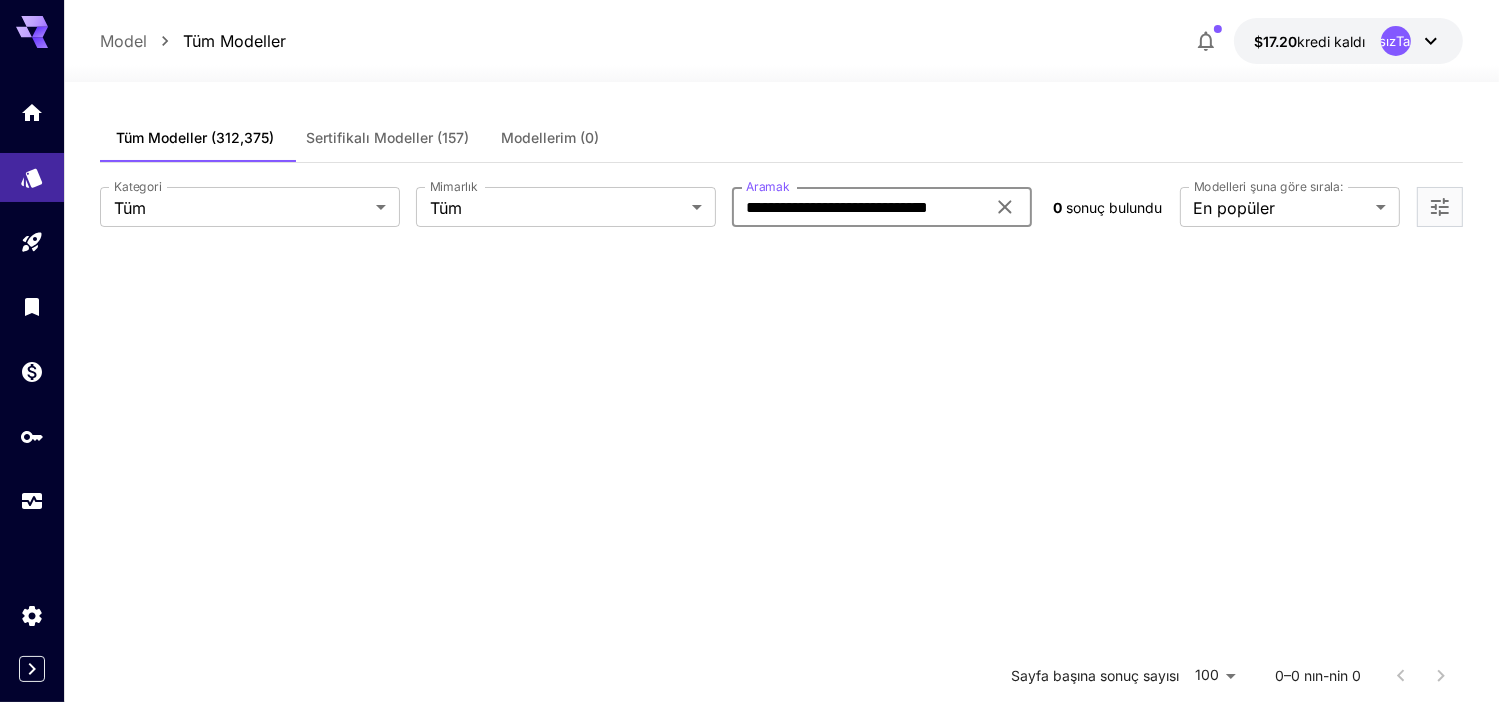 scroll, scrollTop: 0, scrollLeft: 0, axis: both 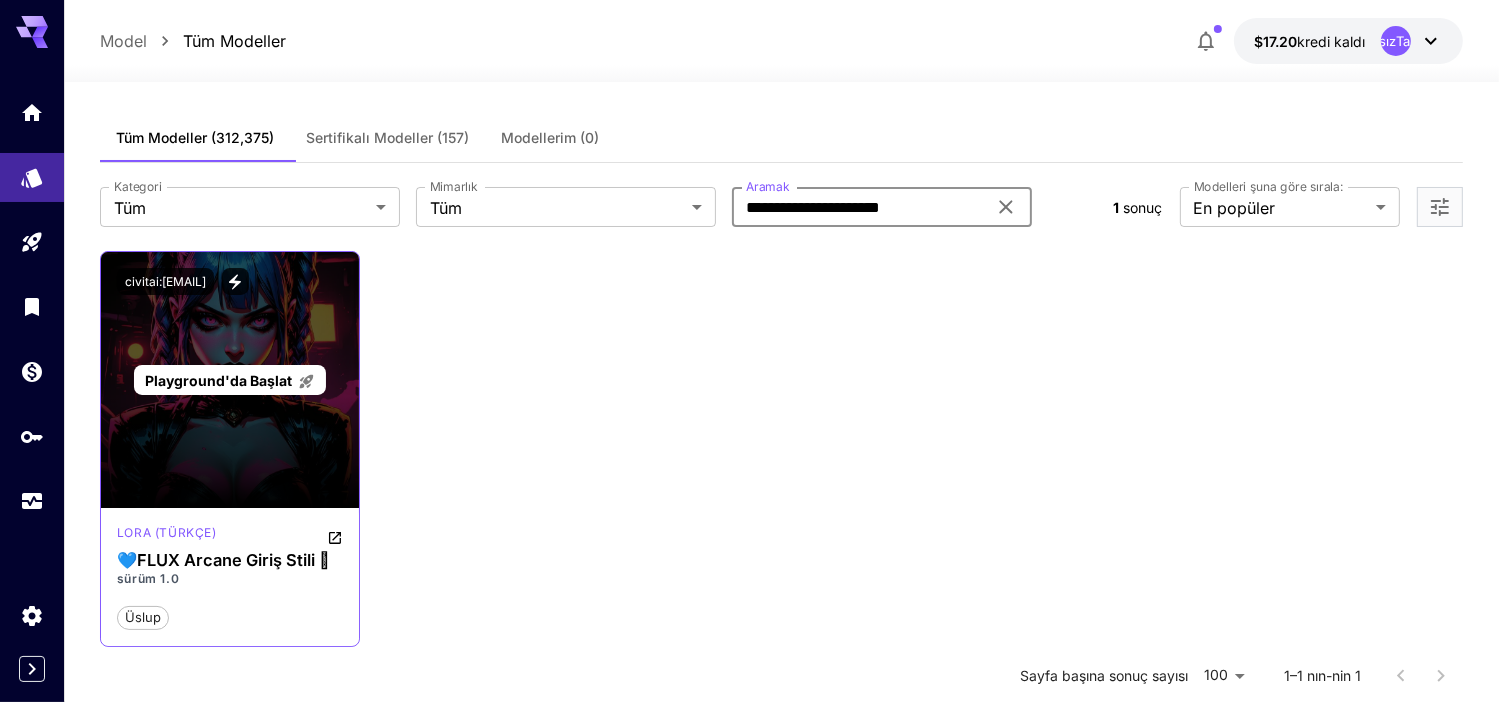 type on "**********" 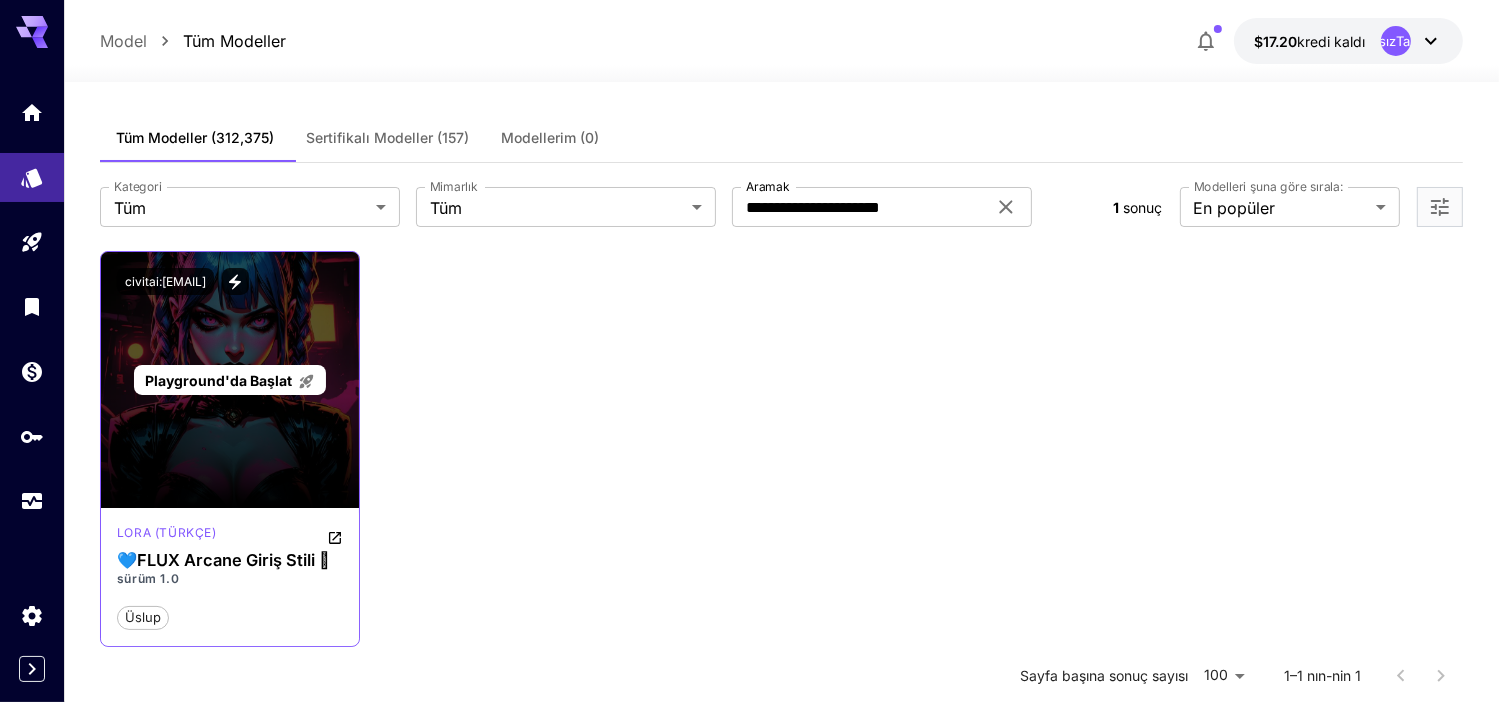 click on "Playground'da Başlat" at bounding box center [218, 380] 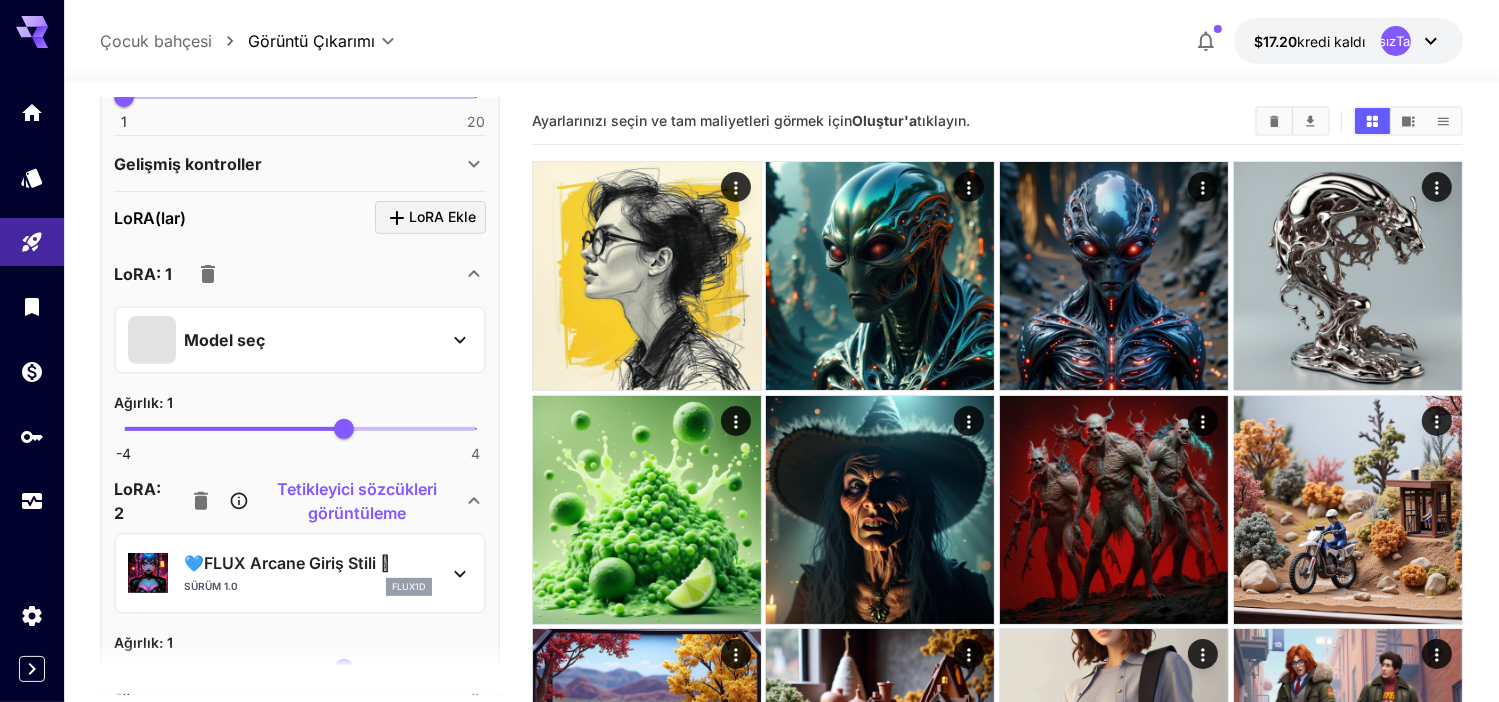 scroll, scrollTop: 800, scrollLeft: 0, axis: vertical 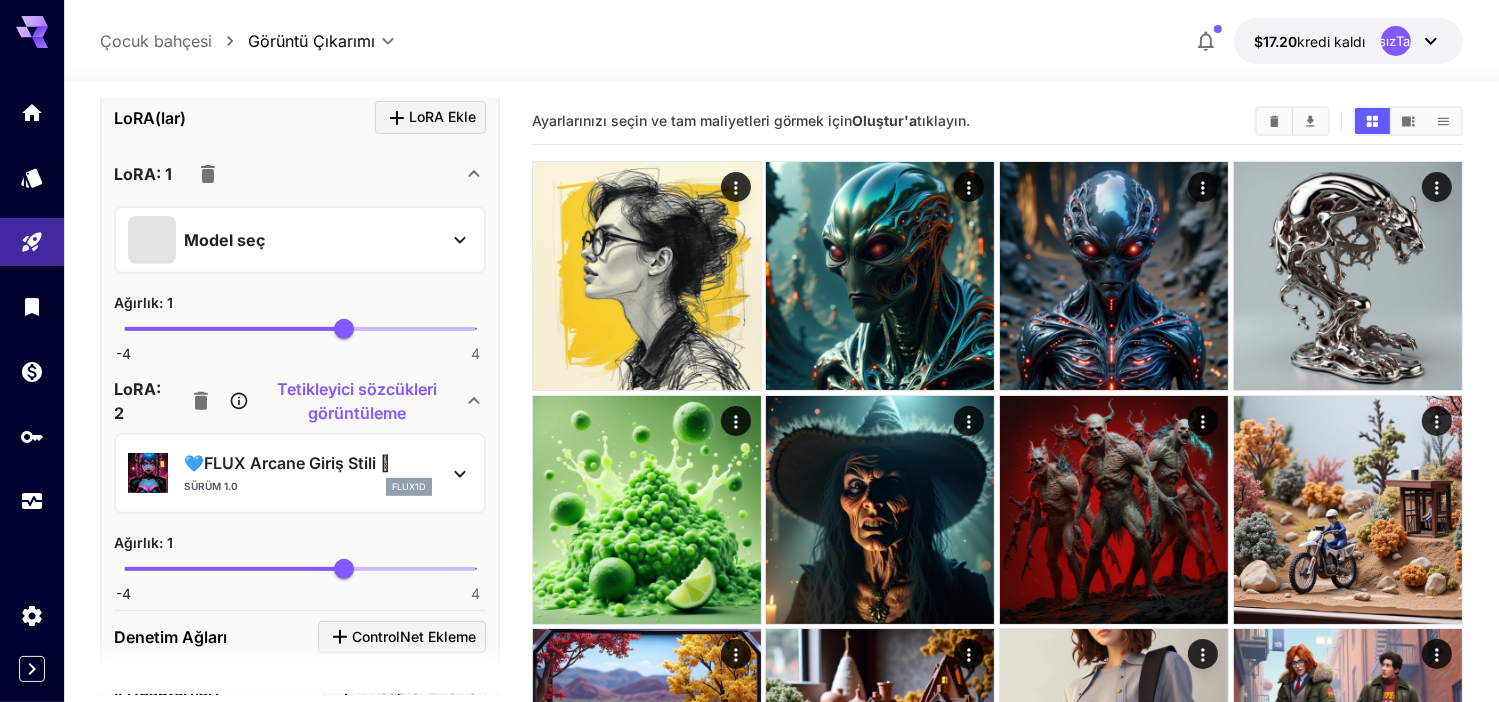click on "Tetikleyici sözcükleri görüntüleme" at bounding box center [356, 401] 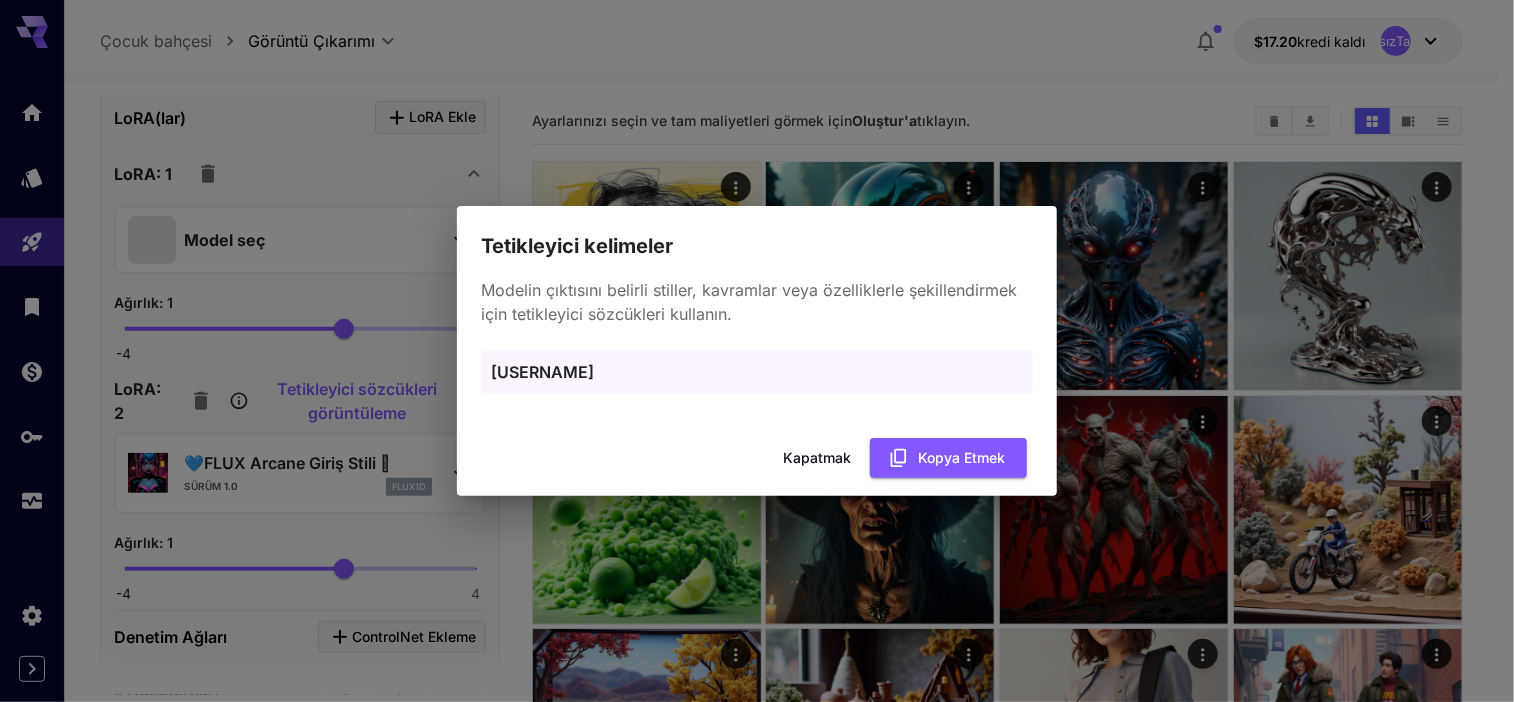 click on "Kapatmak" at bounding box center (817, 458) 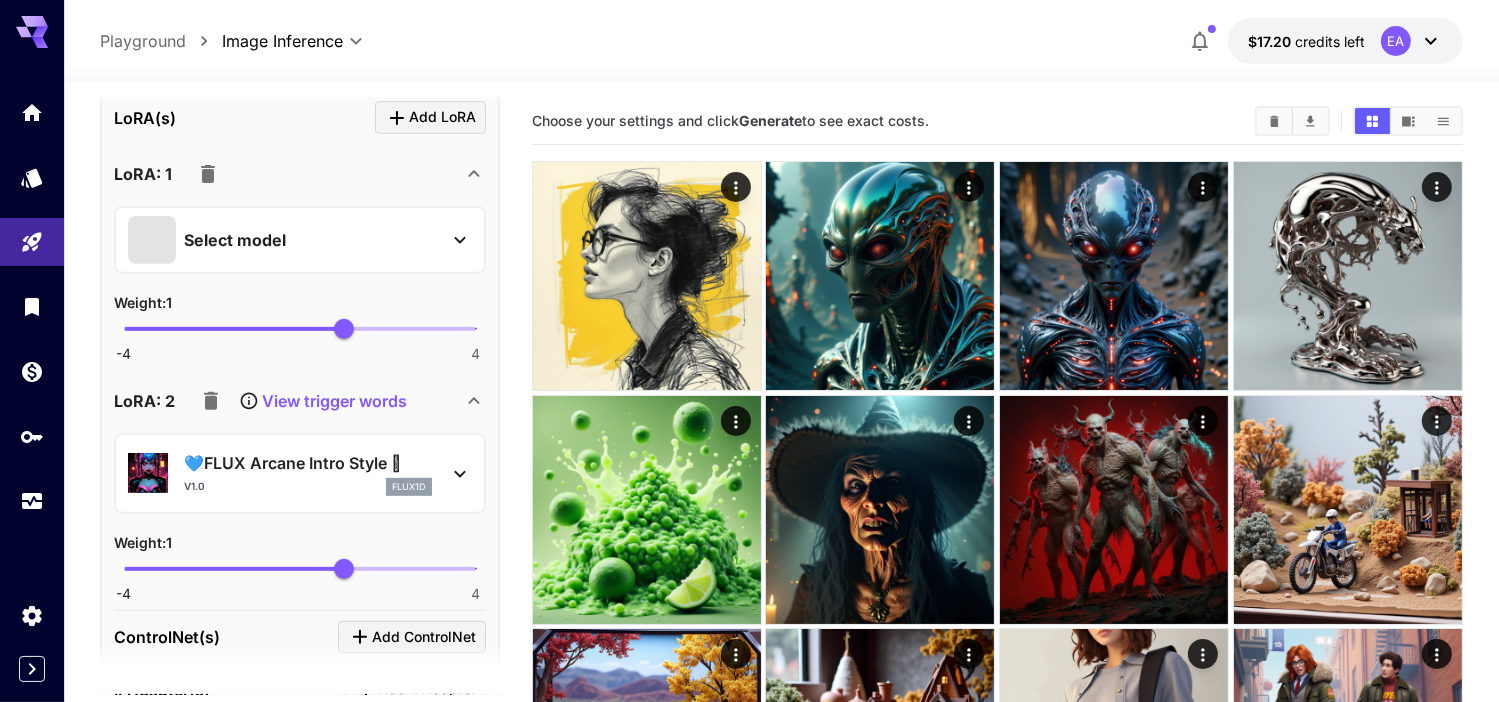 click on "View trigger words" at bounding box center (334, 401) 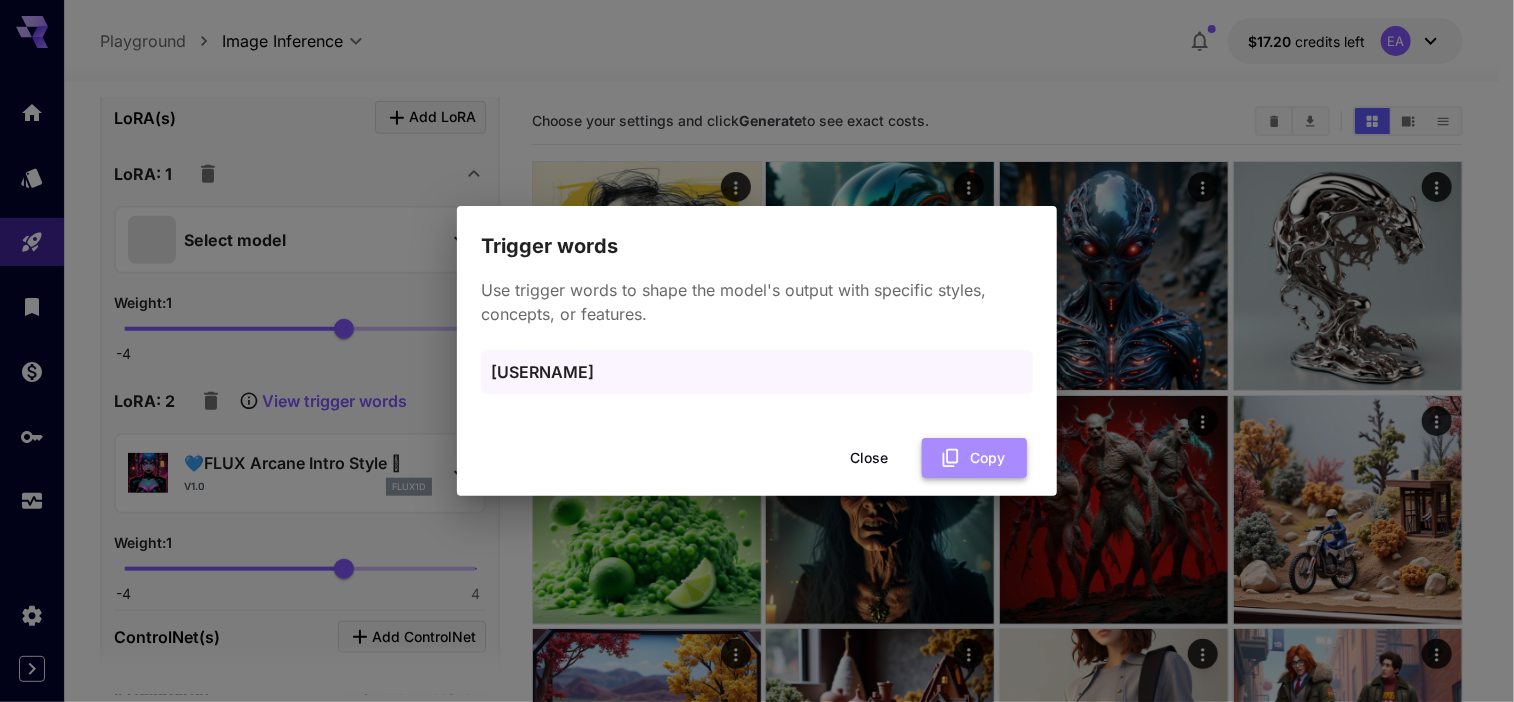 click on "Copy" at bounding box center [974, 458] 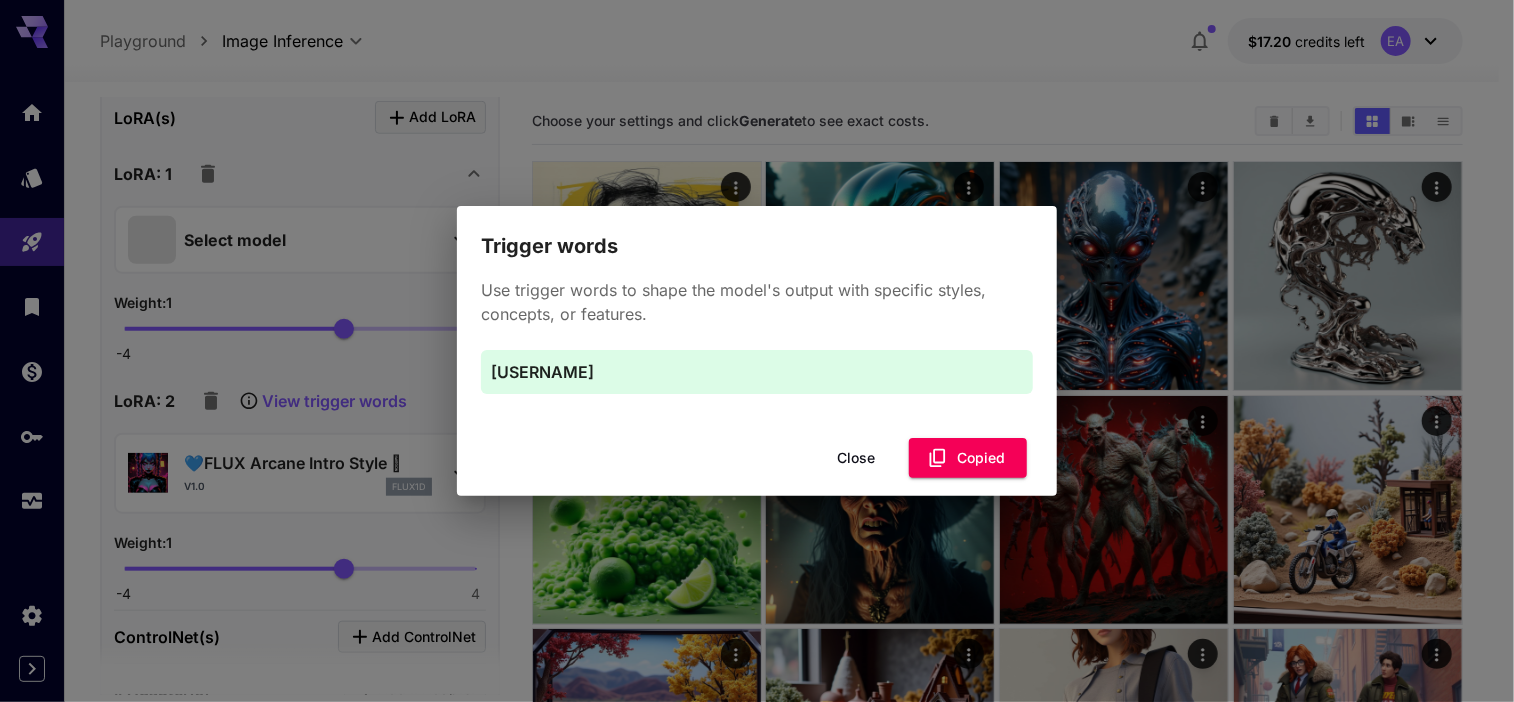 click on "Trigger words Use trigger words to shape the model's output with specific styles, concepts, or features. ArcaneFGTNR Close Copied" at bounding box center [757, 351] 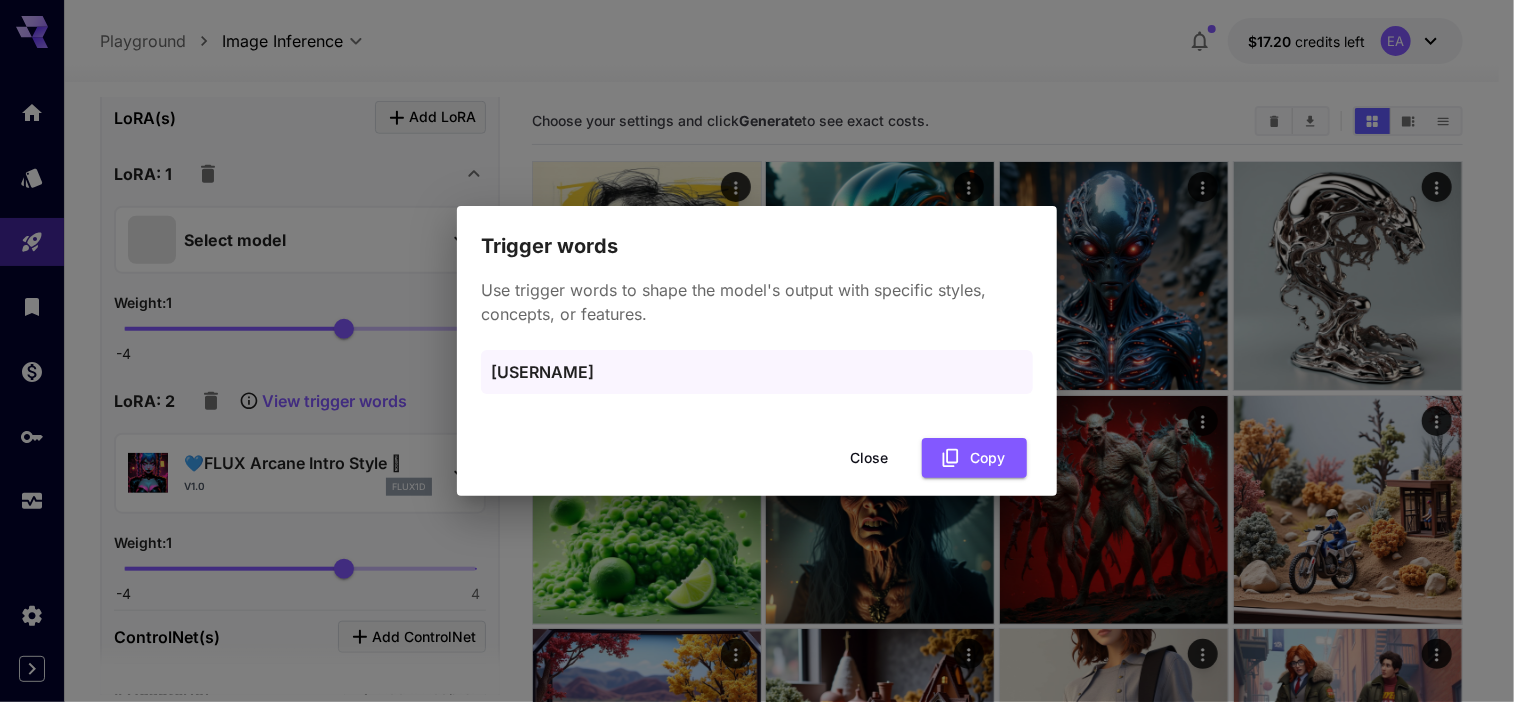 click on "Close" at bounding box center (869, 458) 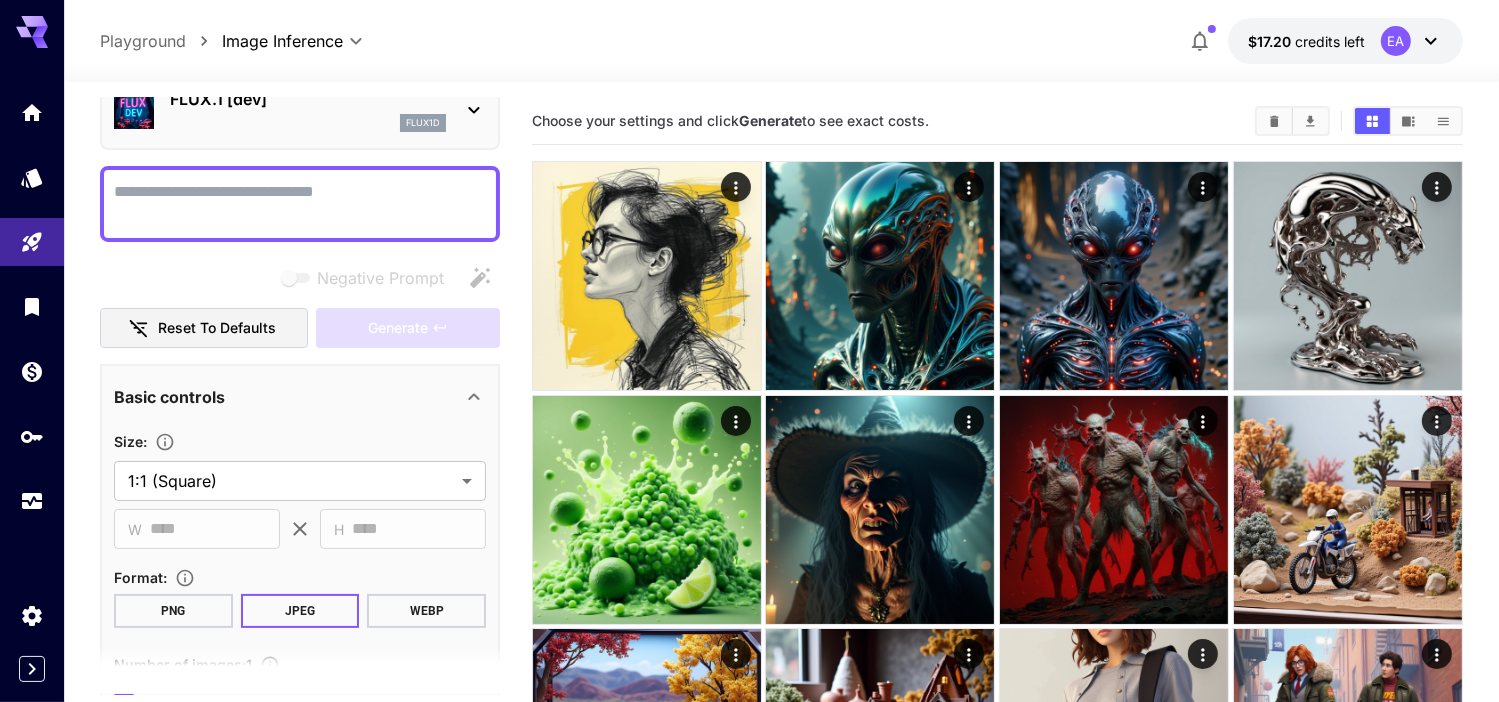scroll, scrollTop: 0, scrollLeft: 0, axis: both 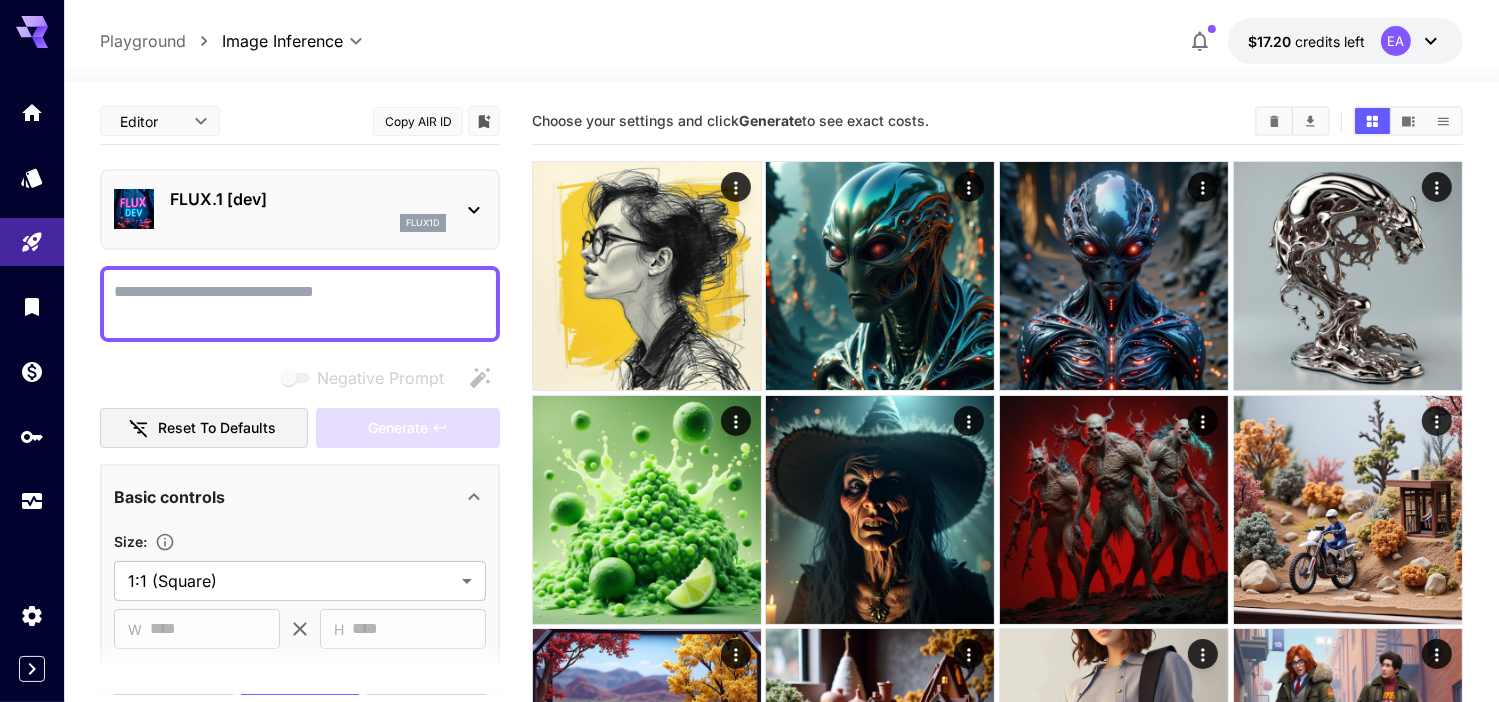 click on "Negative Prompt" at bounding box center [300, 304] 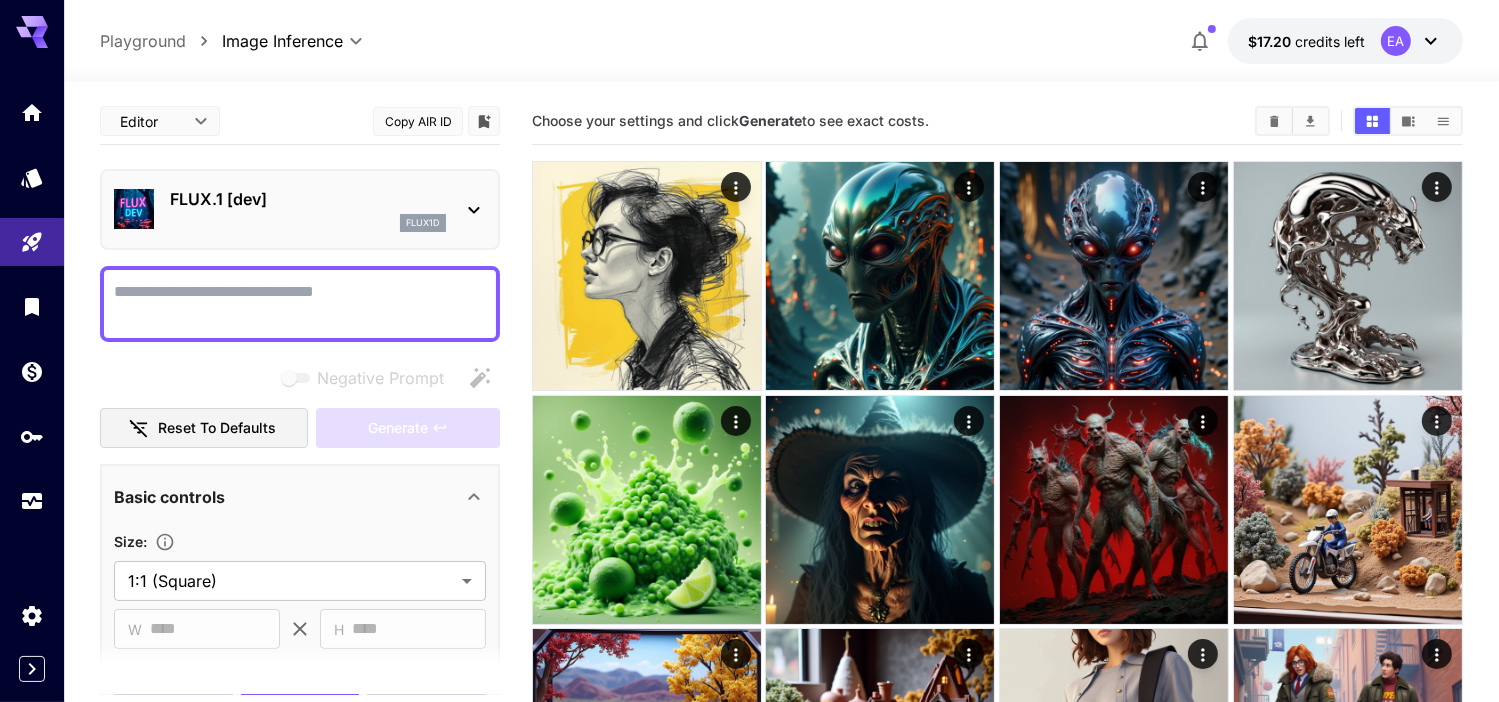 paste on "**********" 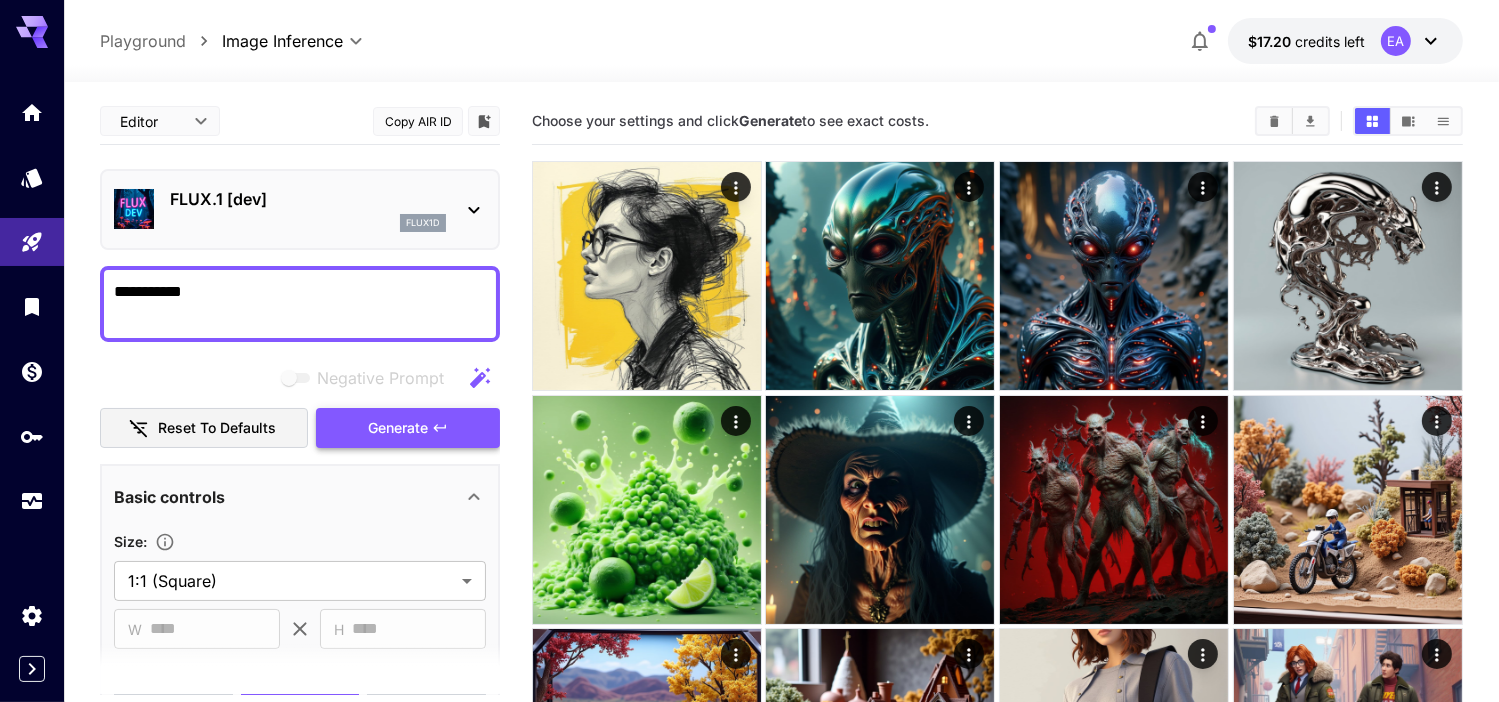 type on "**********" 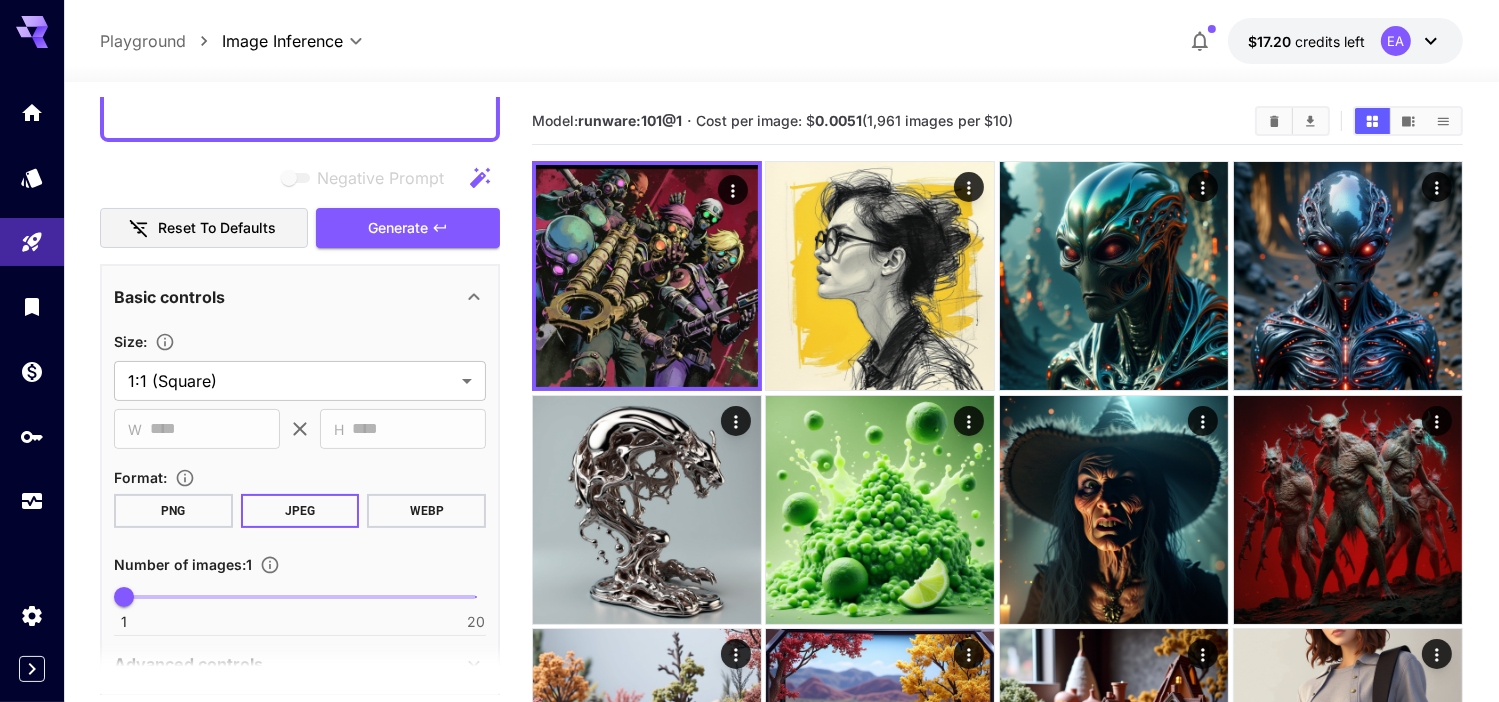scroll, scrollTop: 400, scrollLeft: 0, axis: vertical 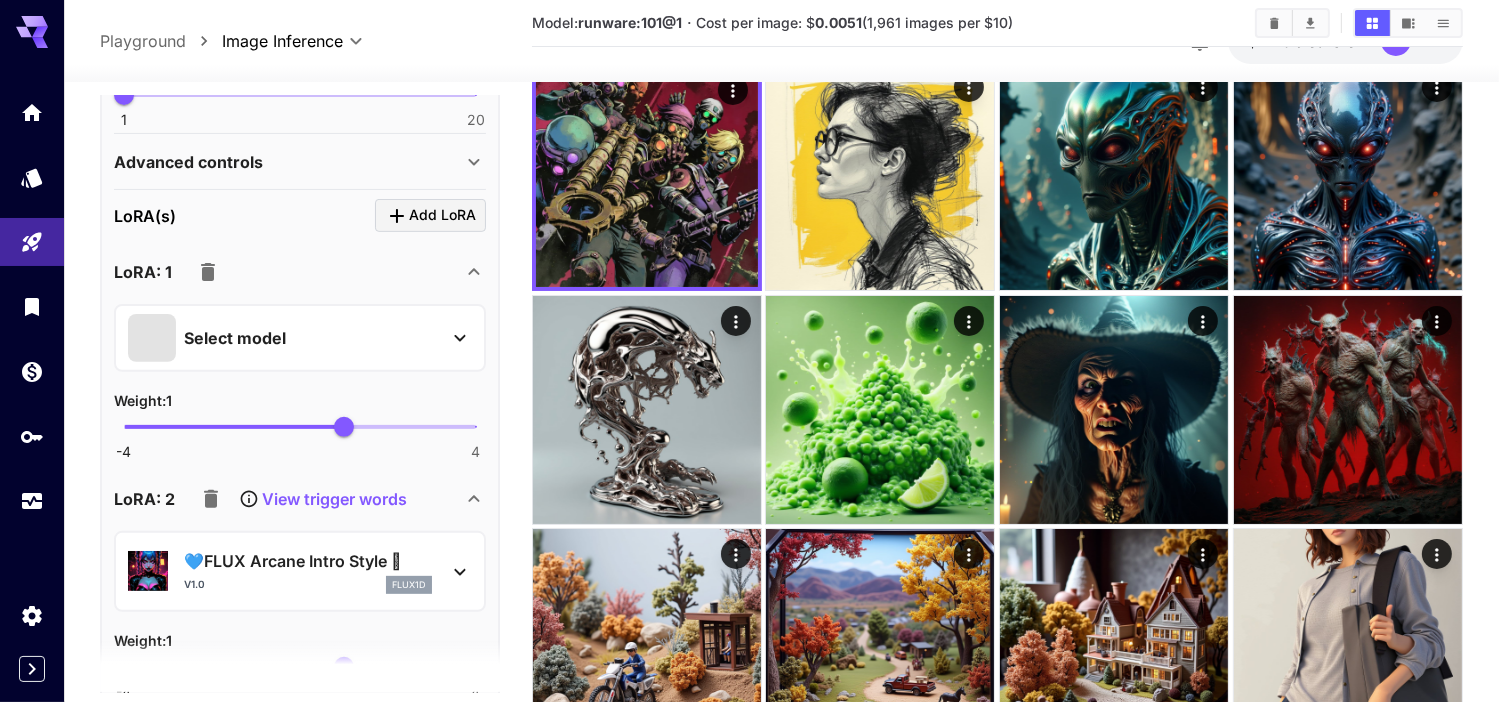 click on "View trigger words" at bounding box center [334, 499] 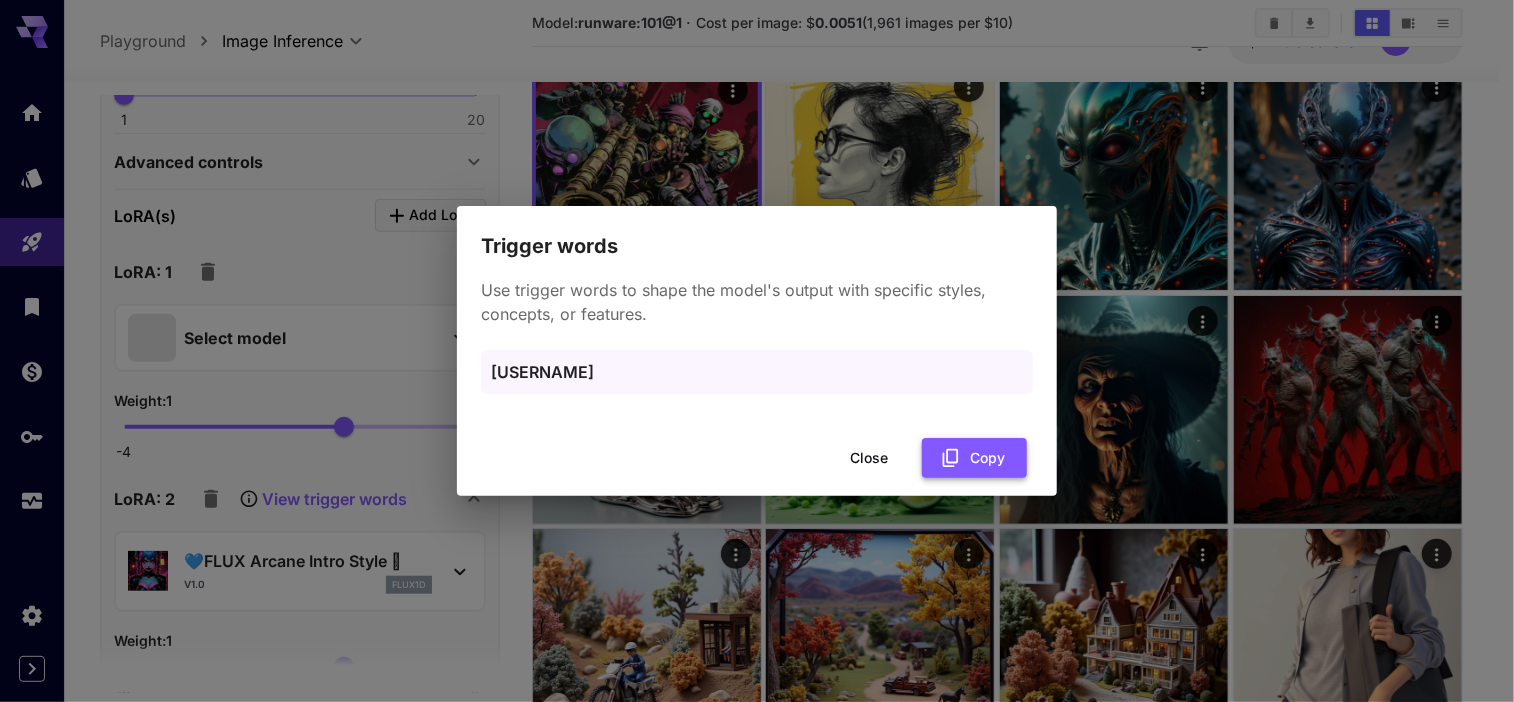 click on "Copy" at bounding box center (974, 458) 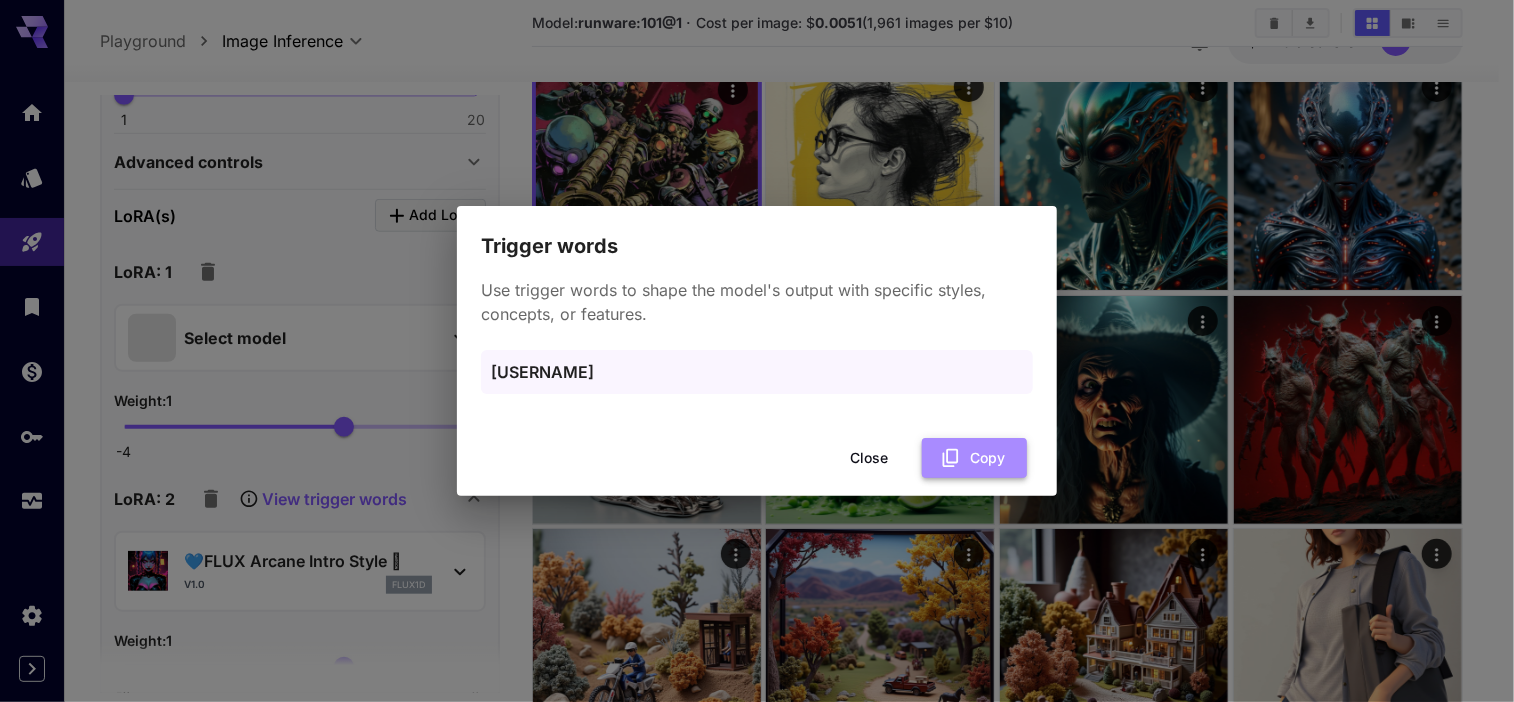 click on "Copy" at bounding box center (974, 458) 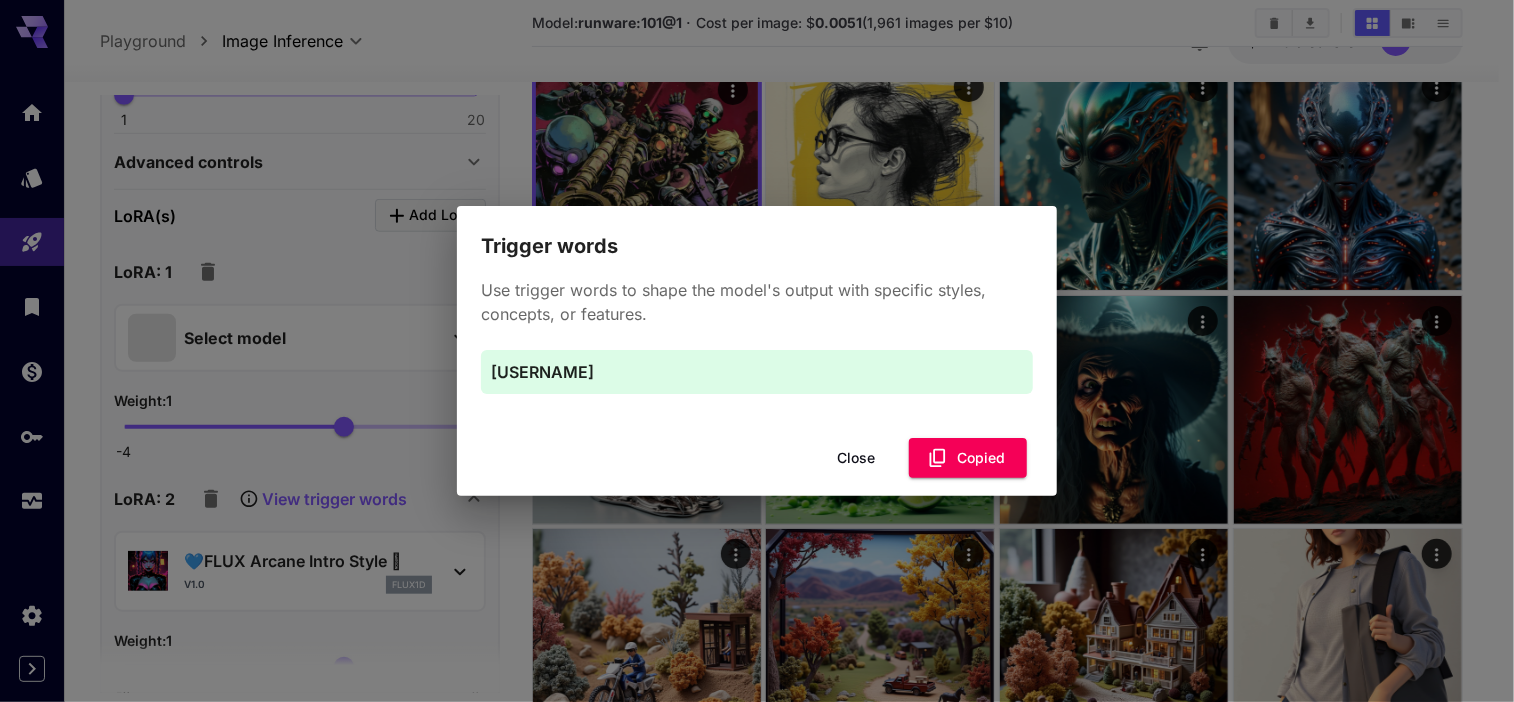 click on "Close" at bounding box center [856, 458] 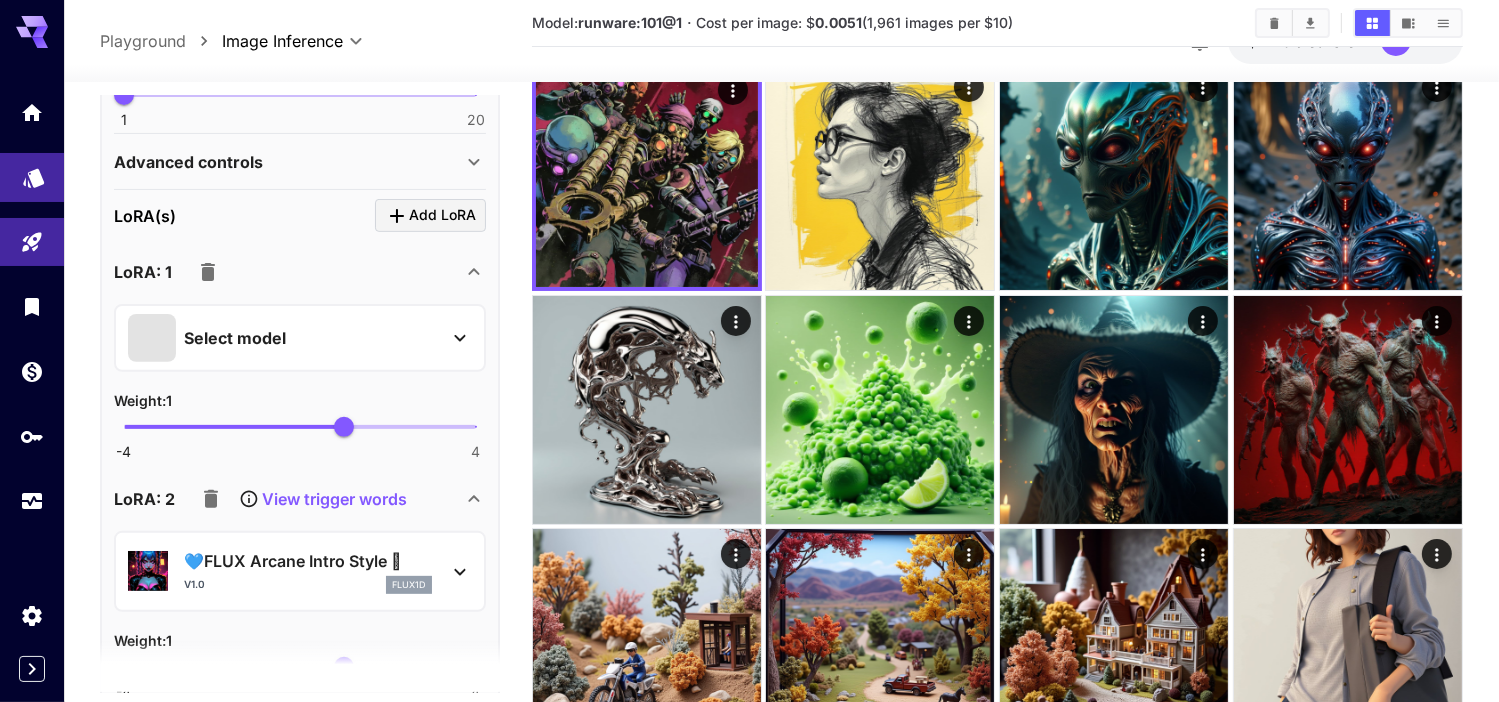 click at bounding box center [32, 177] 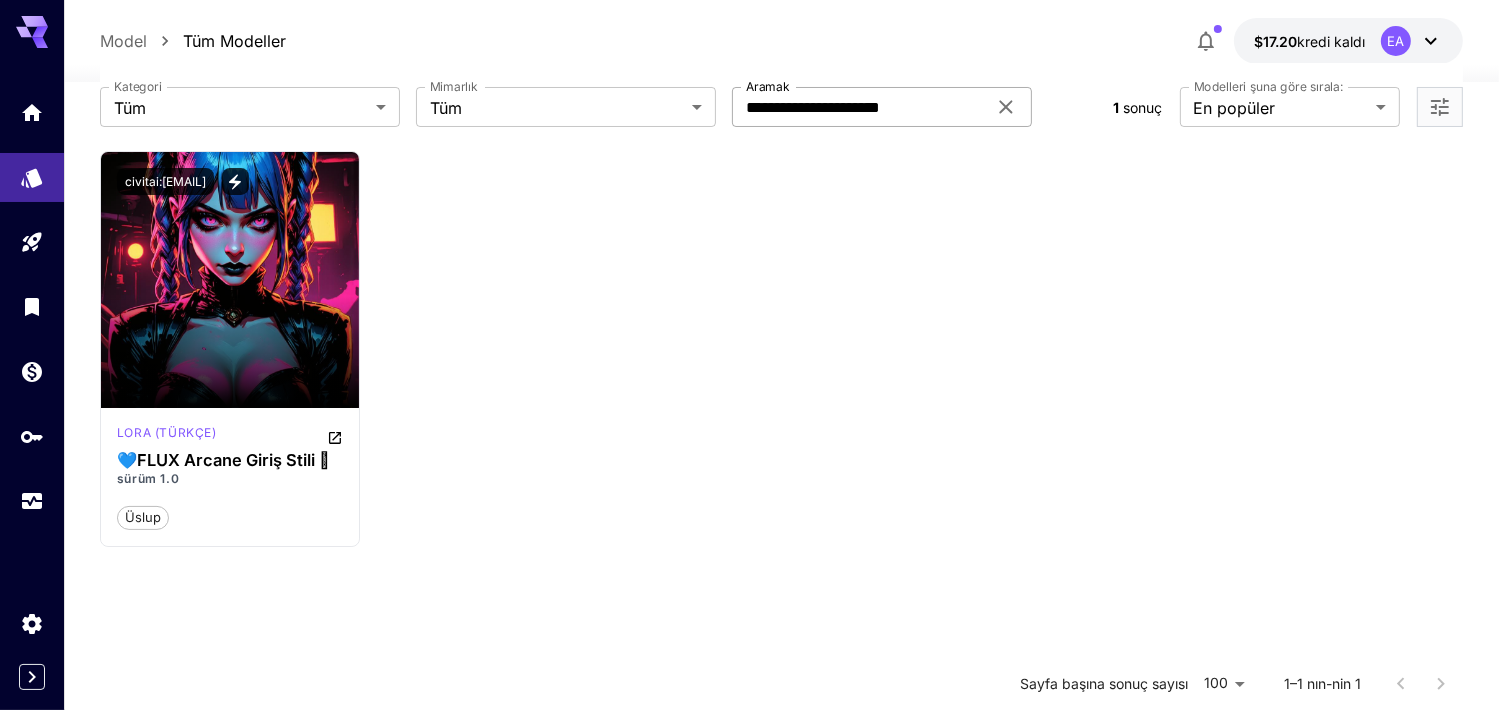 click 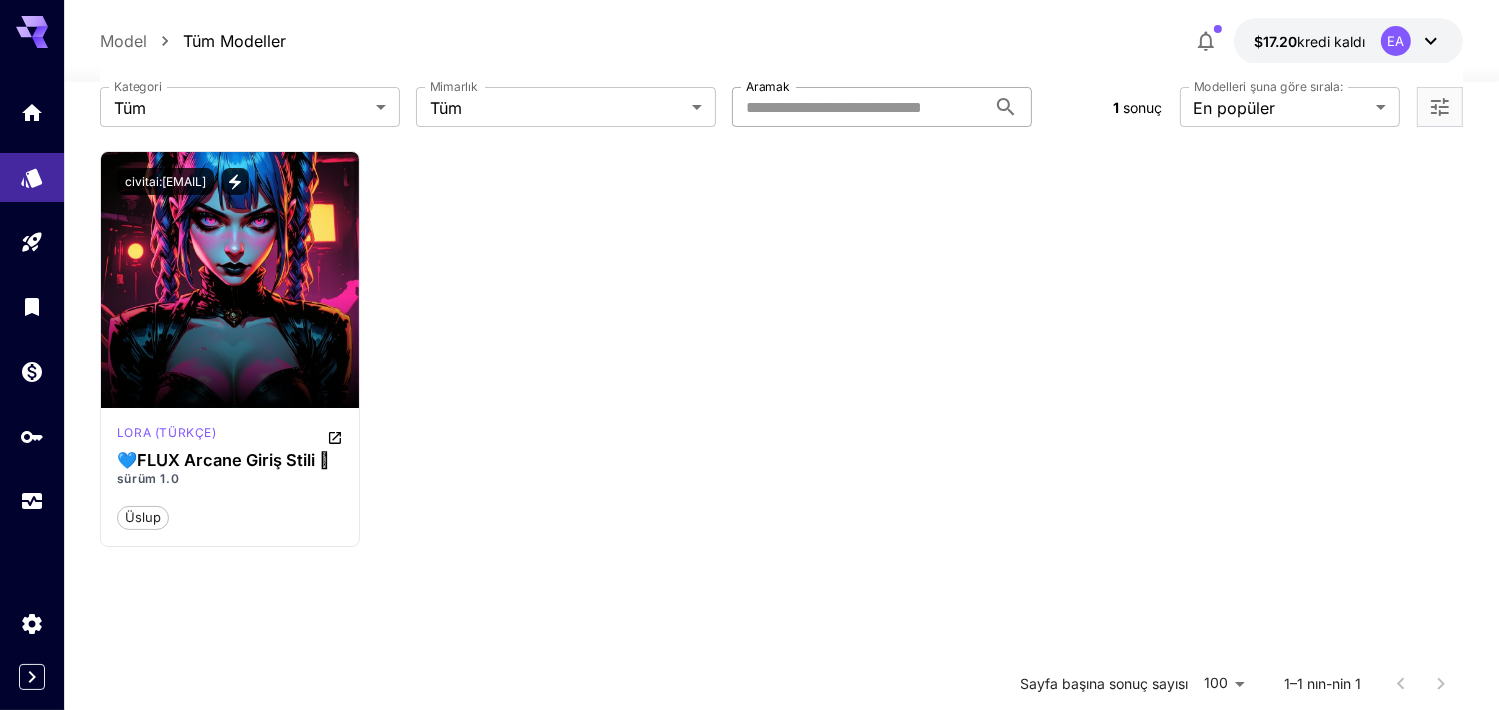 click on "Aramak" at bounding box center [859, 107] 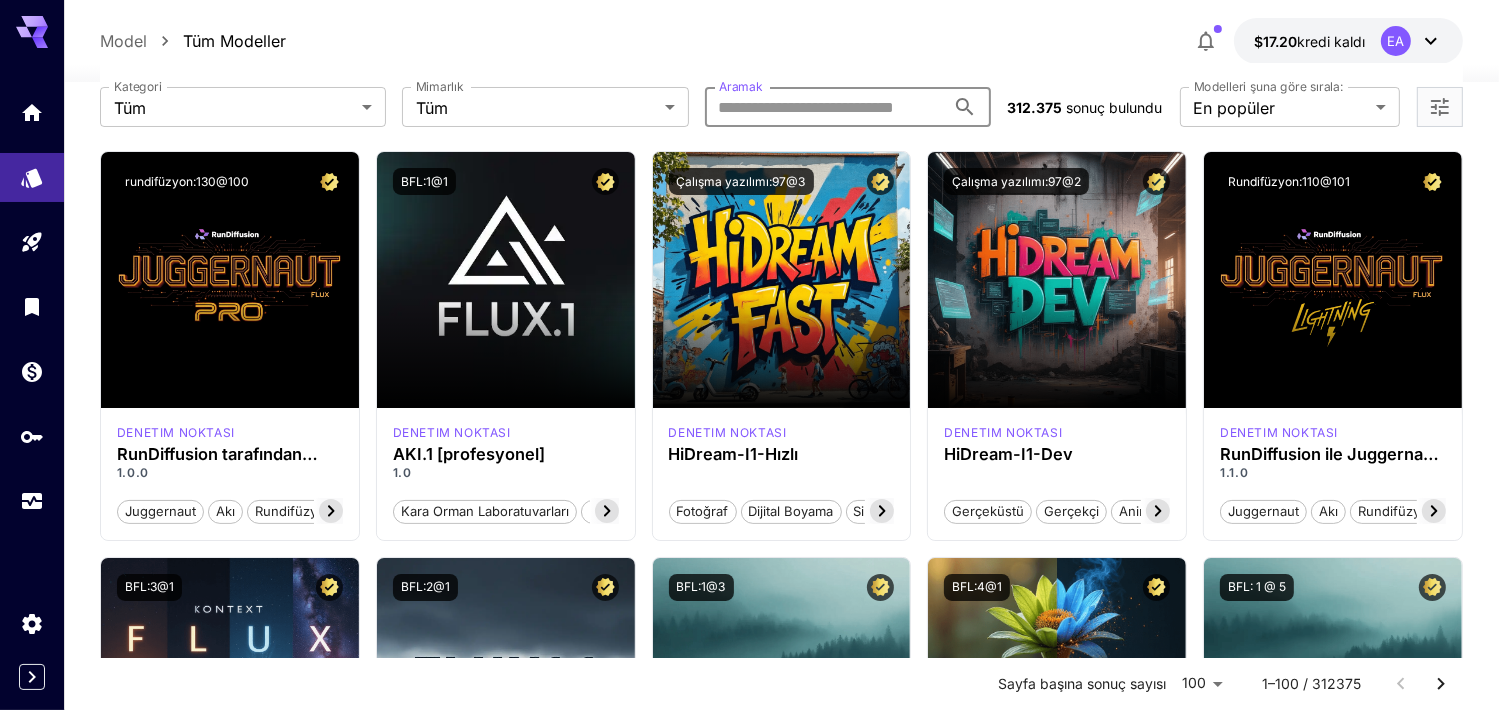 click on "Aramak" at bounding box center (825, 107) 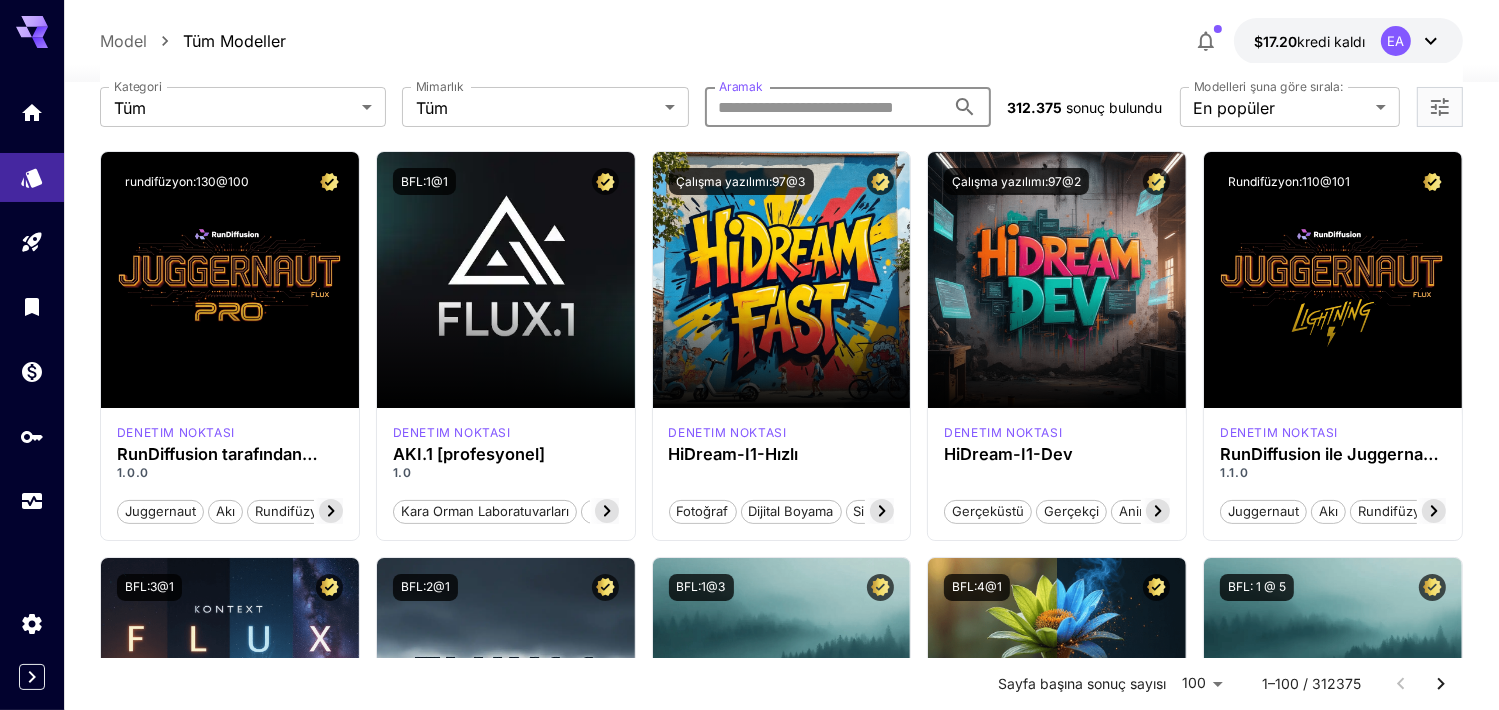 paste on "**********" 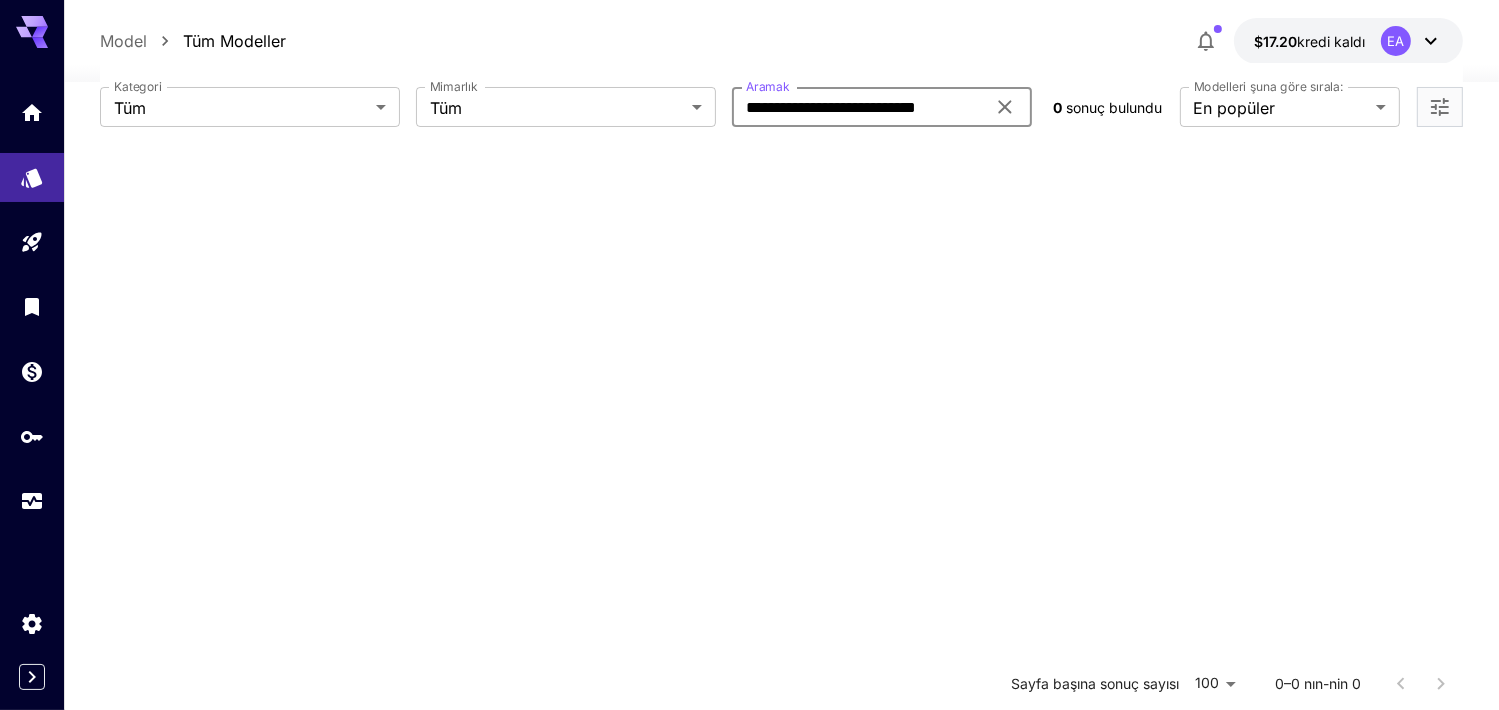 scroll, scrollTop: 0, scrollLeft: 0, axis: both 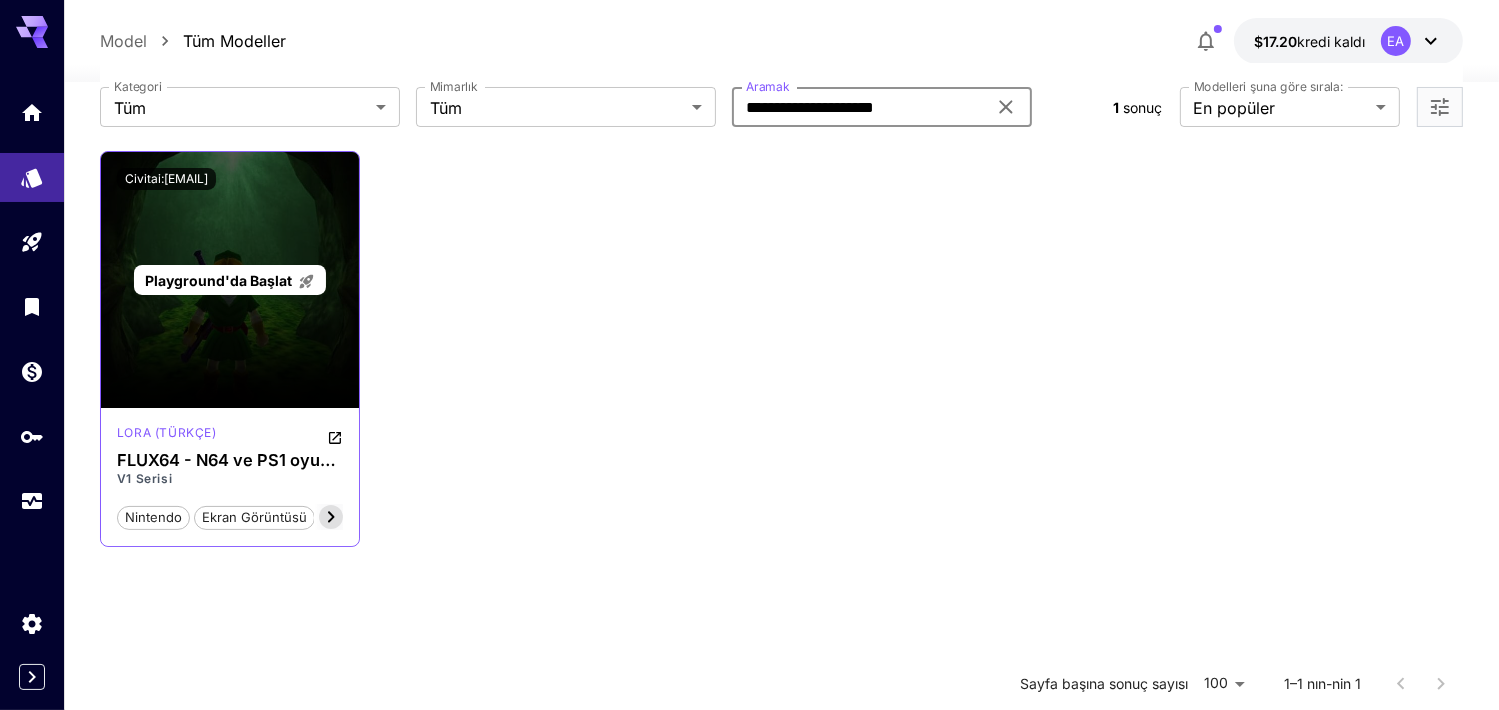 type on "**********" 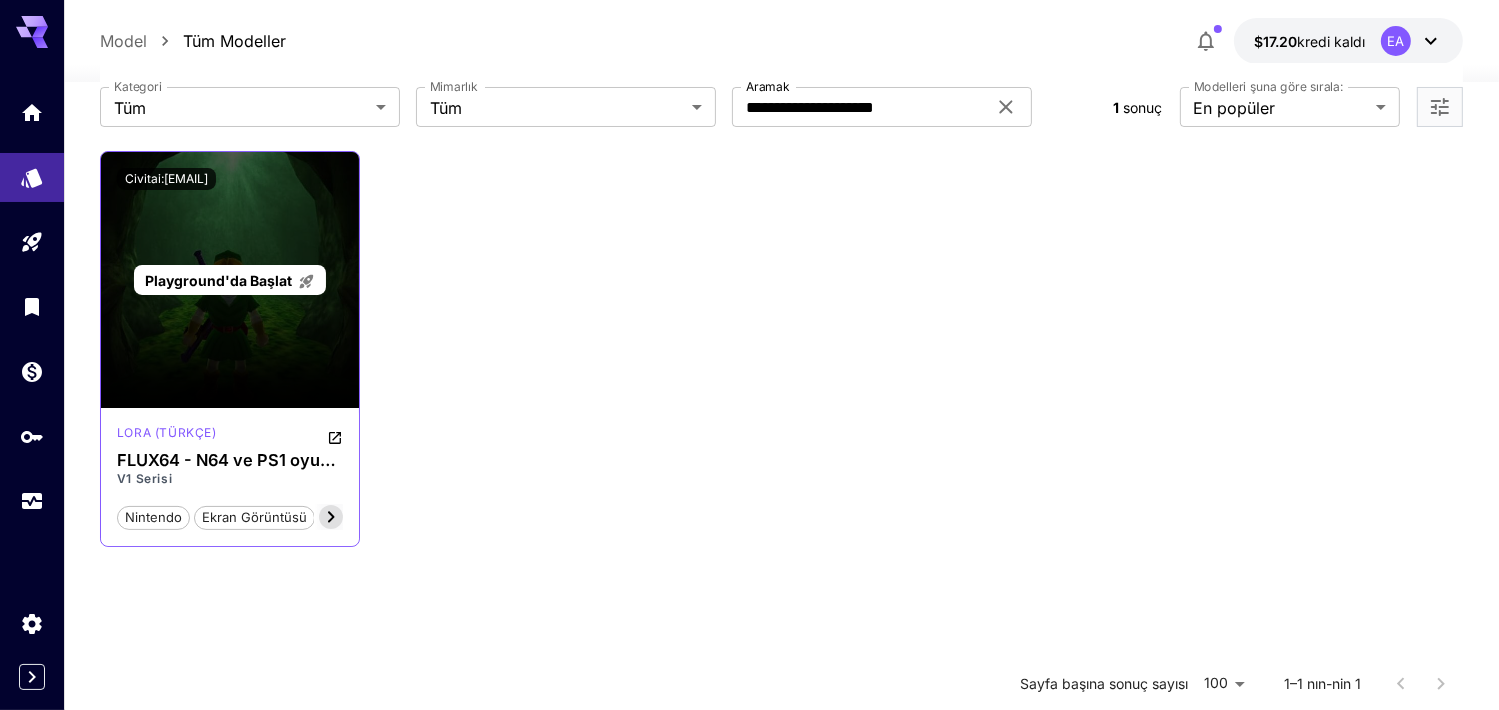 click on "Playground'da Başlat" at bounding box center (218, 280) 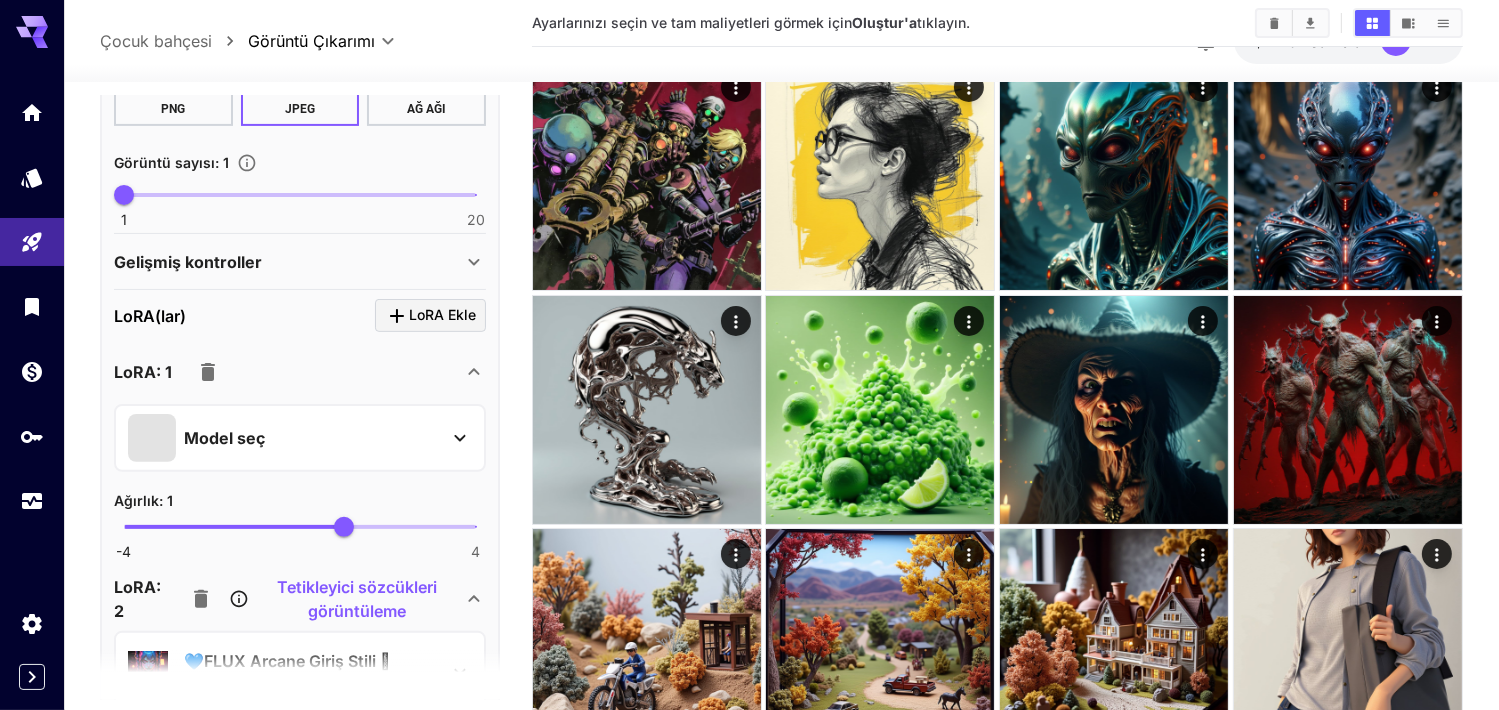 scroll, scrollTop: 1000, scrollLeft: 0, axis: vertical 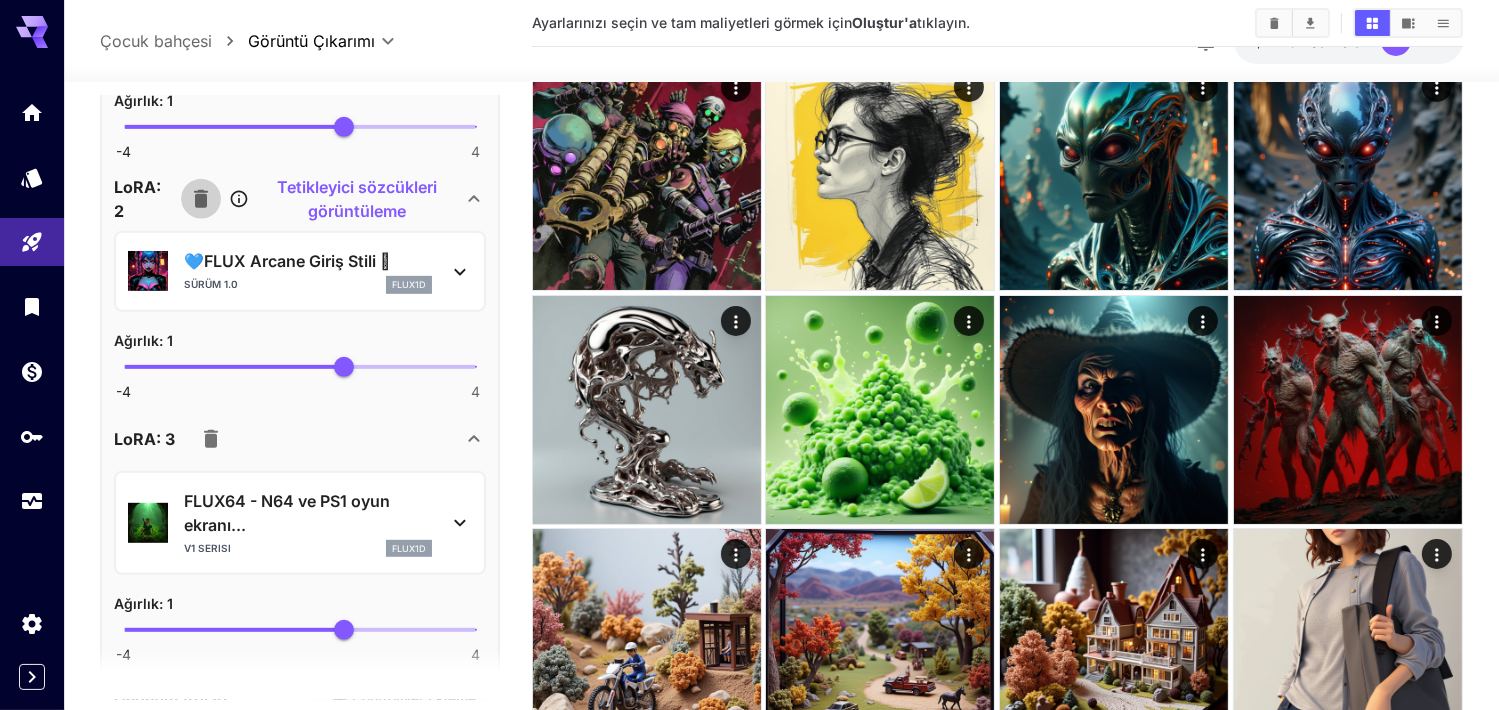 click 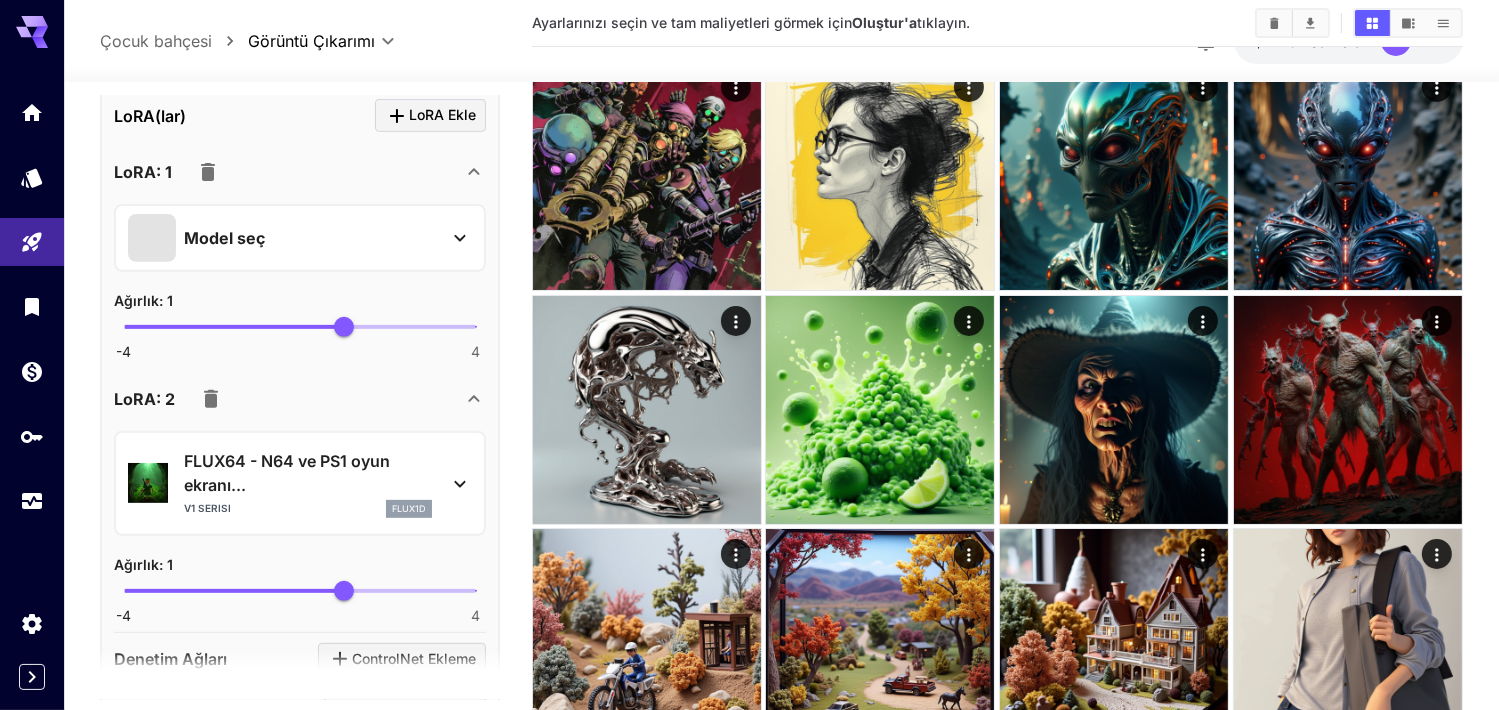scroll, scrollTop: 900, scrollLeft: 0, axis: vertical 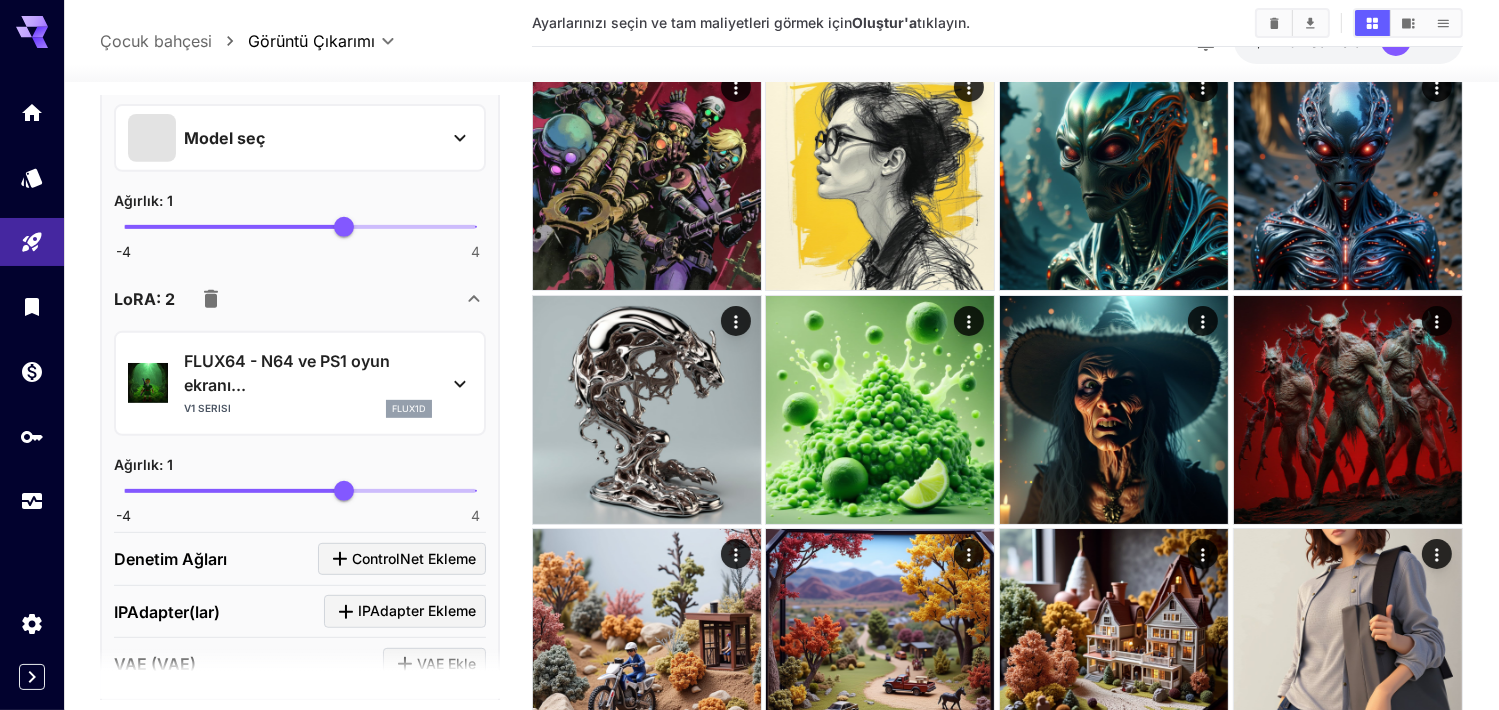 click on "FLUX64 - N64 ve PS1 oyun ekranı..." at bounding box center (308, 373) 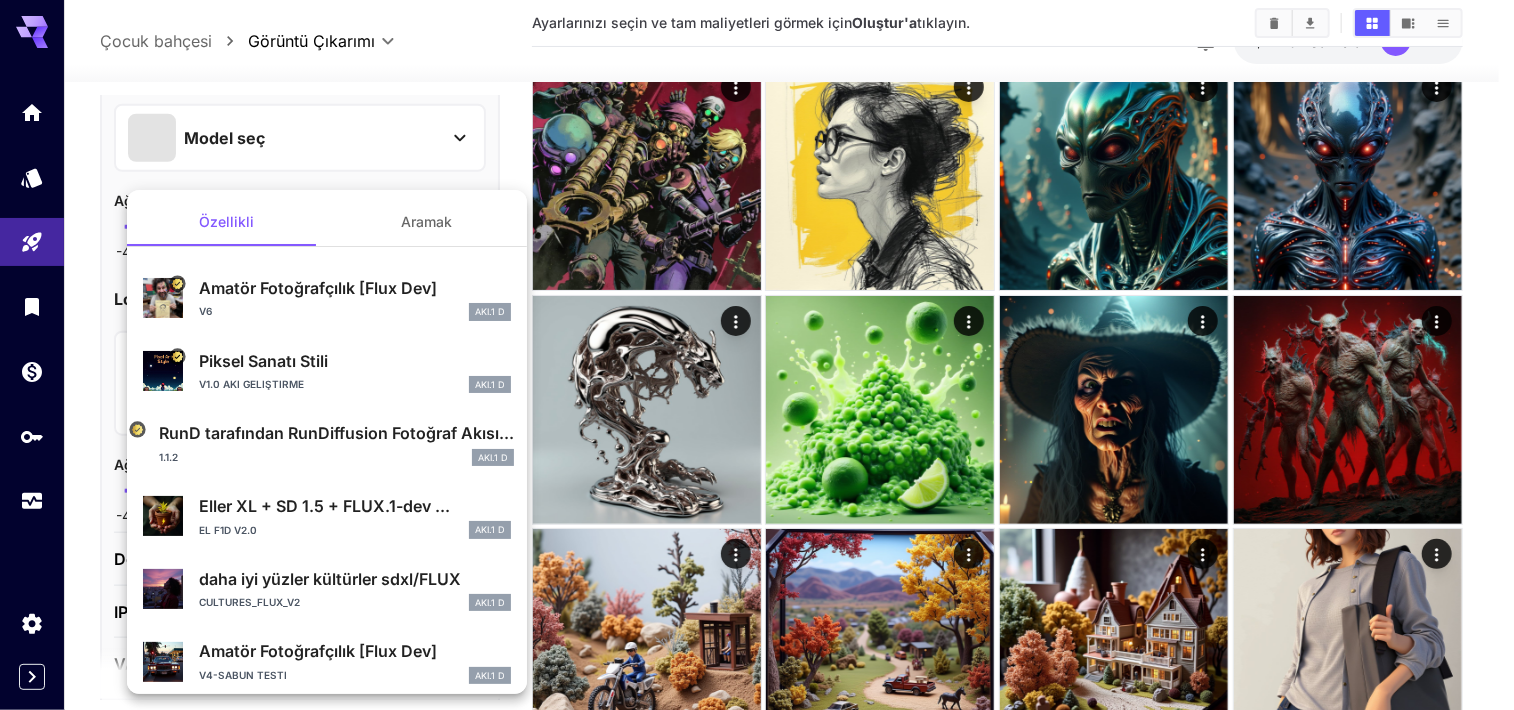 click at bounding box center (757, 355) 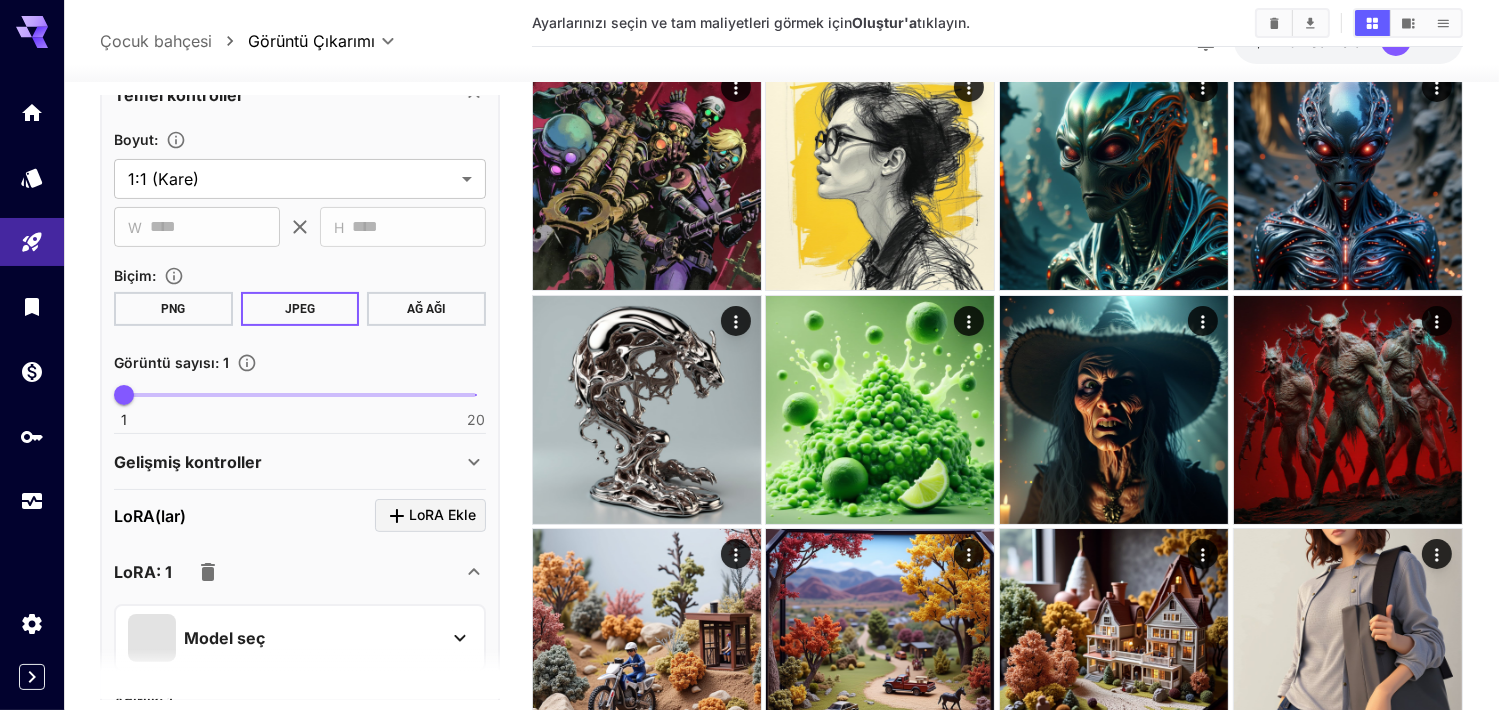 scroll, scrollTop: 500, scrollLeft: 0, axis: vertical 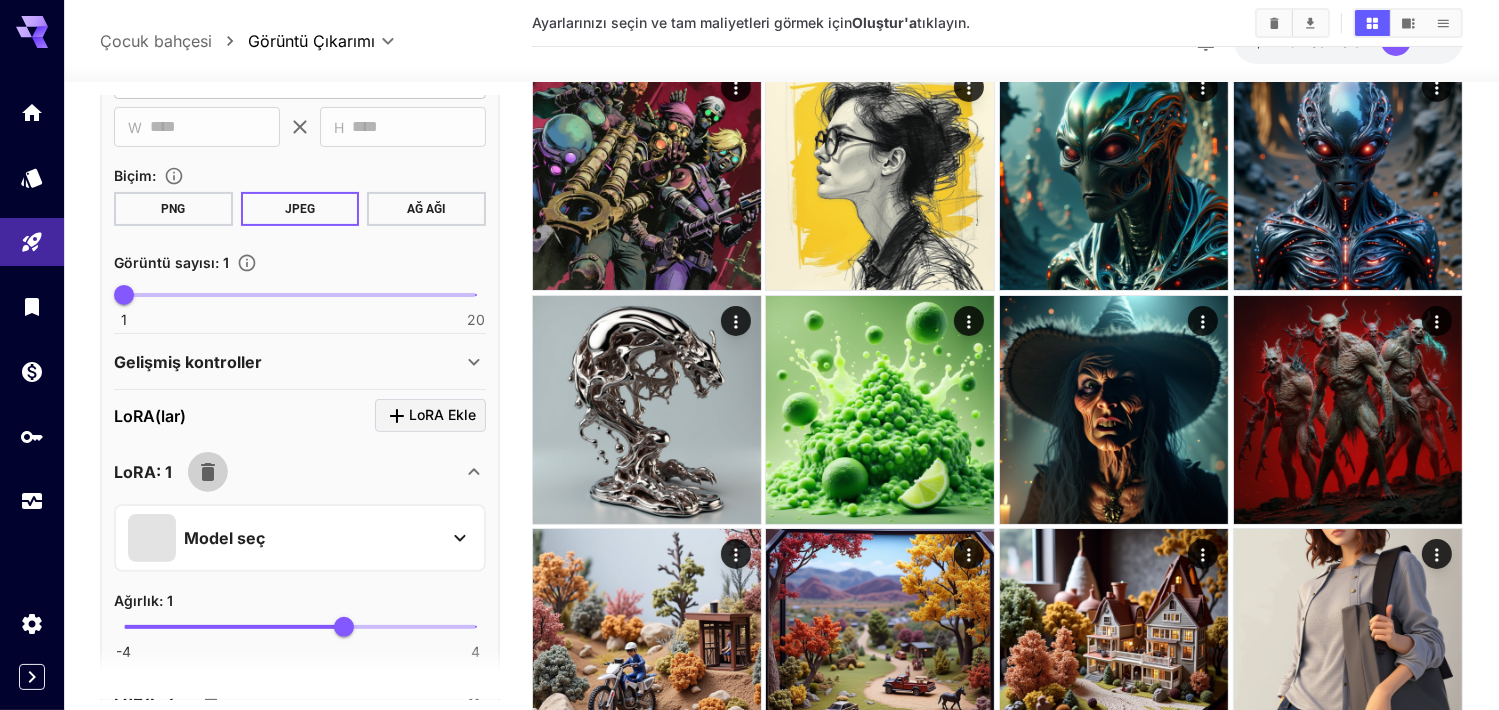 drag, startPoint x: 254, startPoint y: 223, endPoint x: 218, endPoint y: 473, distance: 252.5787 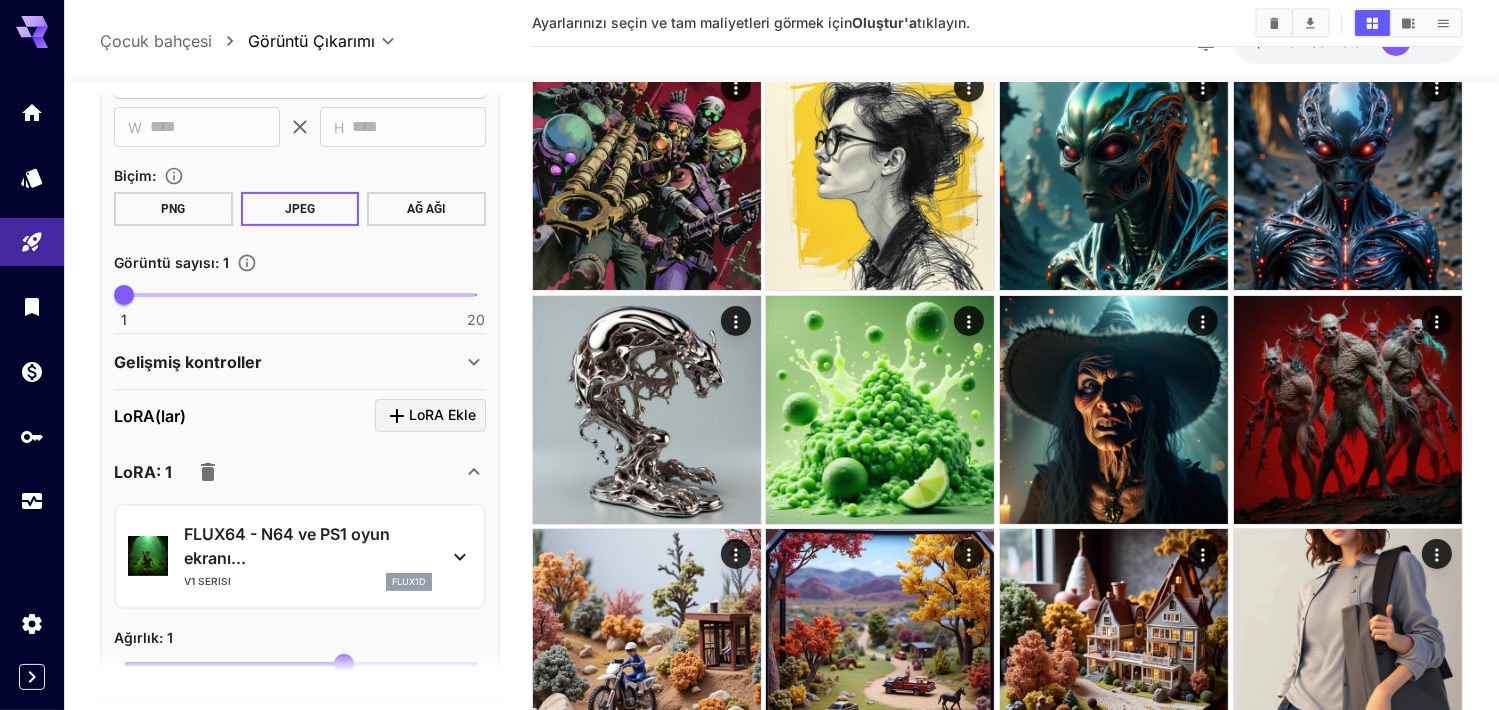 click 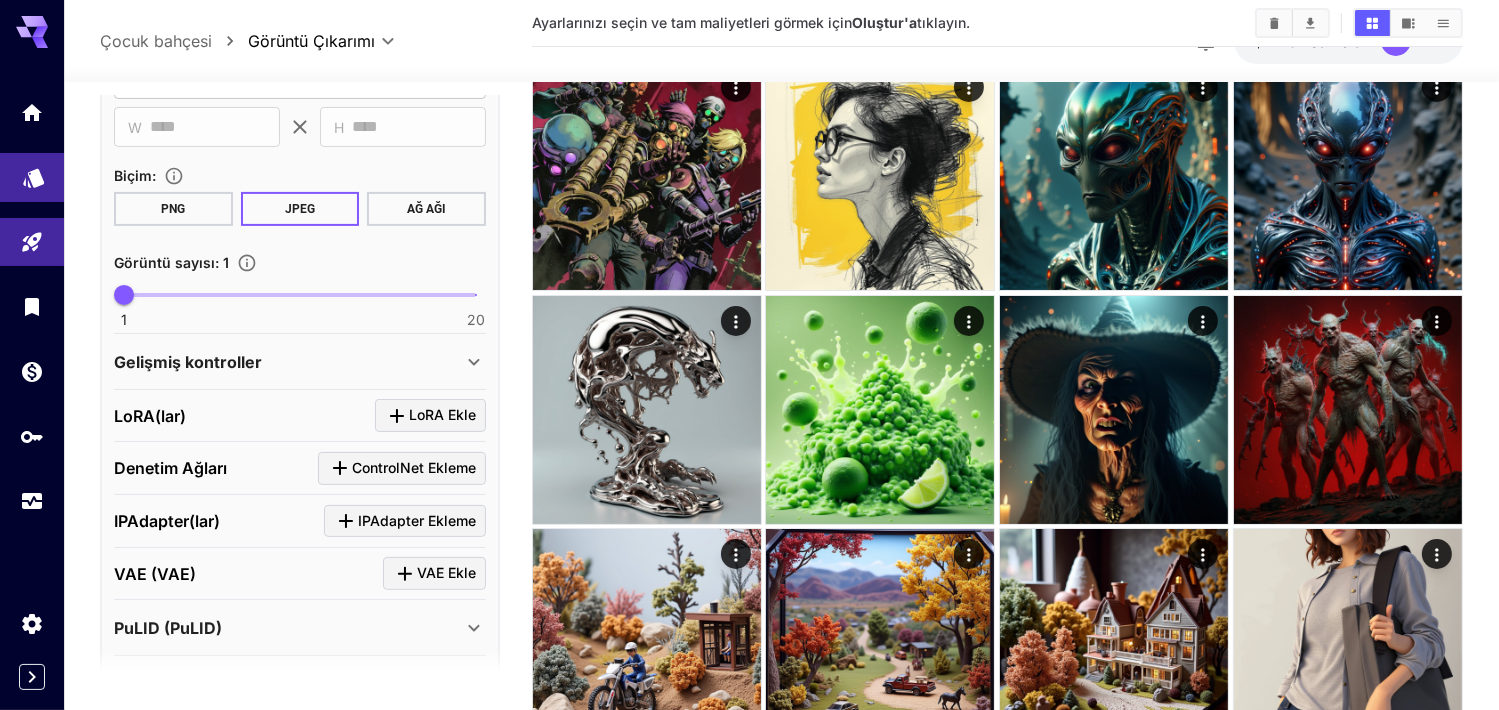 click at bounding box center (32, 177) 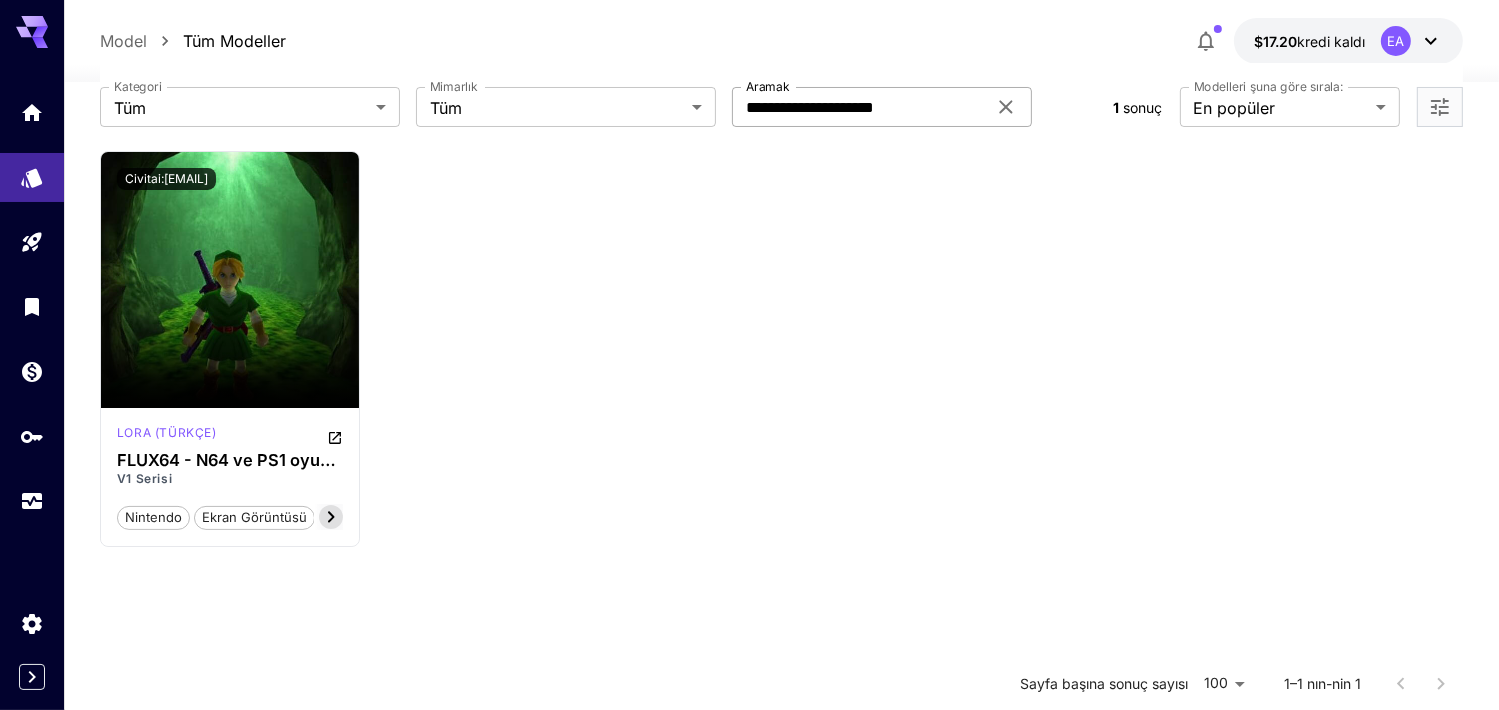 click 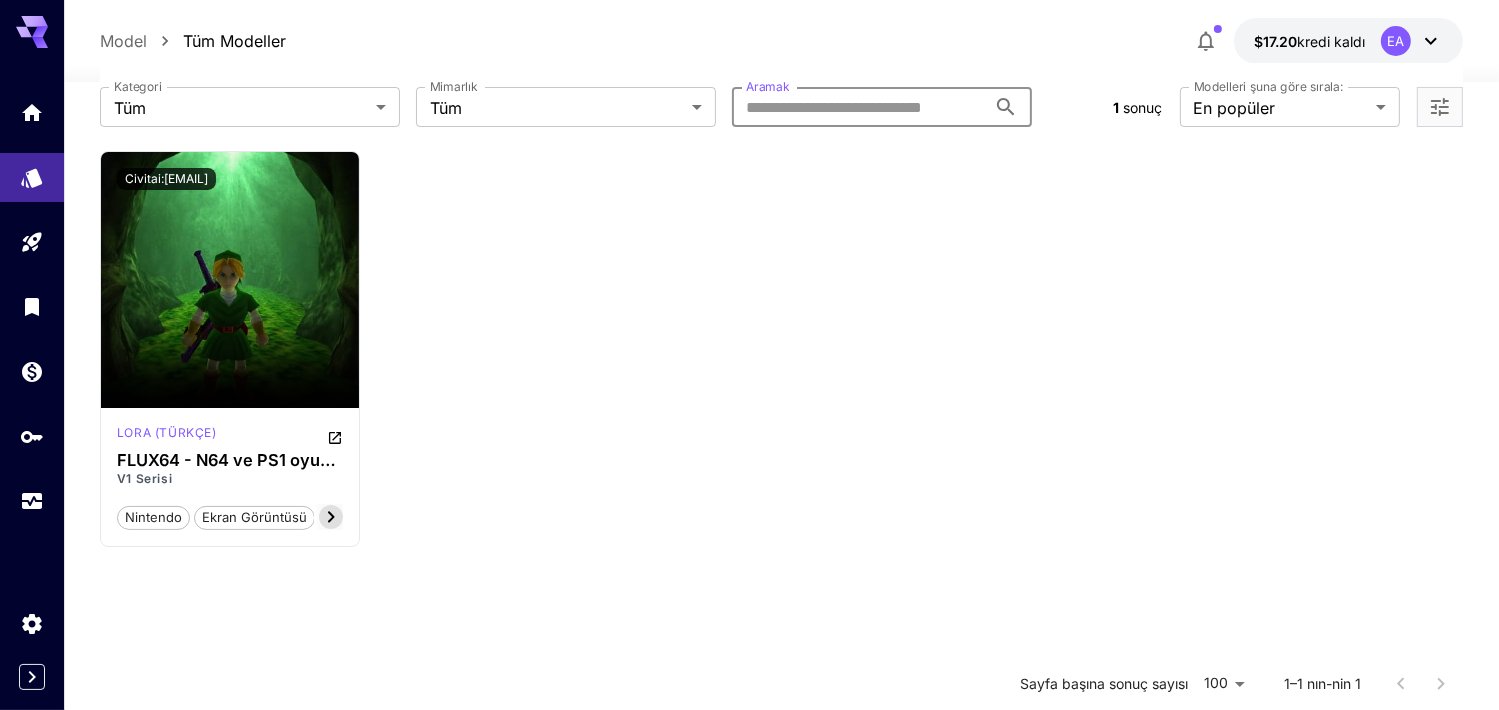 click on "Aramak" at bounding box center [859, 107] 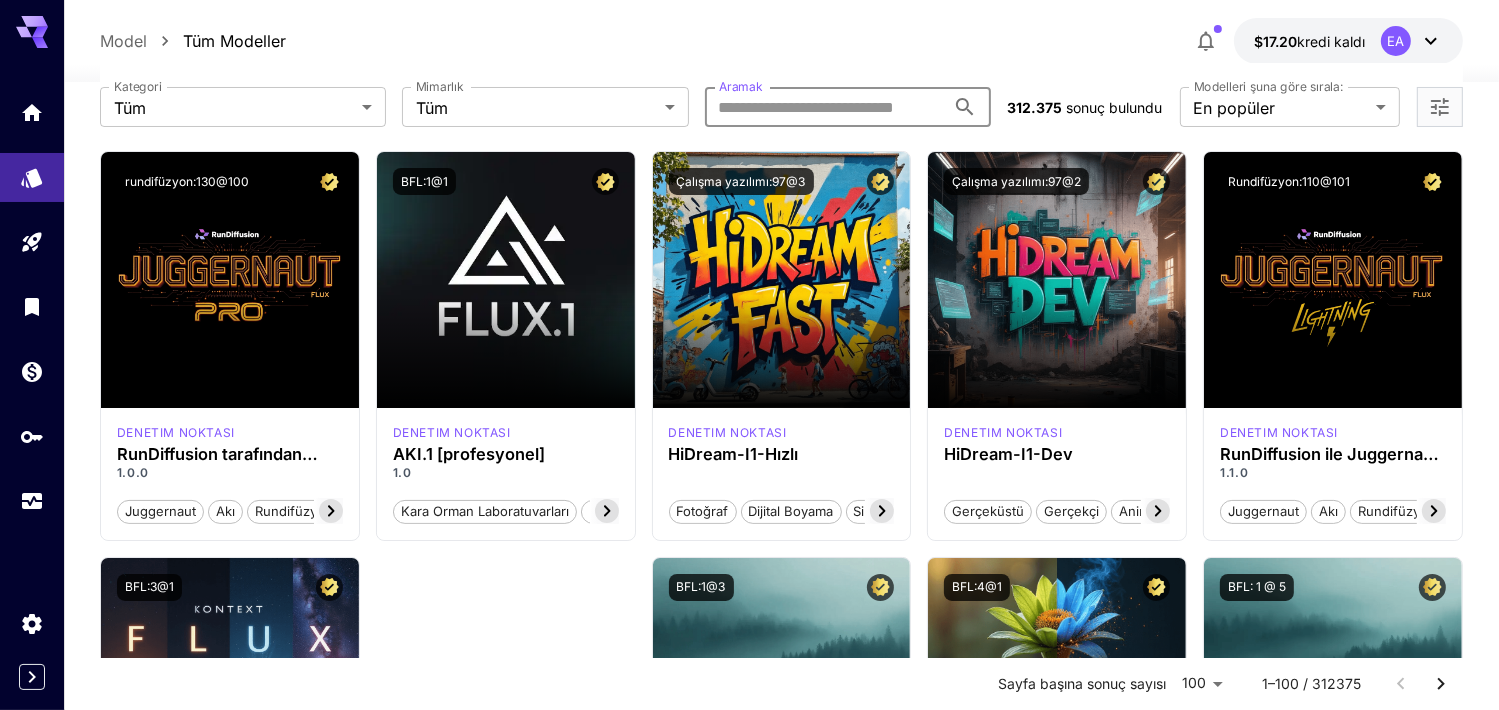 paste on "**********" 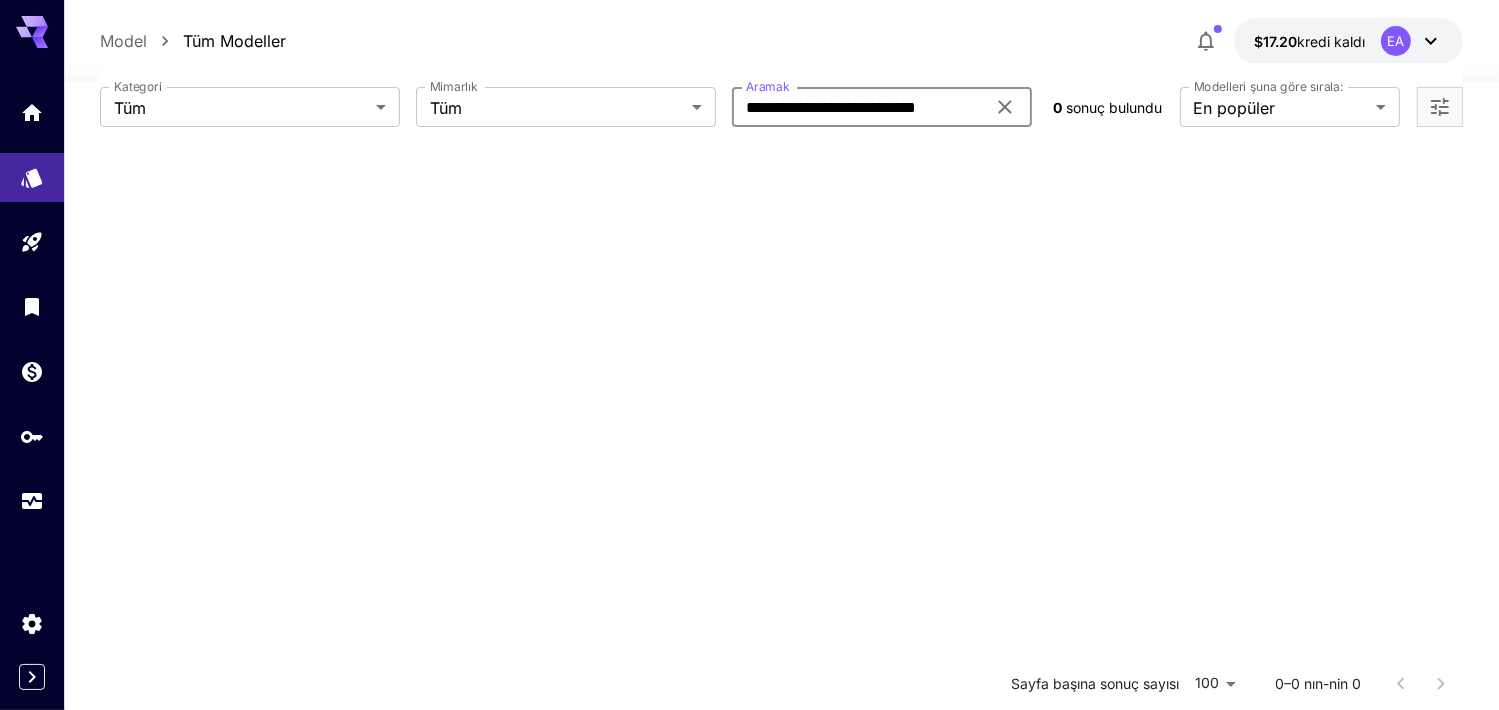 scroll, scrollTop: 0, scrollLeft: 0, axis: both 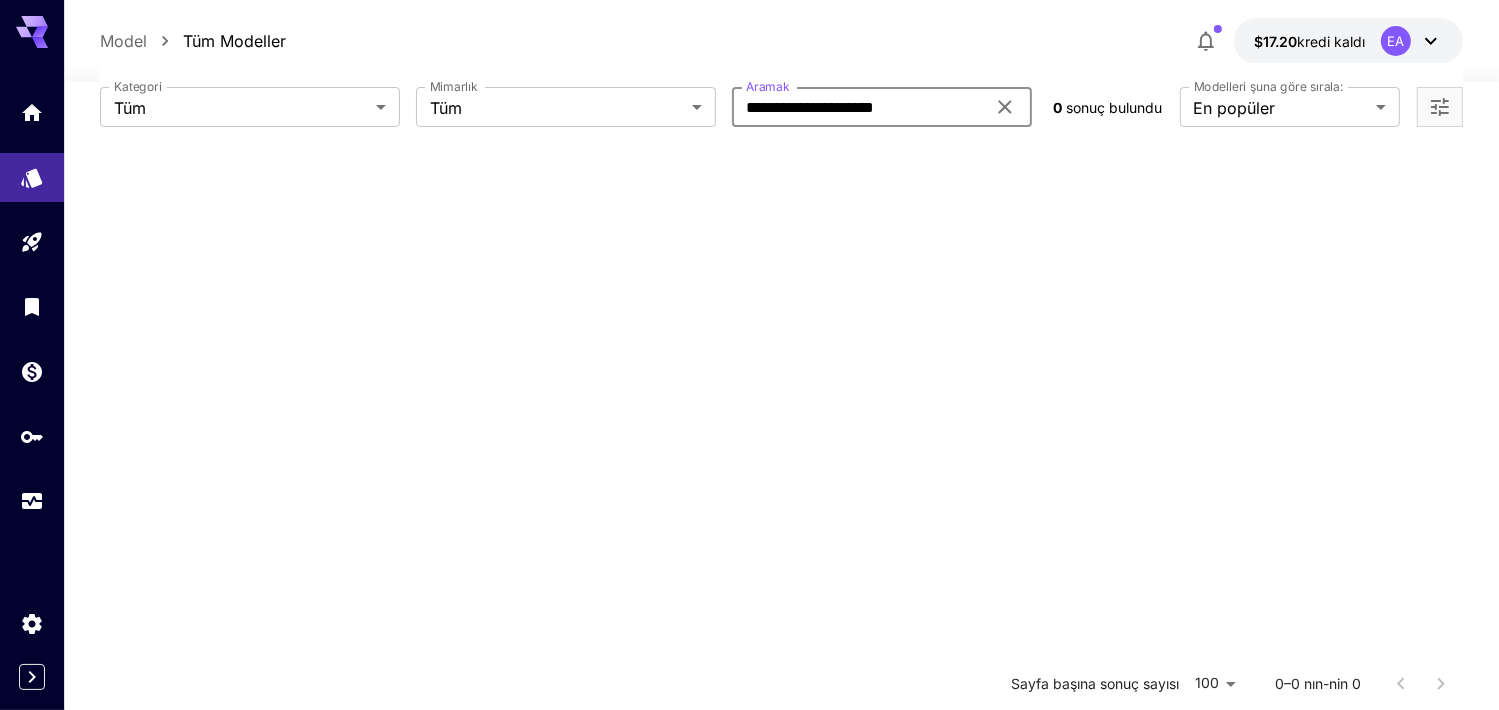 type on "**********" 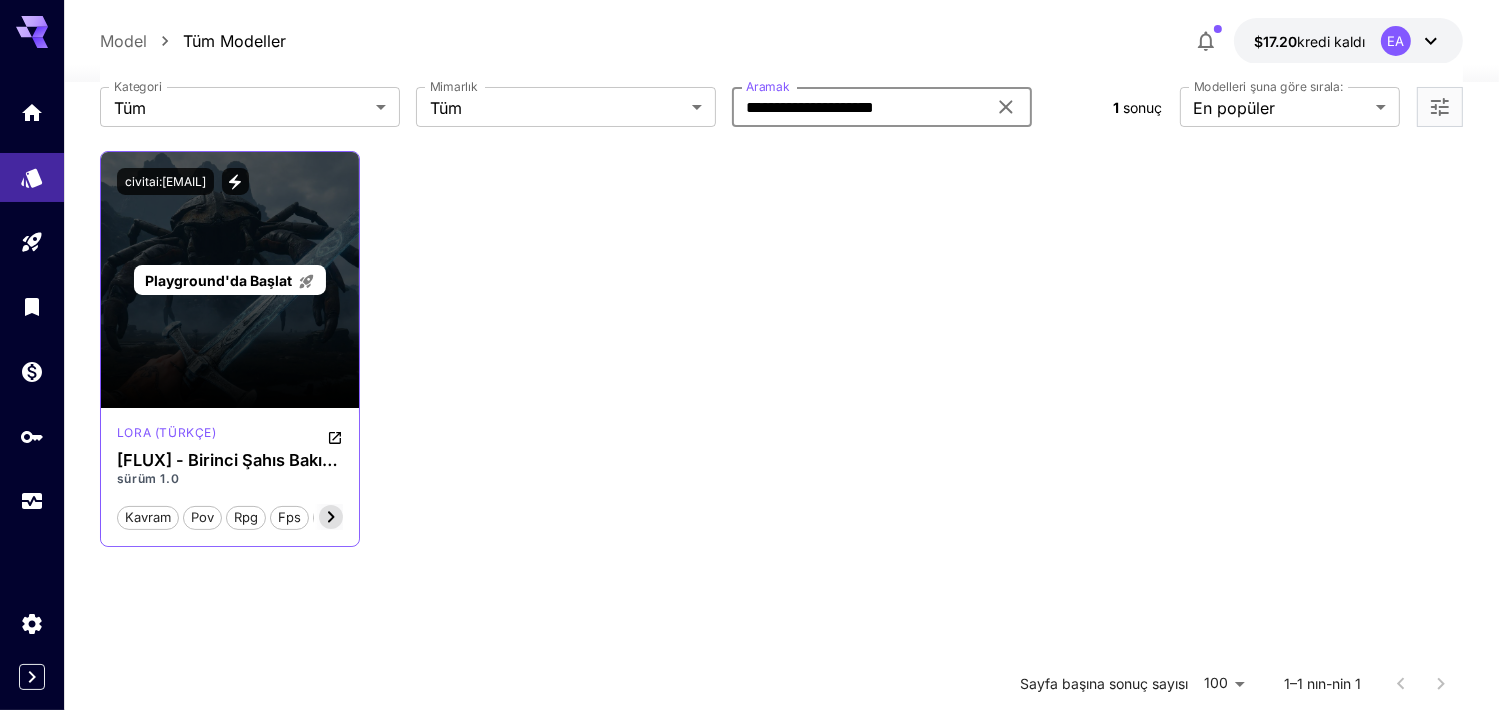 click on "Playground'da Başlat" at bounding box center (218, 280) 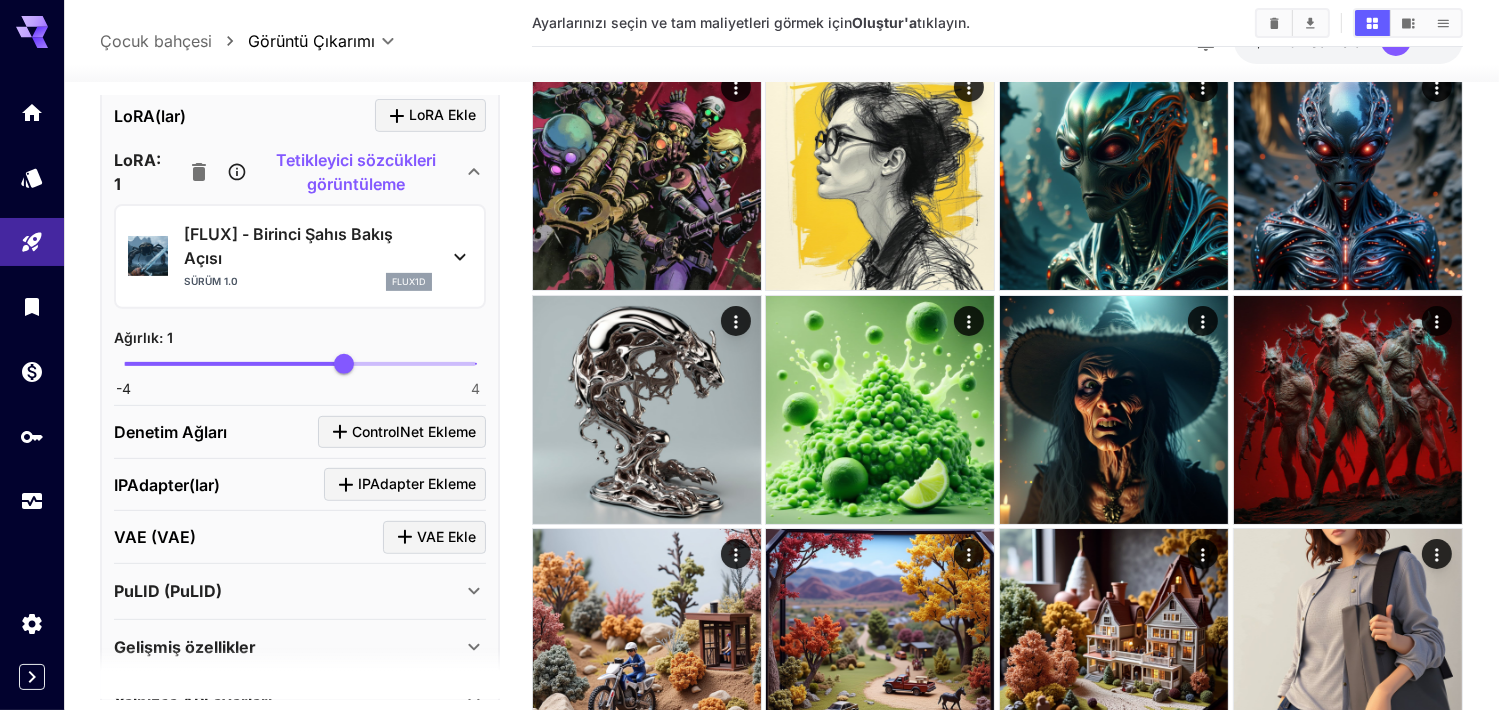 scroll, scrollTop: 850, scrollLeft: 0, axis: vertical 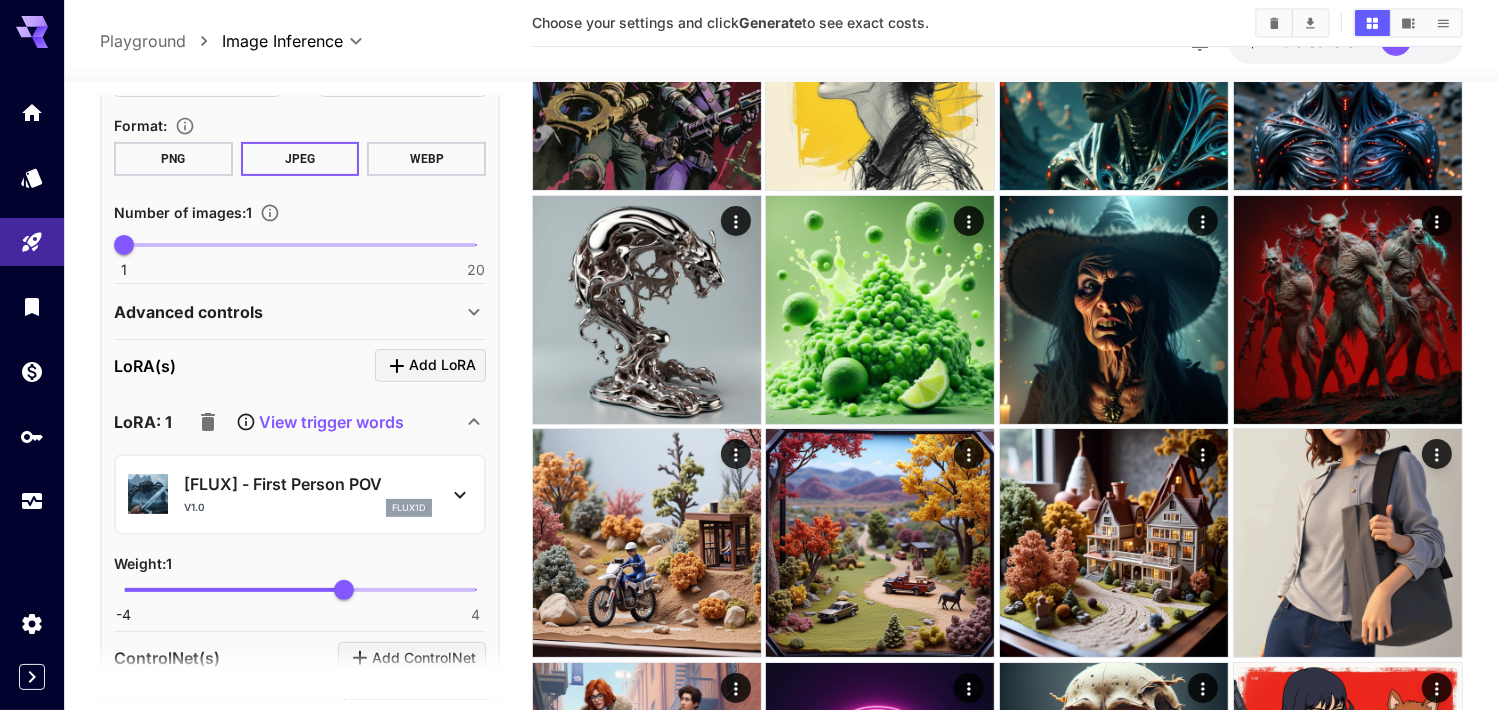 click on "LoRA: 1 View trigger words" at bounding box center [288, 422] 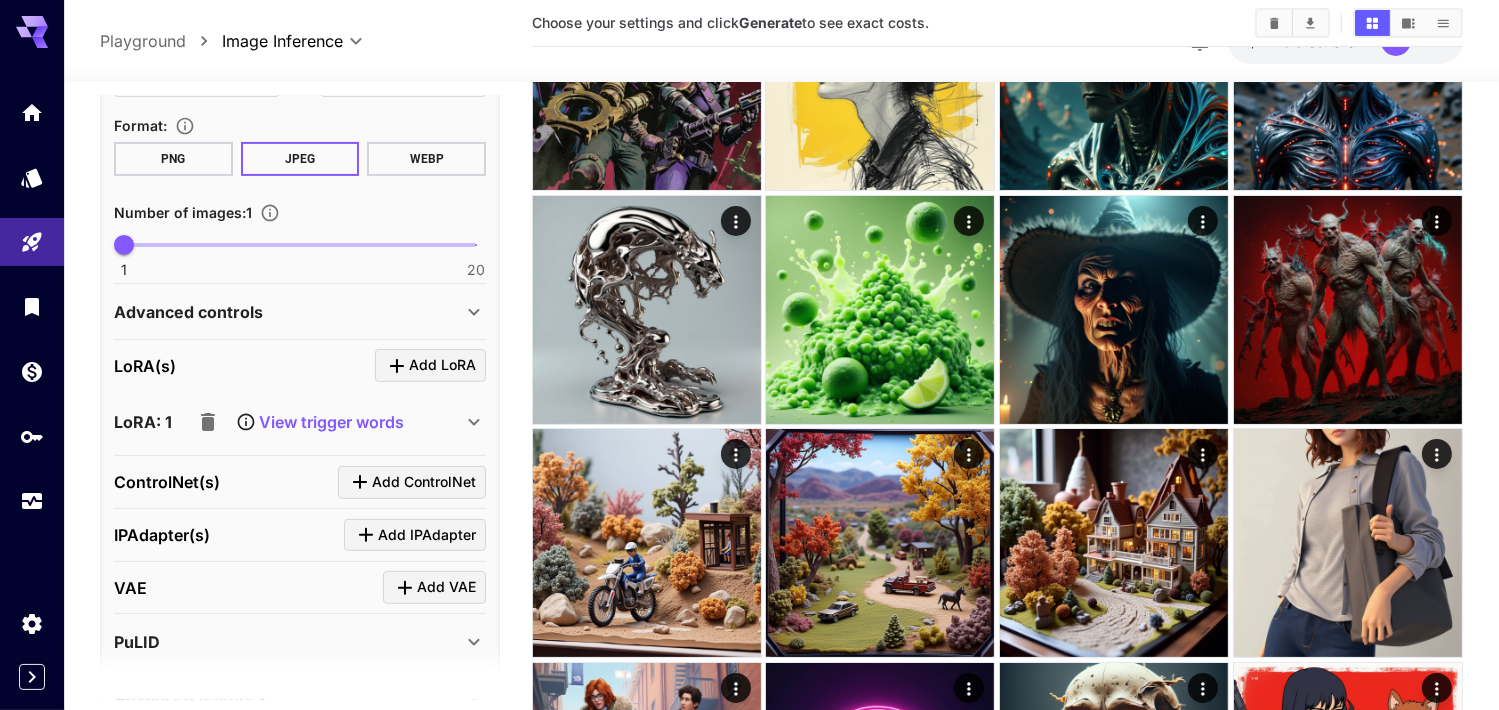 click on "View trigger words" at bounding box center (331, 422) 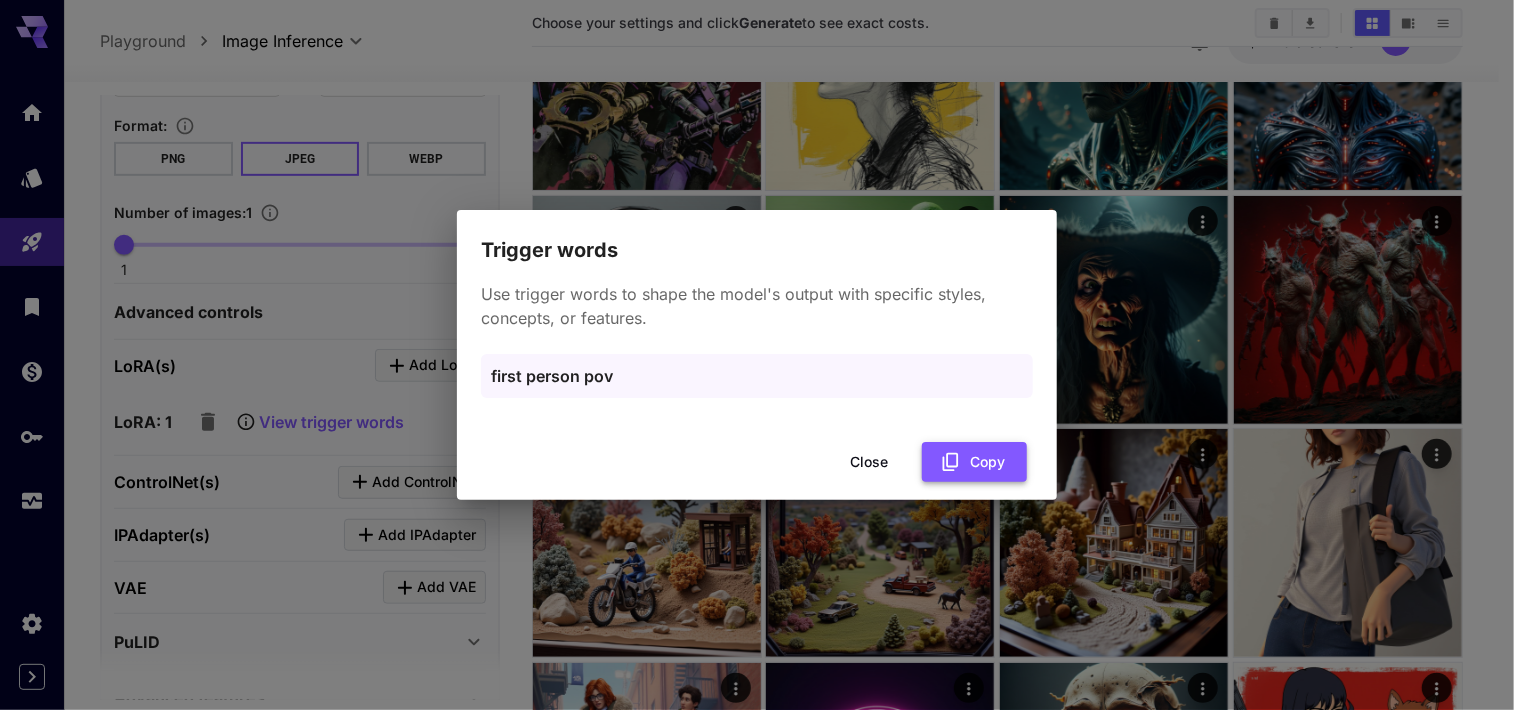 click on "Copy" at bounding box center [974, 462] 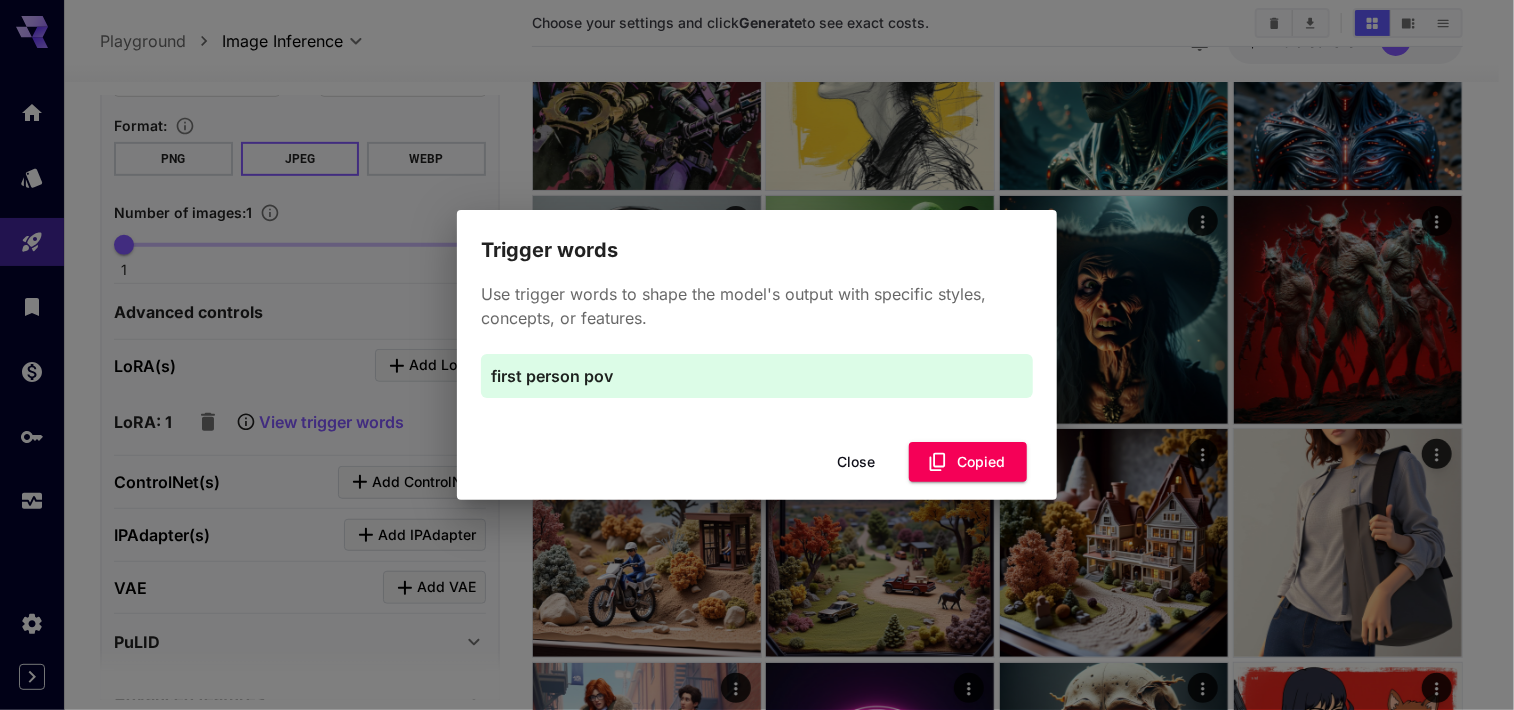 click on "Trigger words Use trigger words to shape the model's output with specific styles, concepts, or features. first person pov Close Copied" at bounding box center (757, 355) 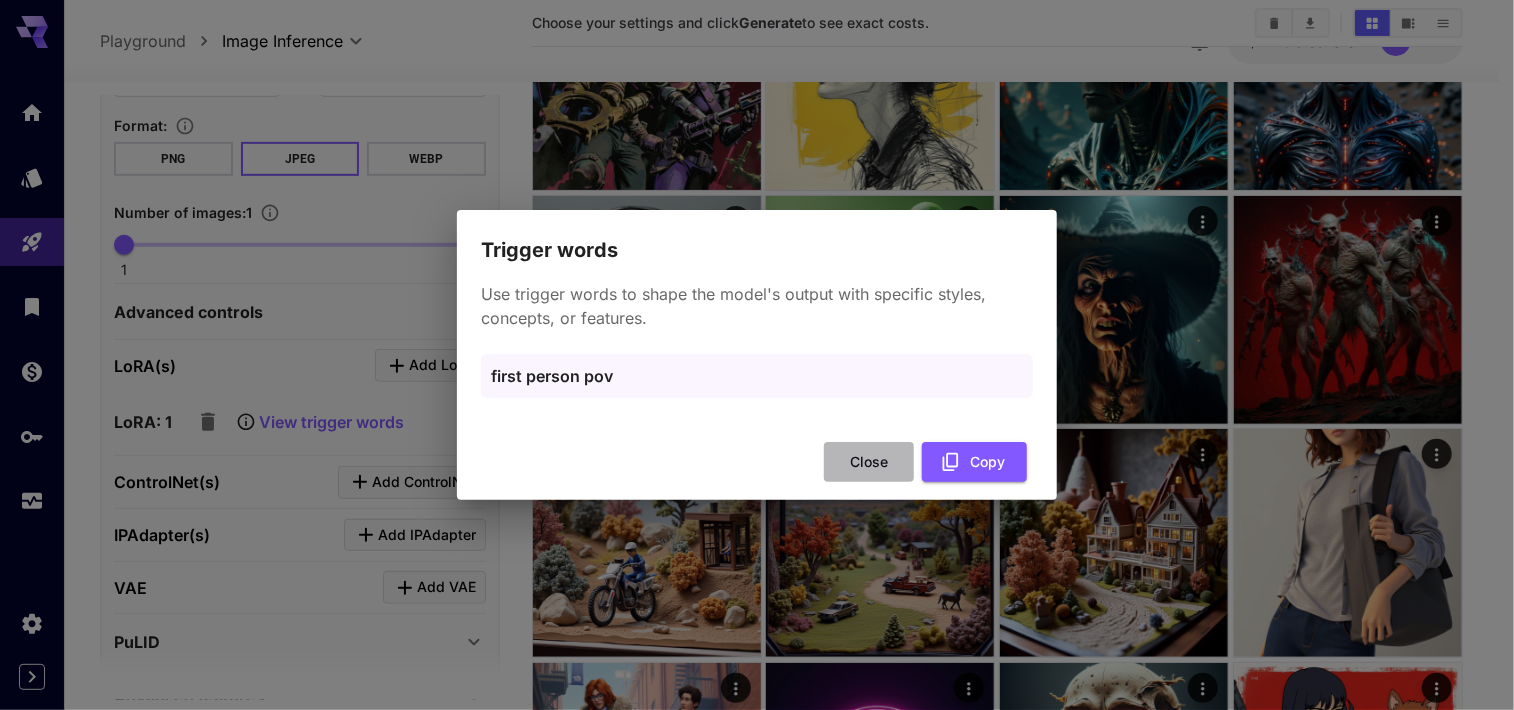 click on "Close" at bounding box center [869, 462] 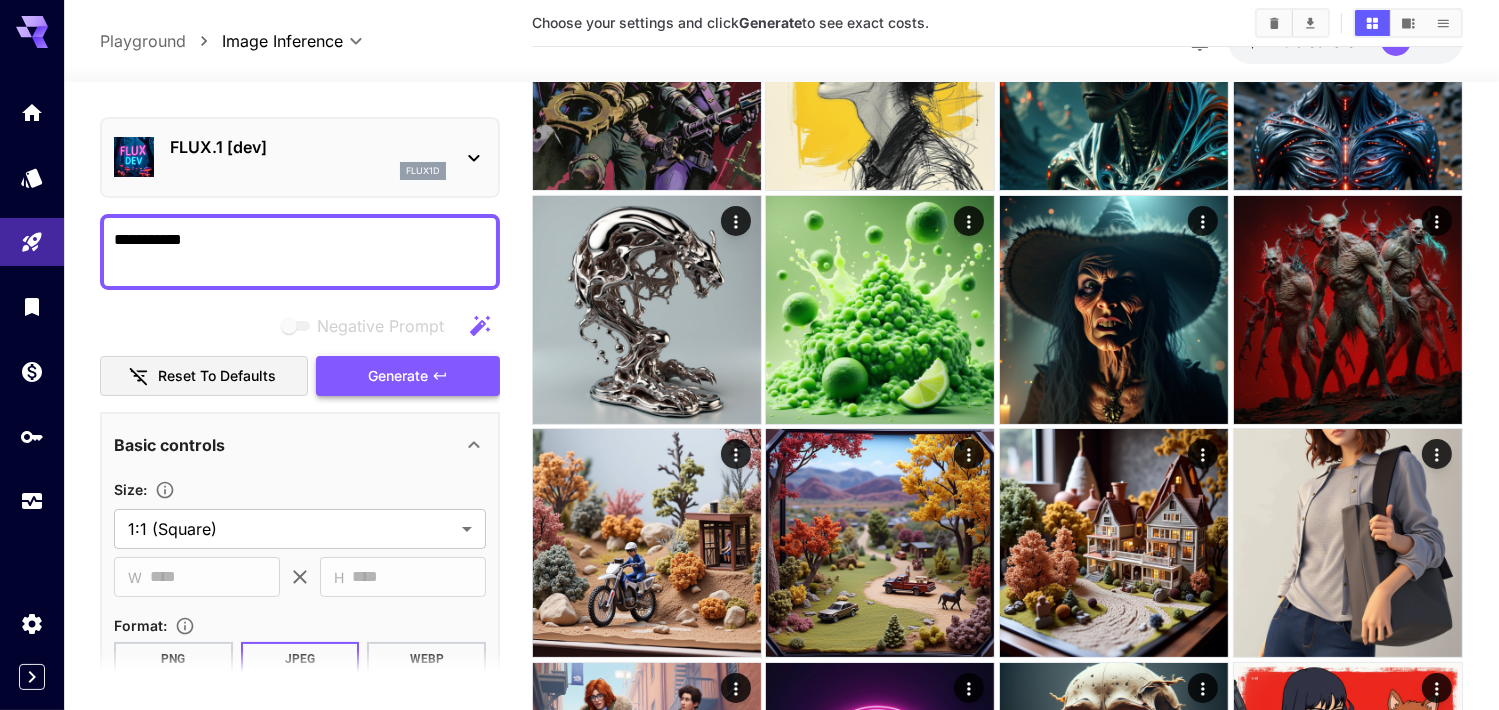 scroll, scrollTop: 0, scrollLeft: 0, axis: both 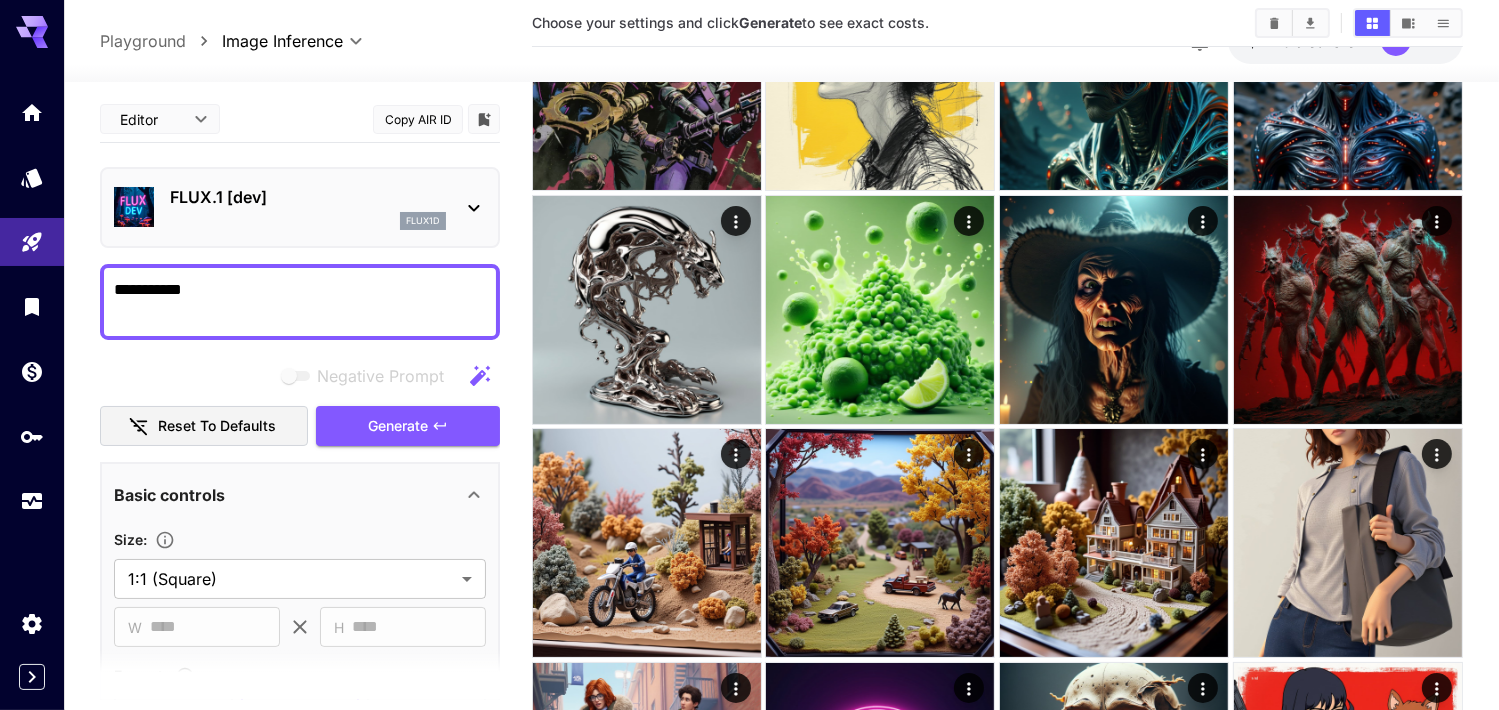 click on "**********" at bounding box center (300, 302) 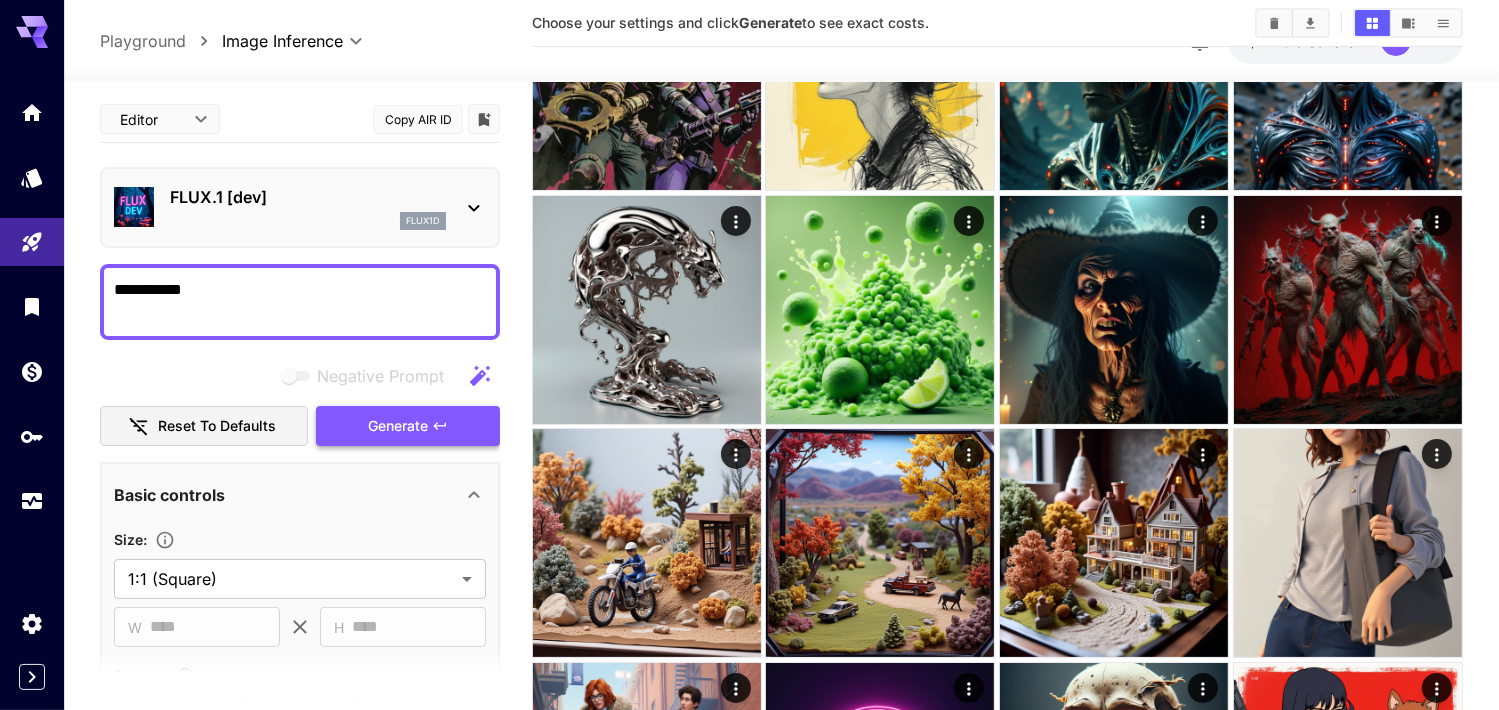 paste on "*****" 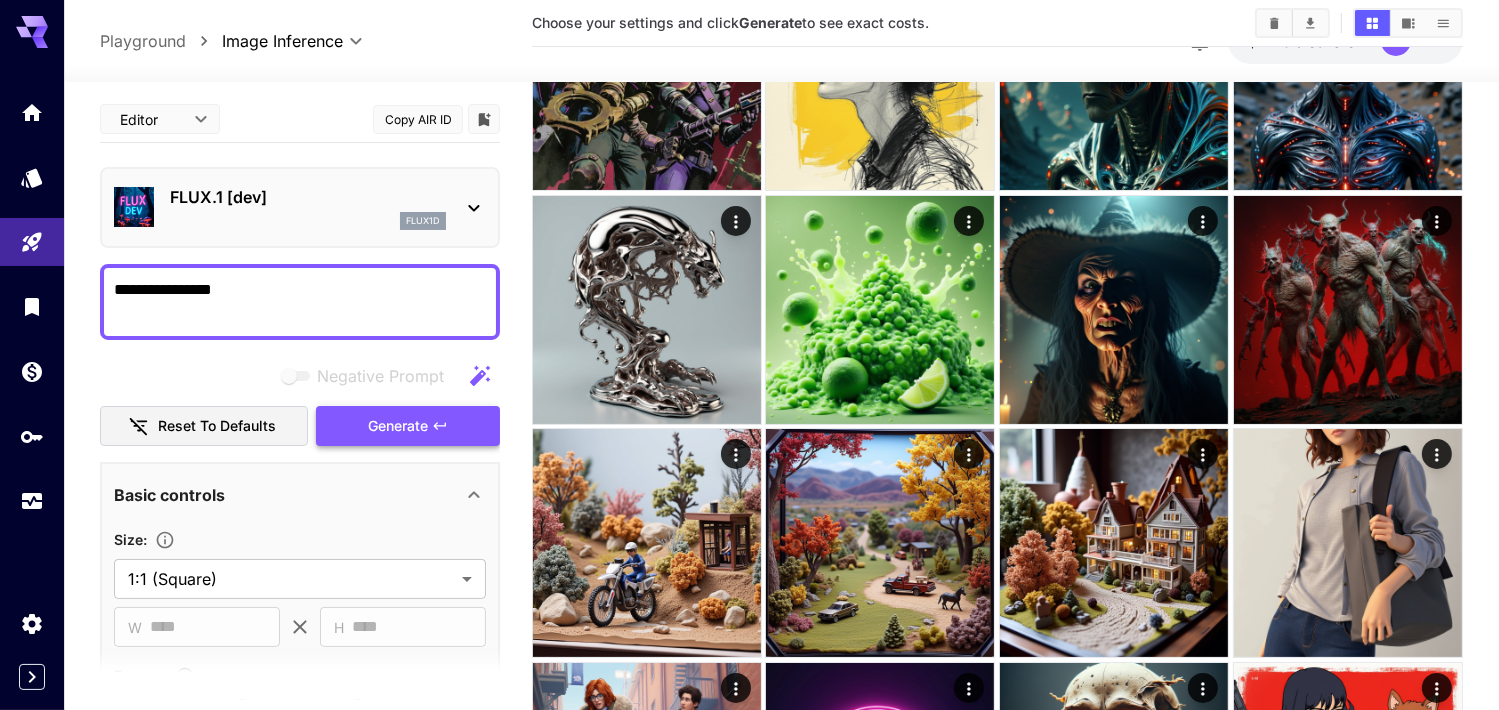 type on "**********" 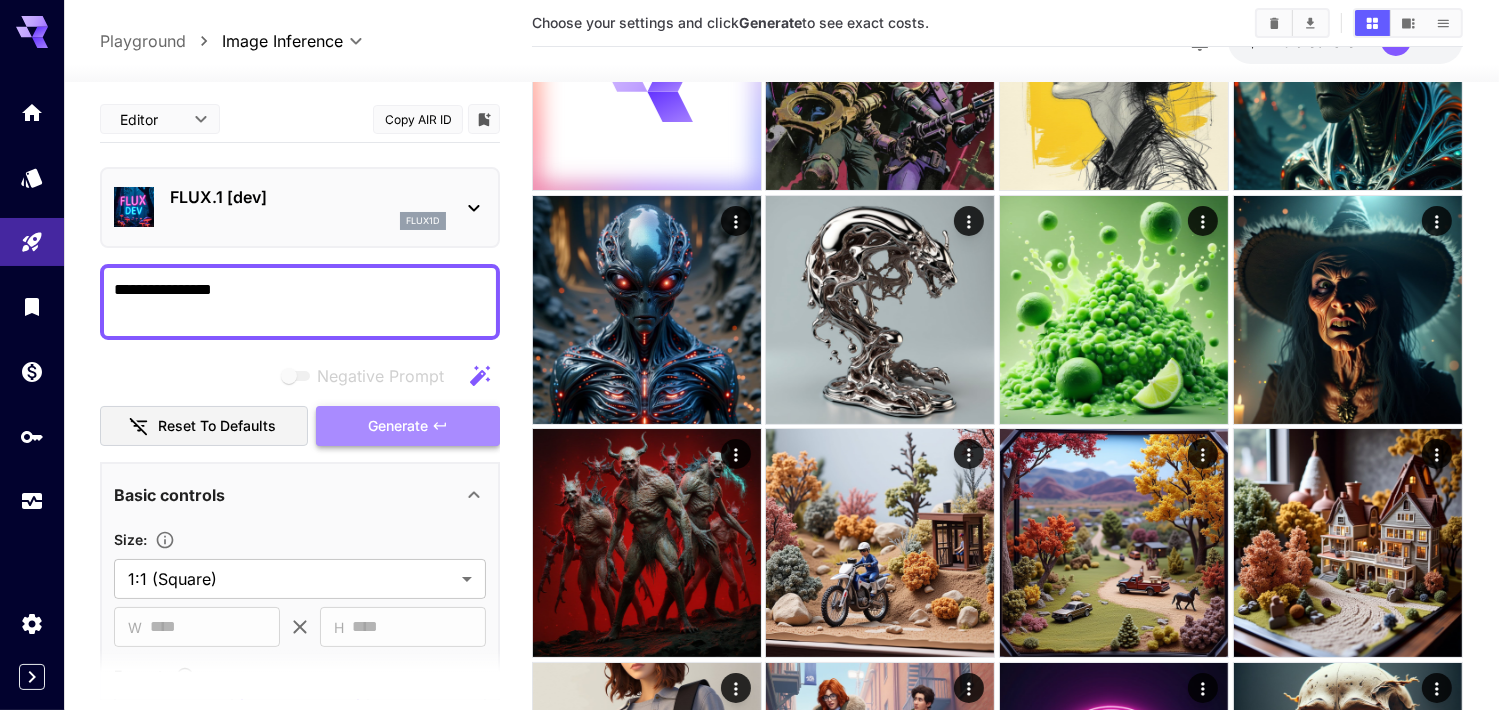 click on "Generate" at bounding box center (398, 426) 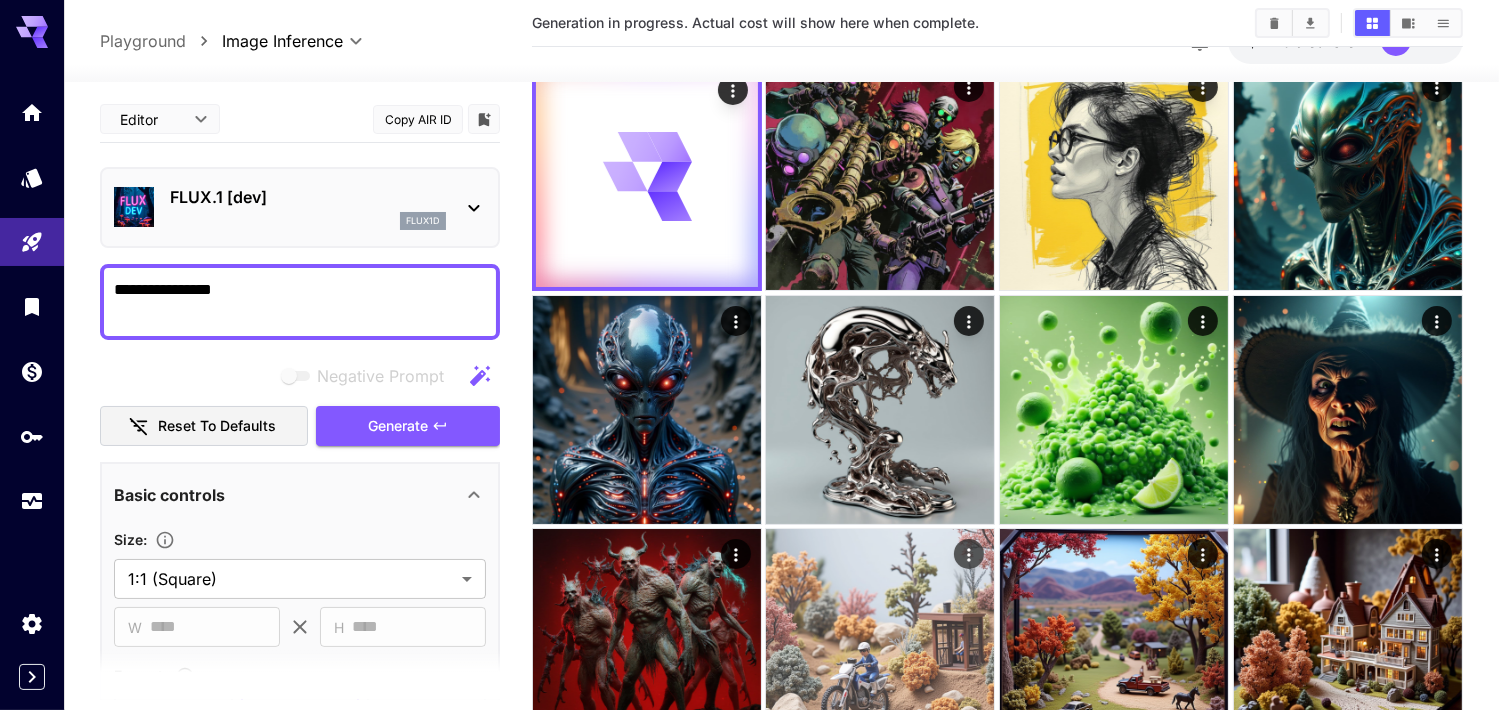 scroll, scrollTop: 0, scrollLeft: 0, axis: both 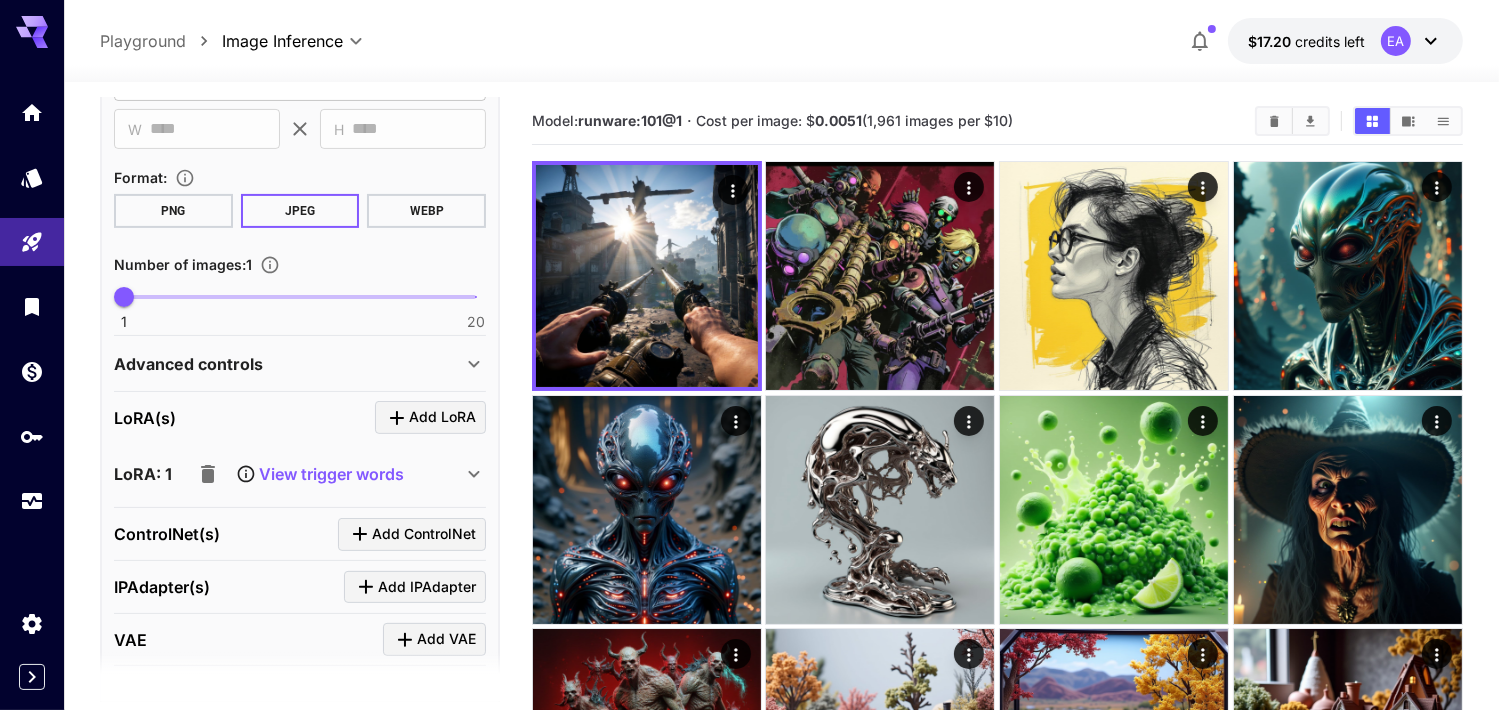 click on "View trigger words" at bounding box center (331, 474) 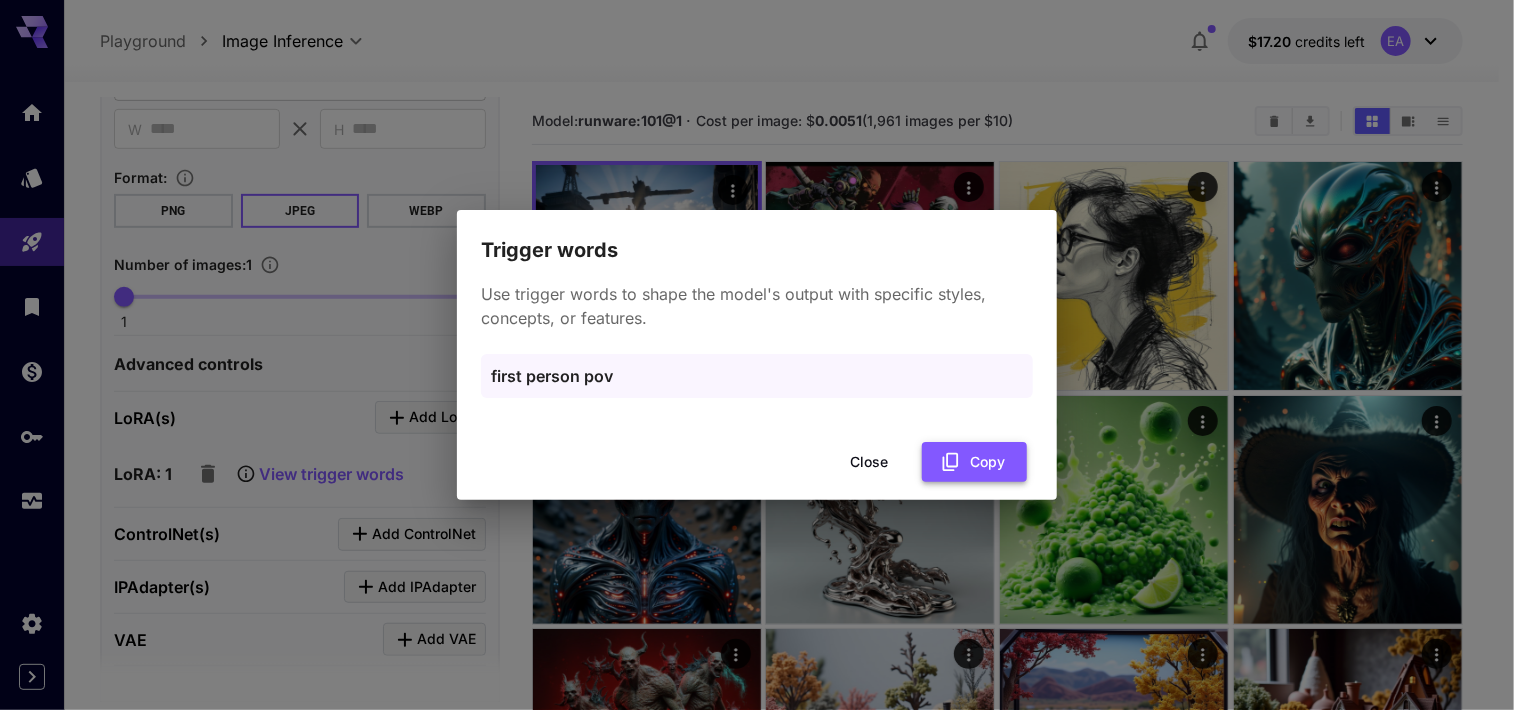 click on "Copy" at bounding box center (974, 462) 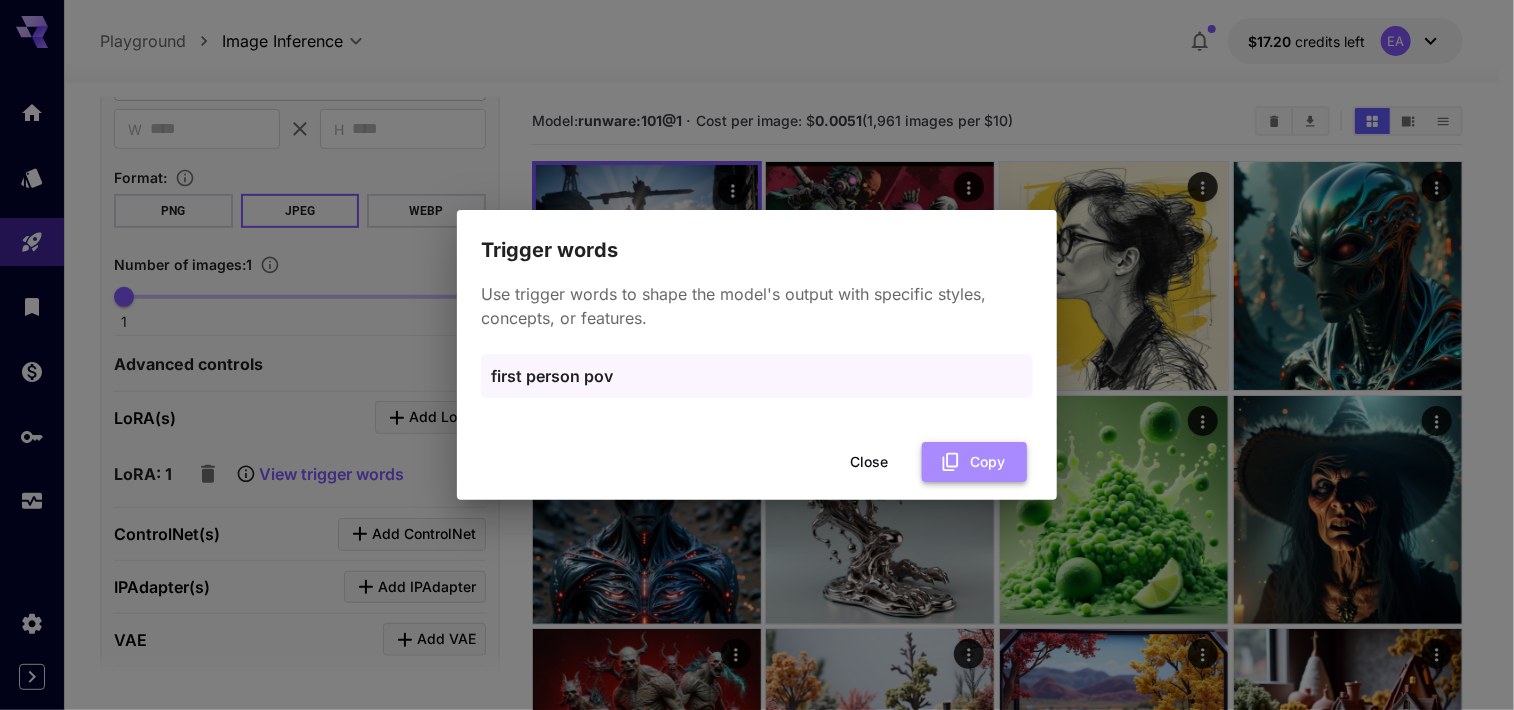 click on "Copy" at bounding box center (974, 462) 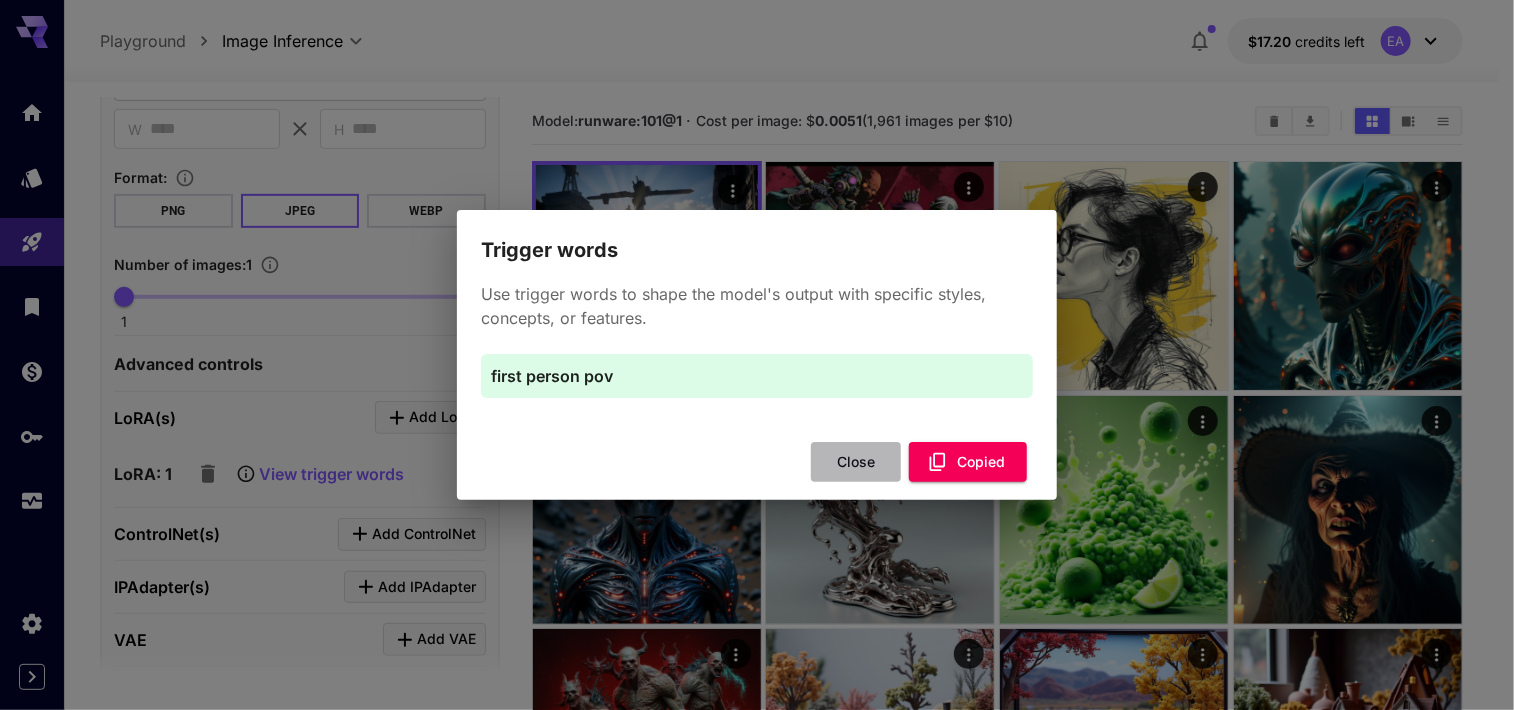 click on "Close" at bounding box center [856, 462] 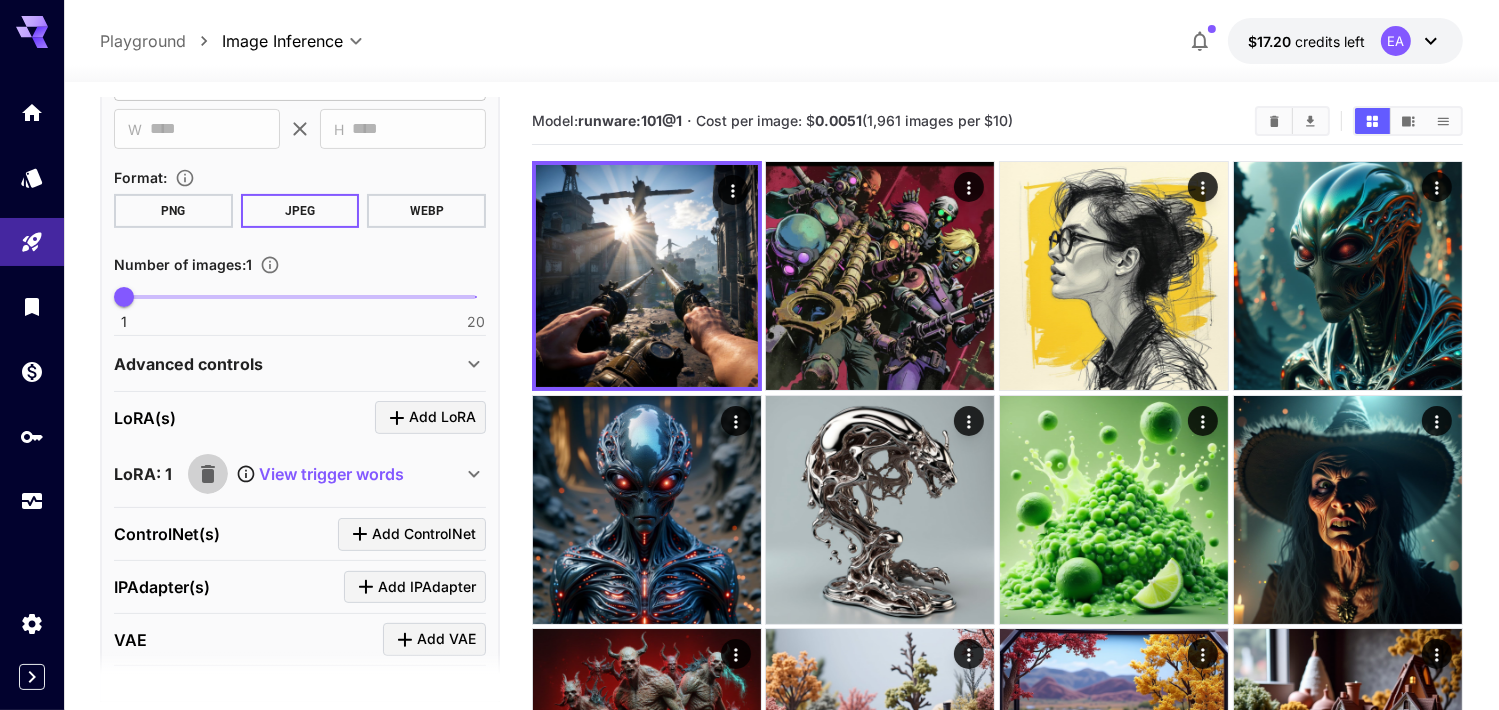 click 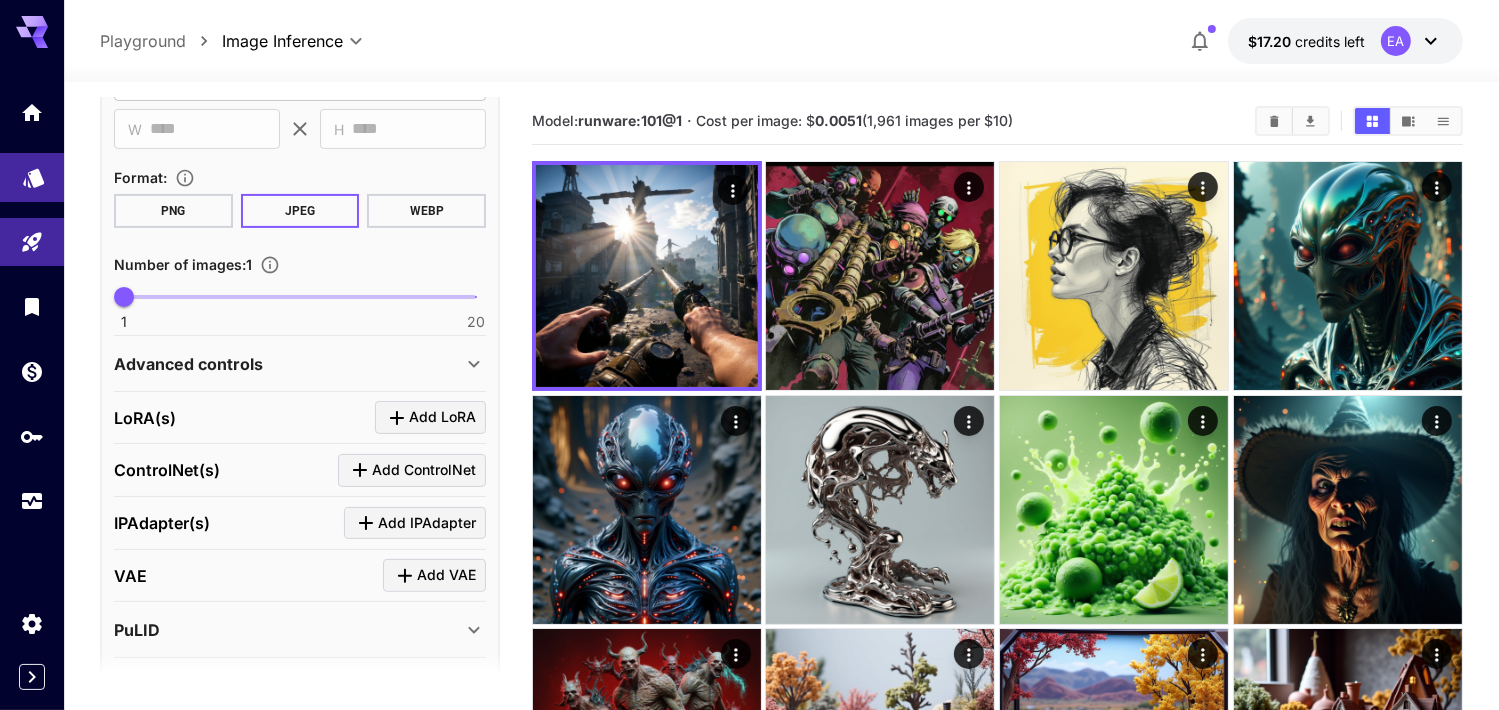 click at bounding box center (32, 177) 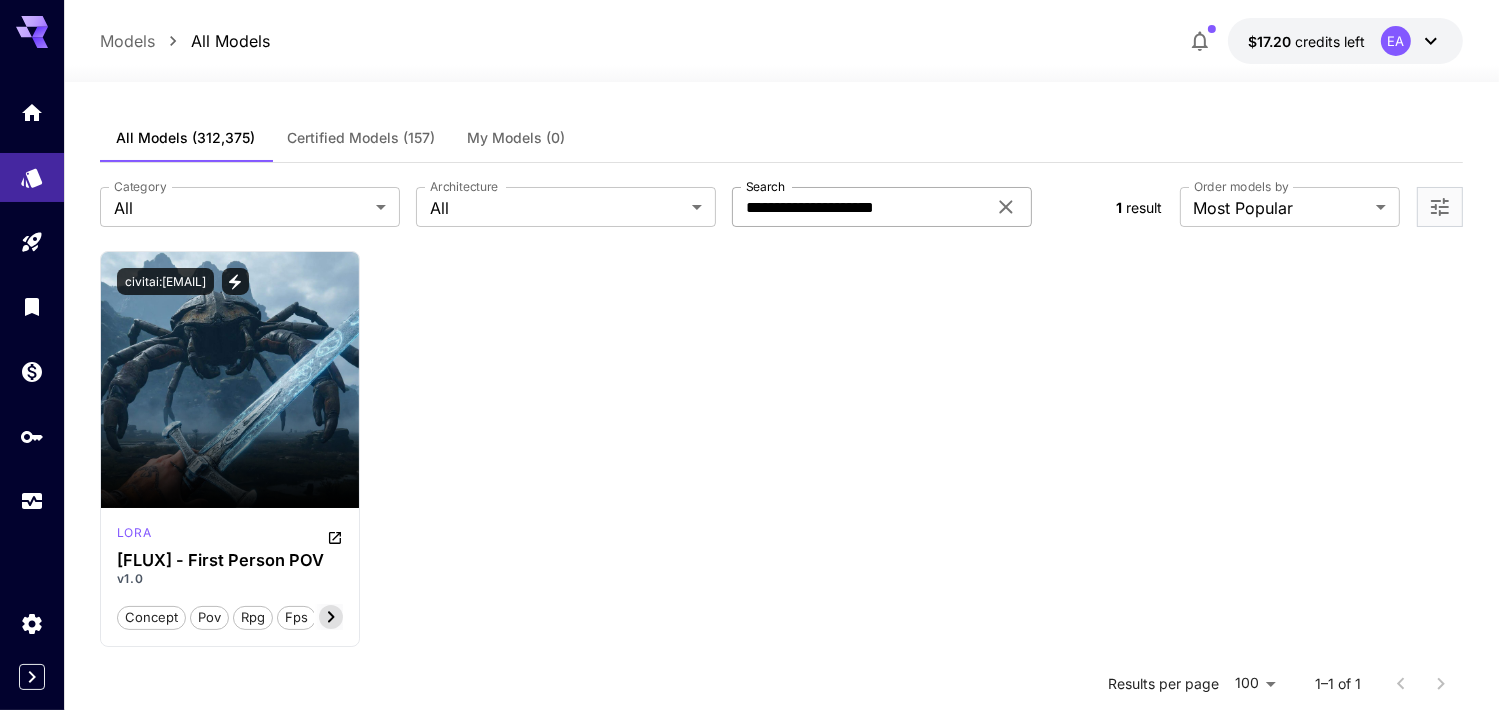 click on "**********" at bounding box center (859, 207) 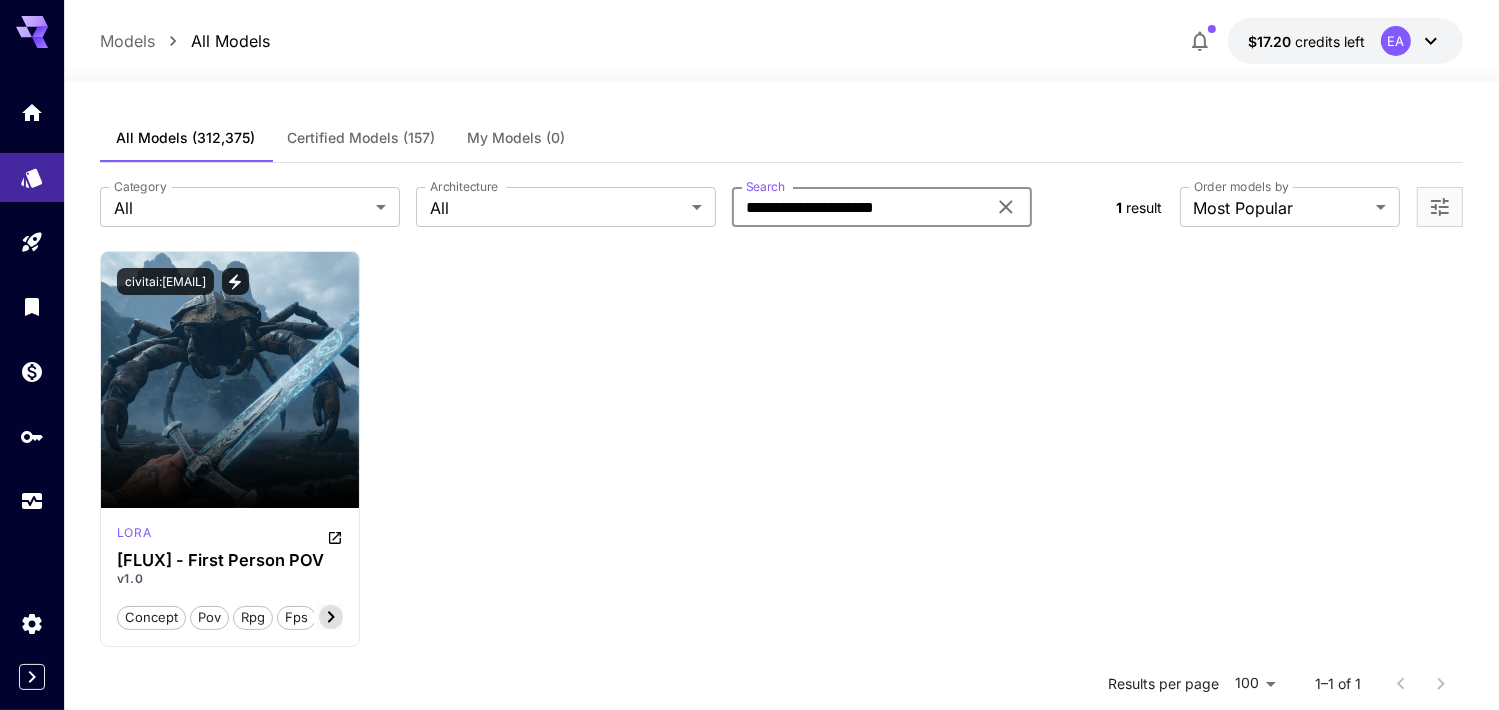 paste on "**********" 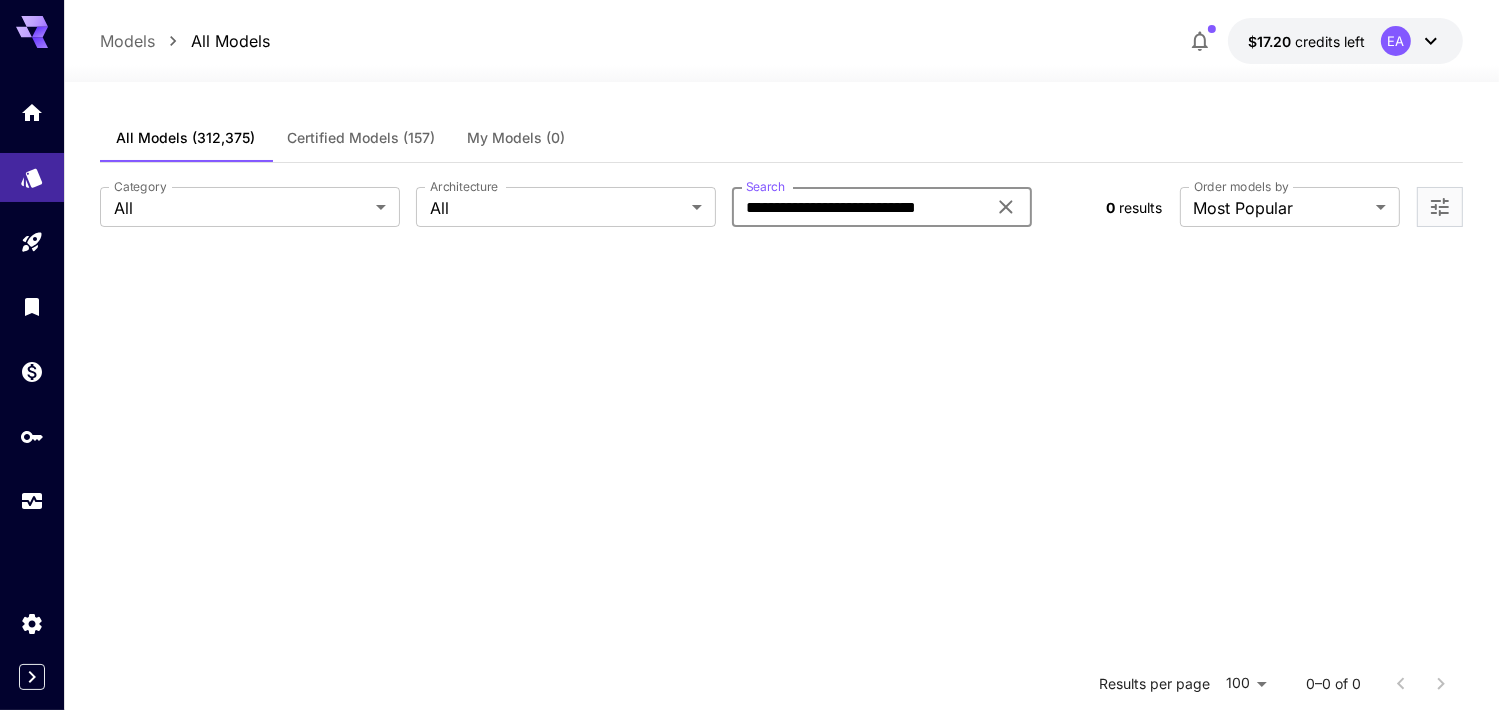 scroll, scrollTop: 0, scrollLeft: 0, axis: both 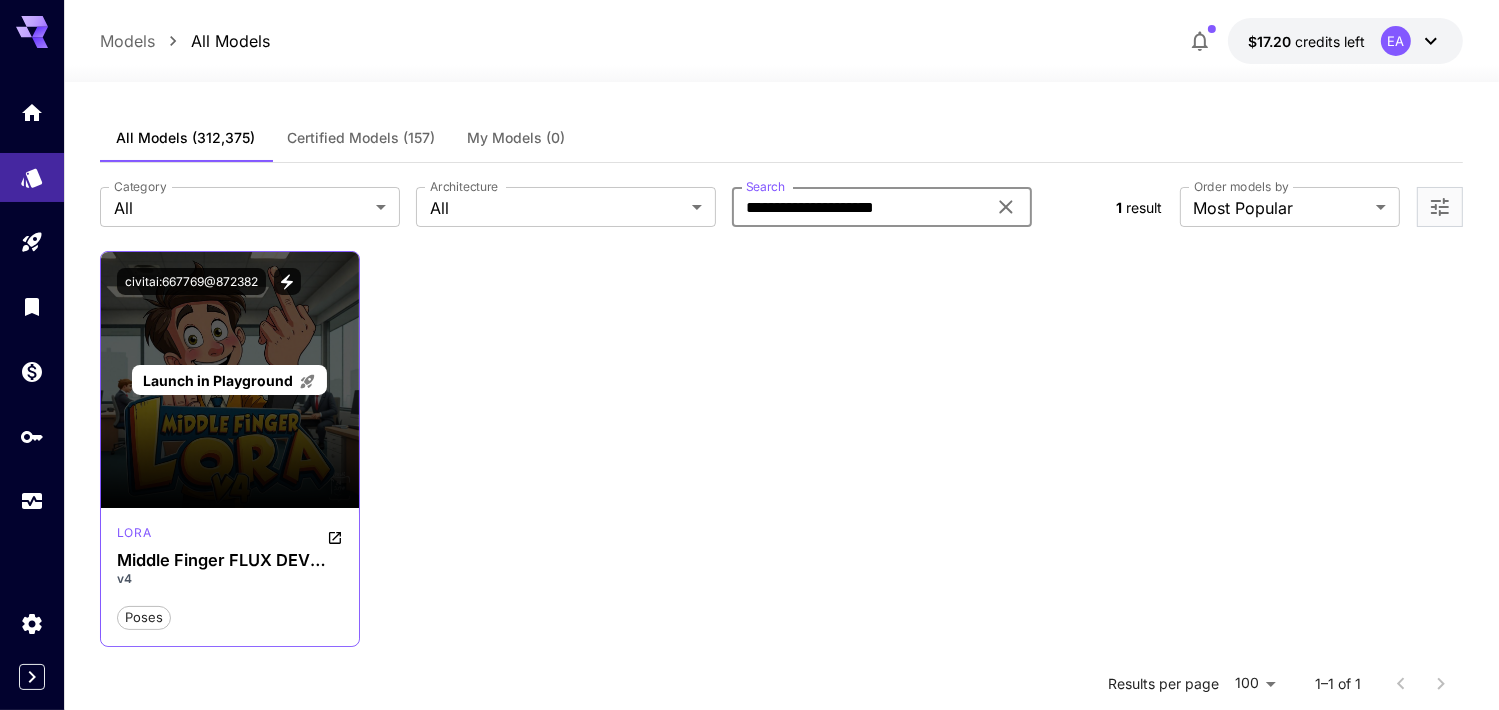 type on "**********" 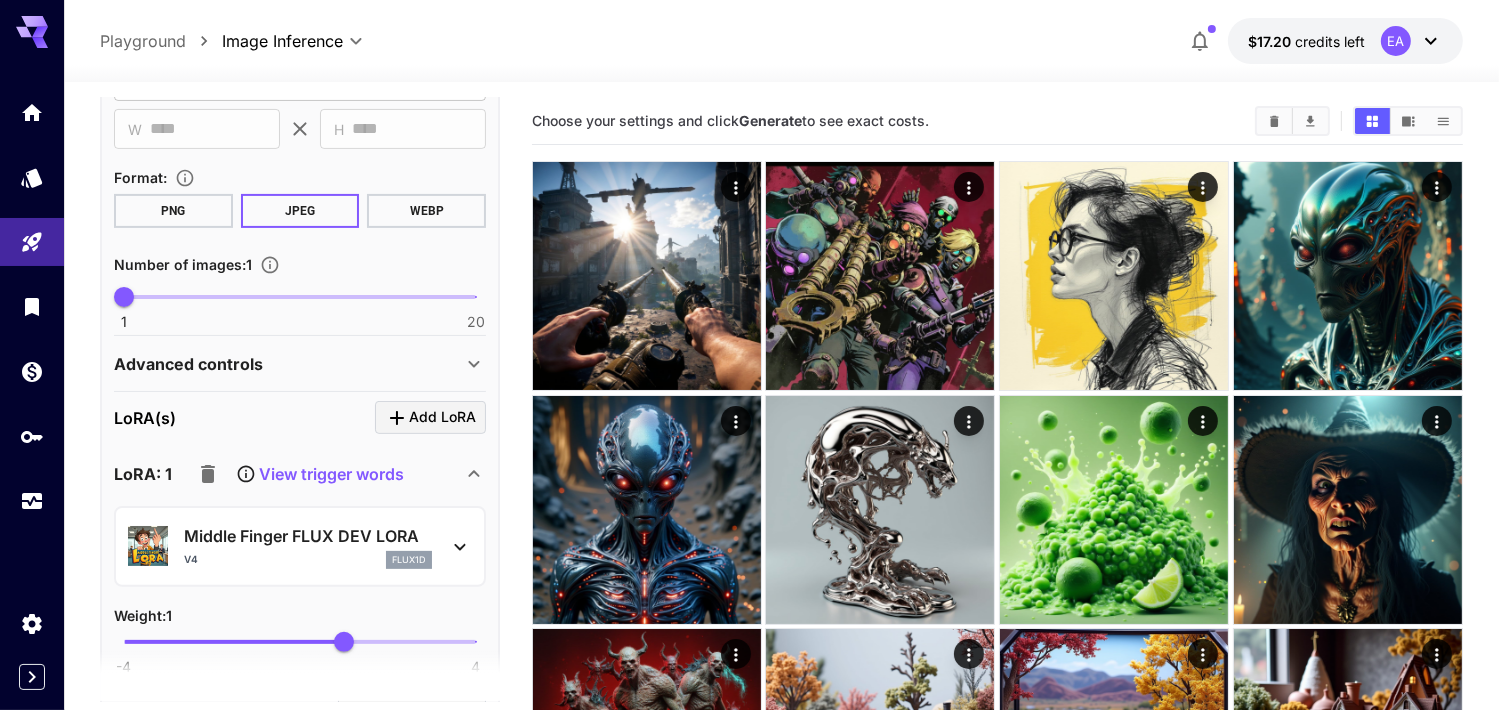 scroll, scrollTop: 600, scrollLeft: 0, axis: vertical 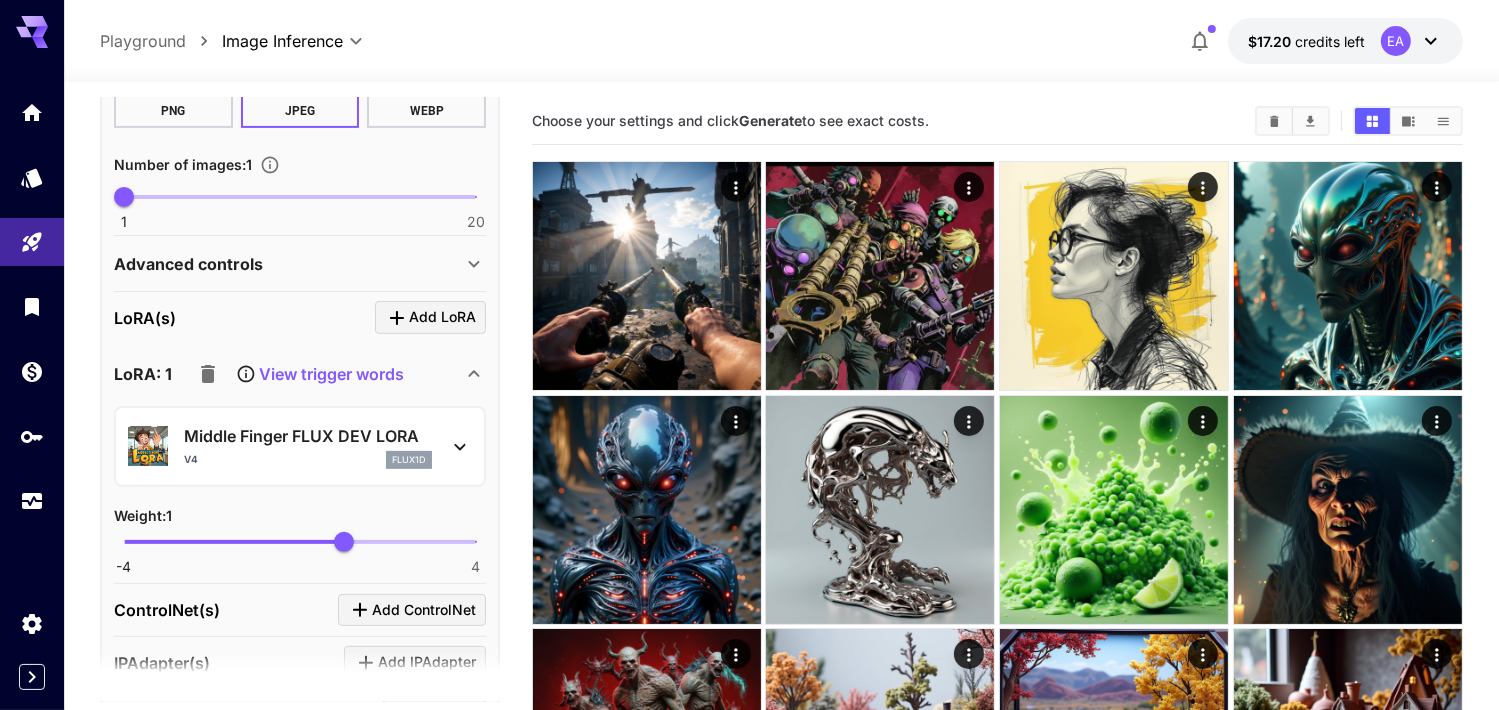click on "View trigger words" at bounding box center [331, 374] 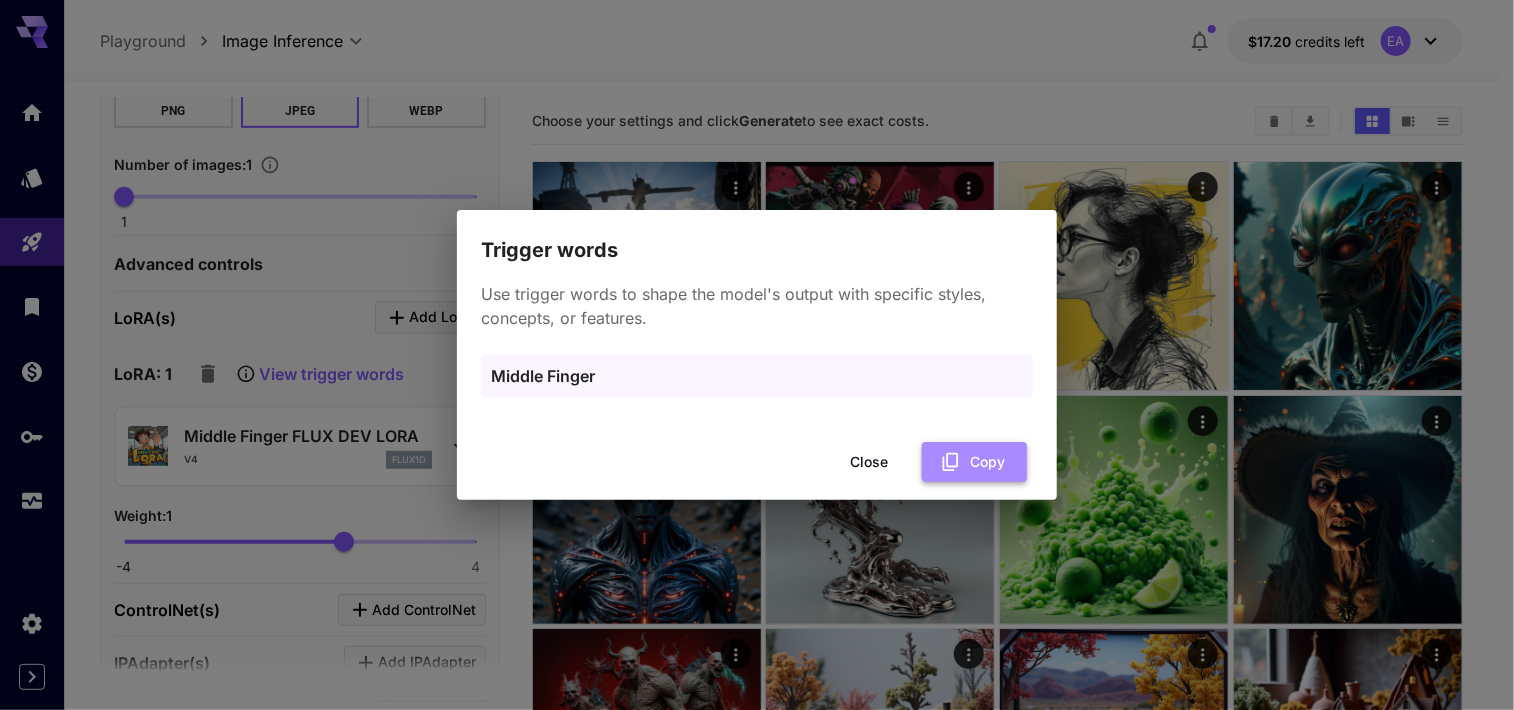 click on "Copy" at bounding box center (974, 462) 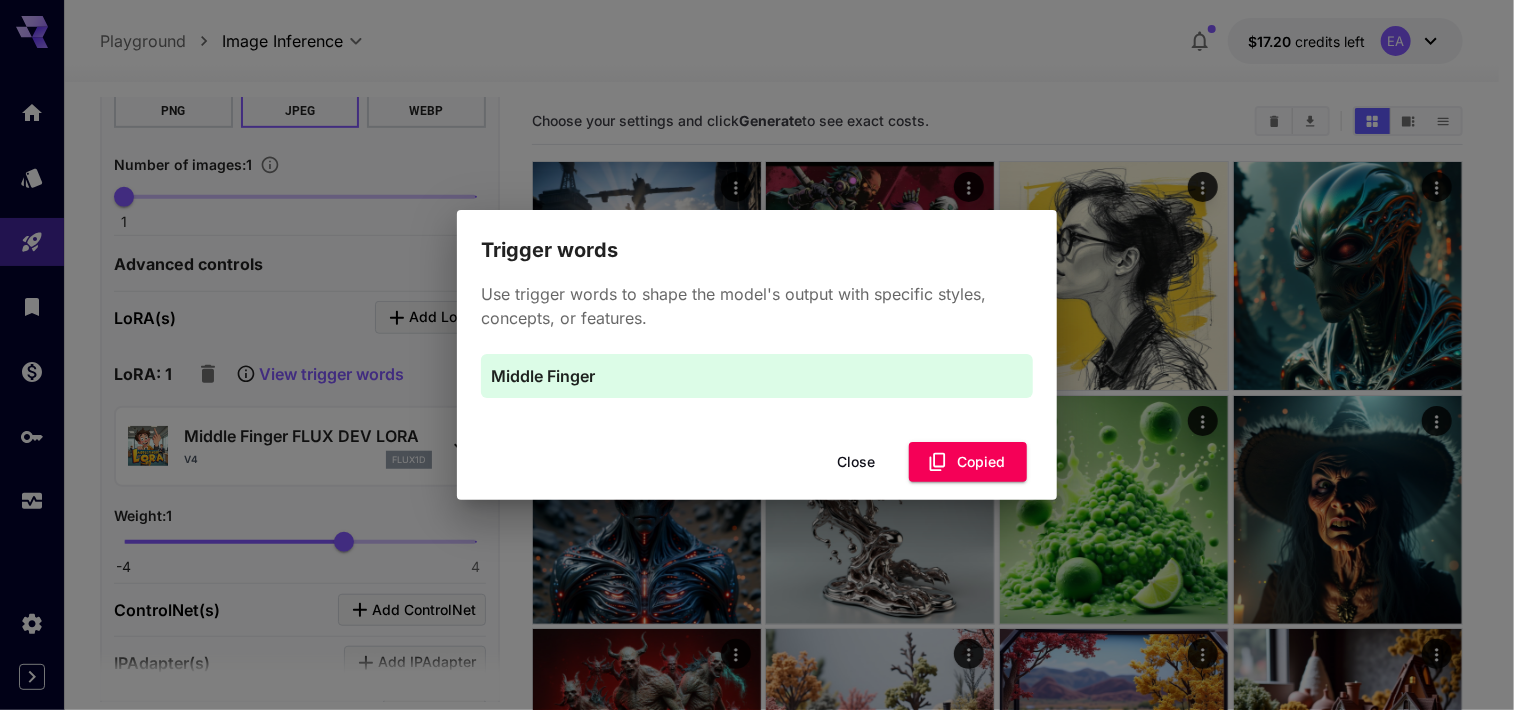 click on "Close" at bounding box center (856, 462) 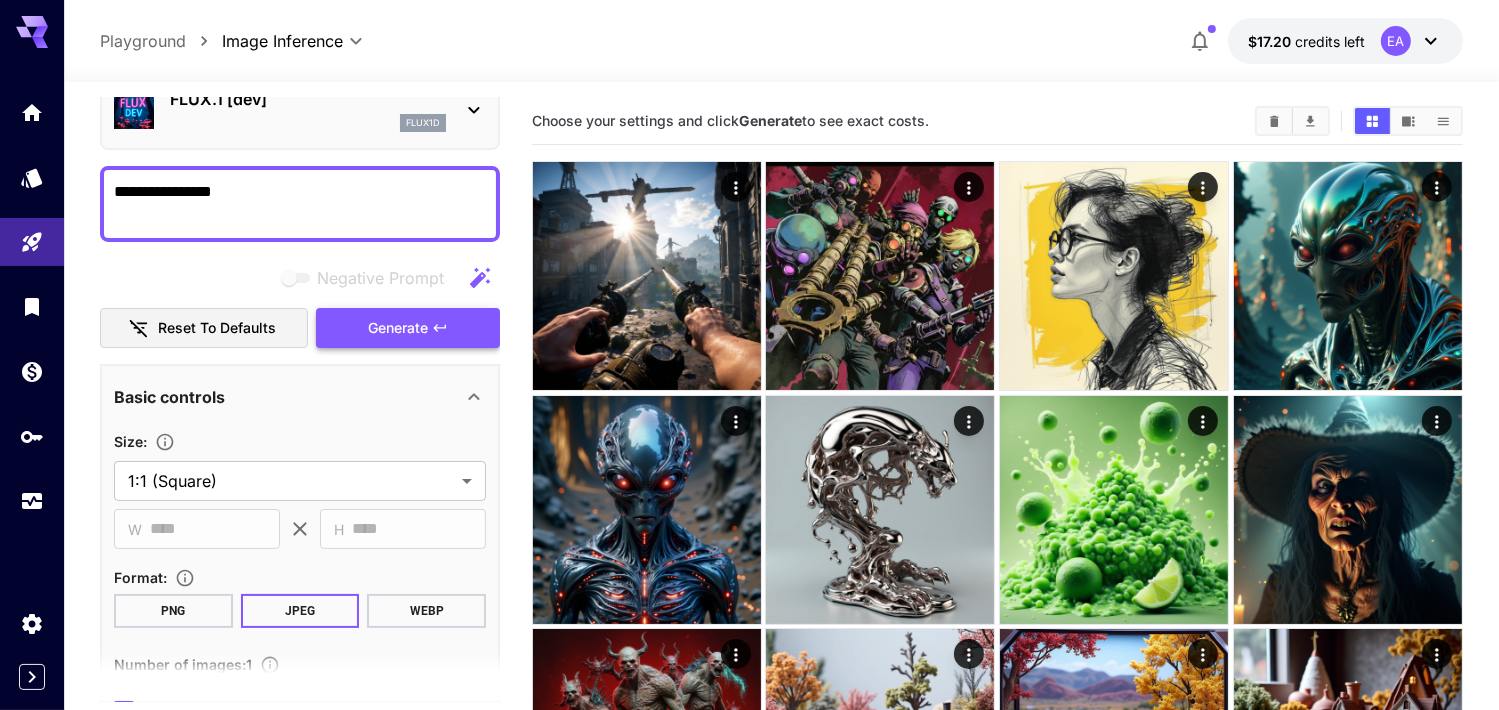 scroll, scrollTop: 0, scrollLeft: 0, axis: both 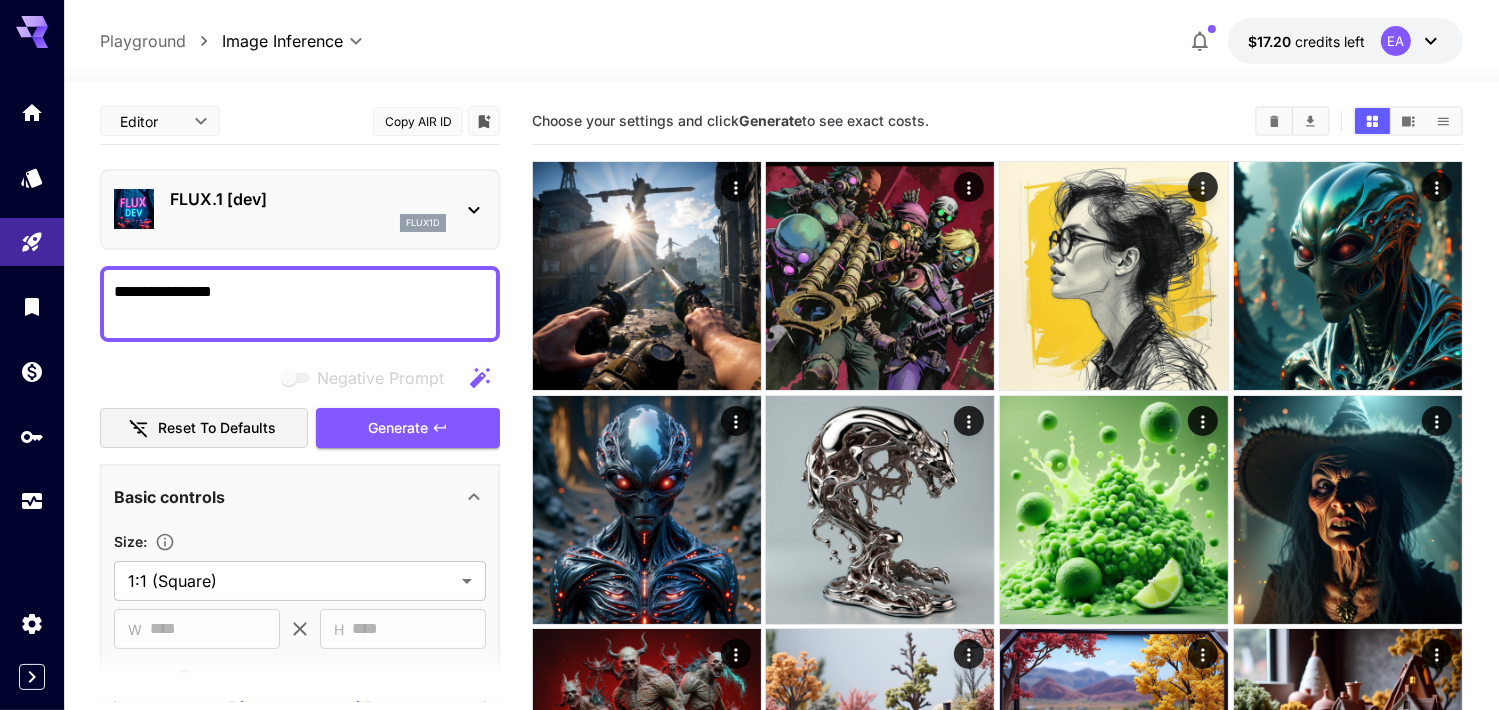 click on "**********" at bounding box center [300, 304] 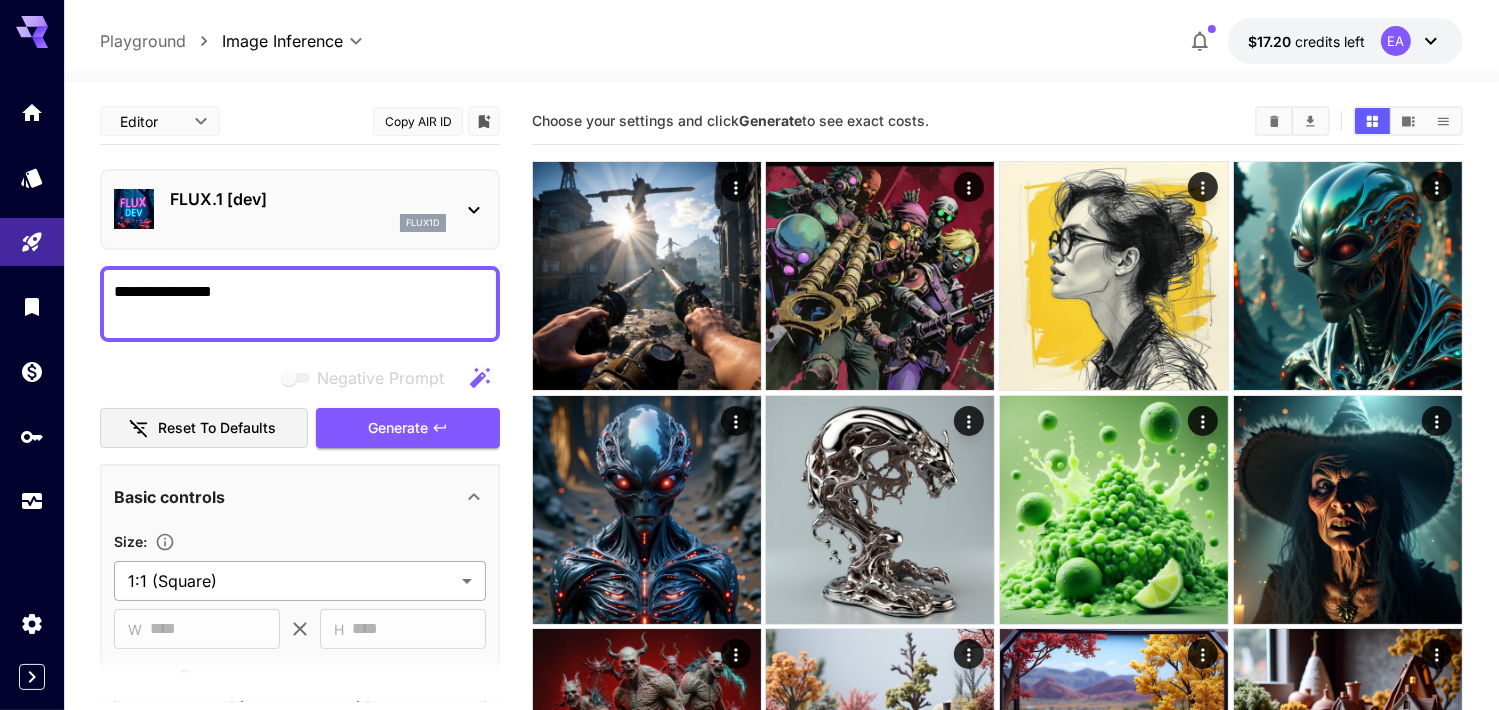 paste 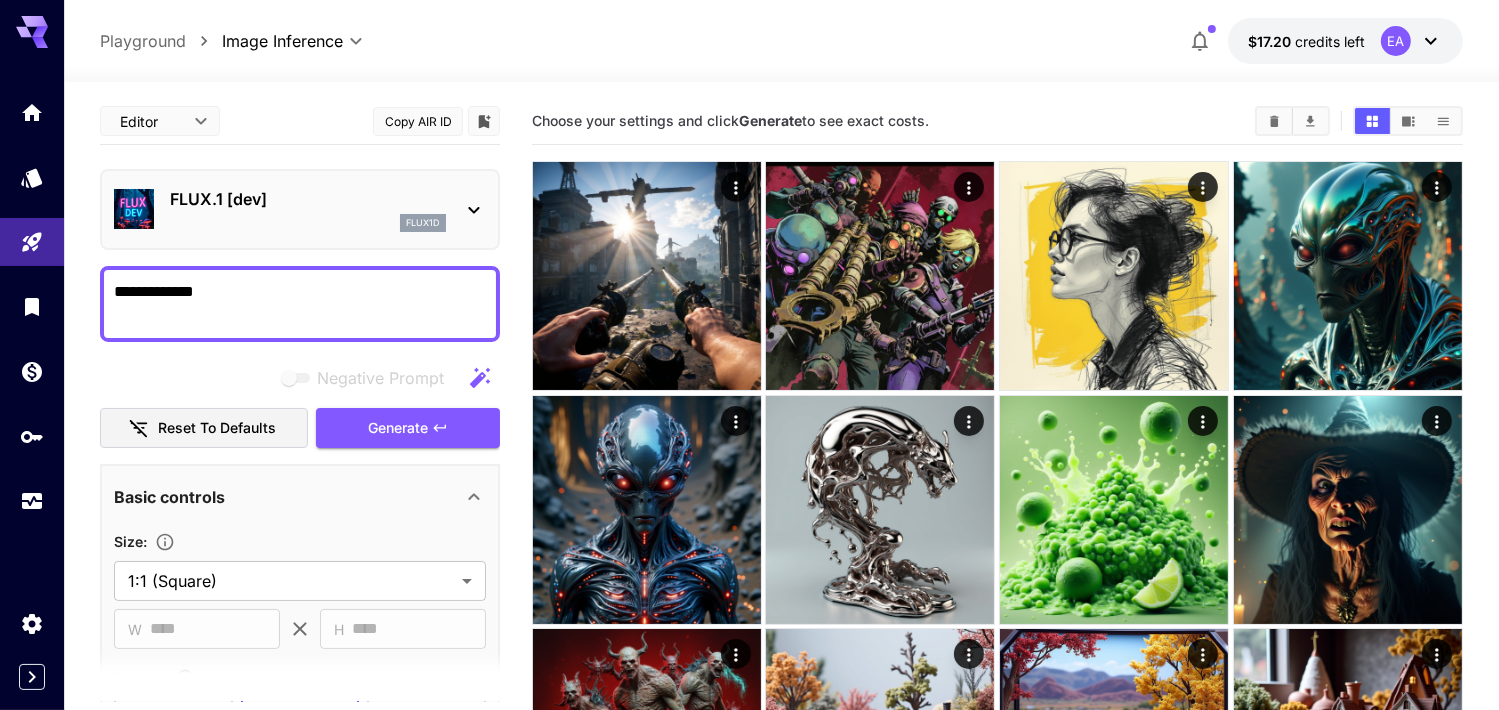 scroll, scrollTop: 100, scrollLeft: 0, axis: vertical 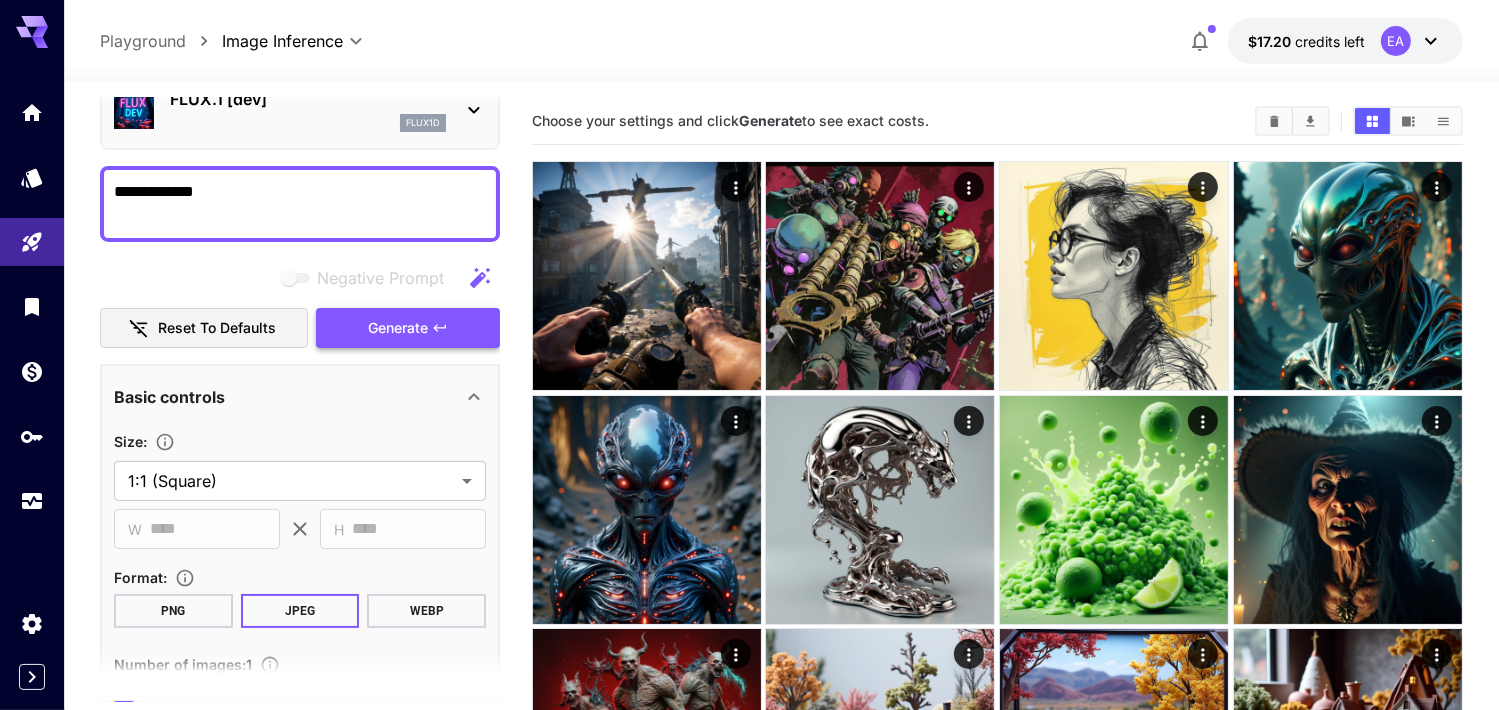 type on "**********" 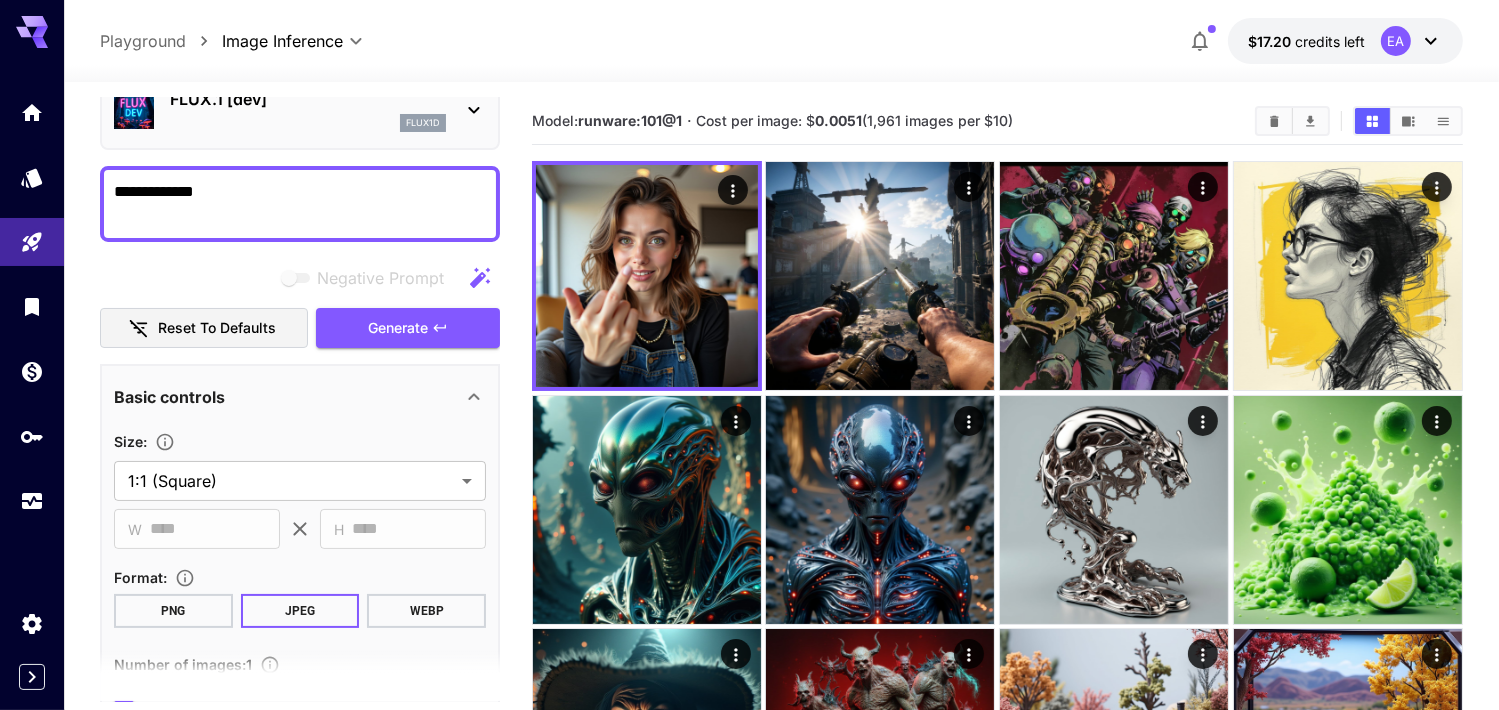 scroll, scrollTop: 0, scrollLeft: 0, axis: both 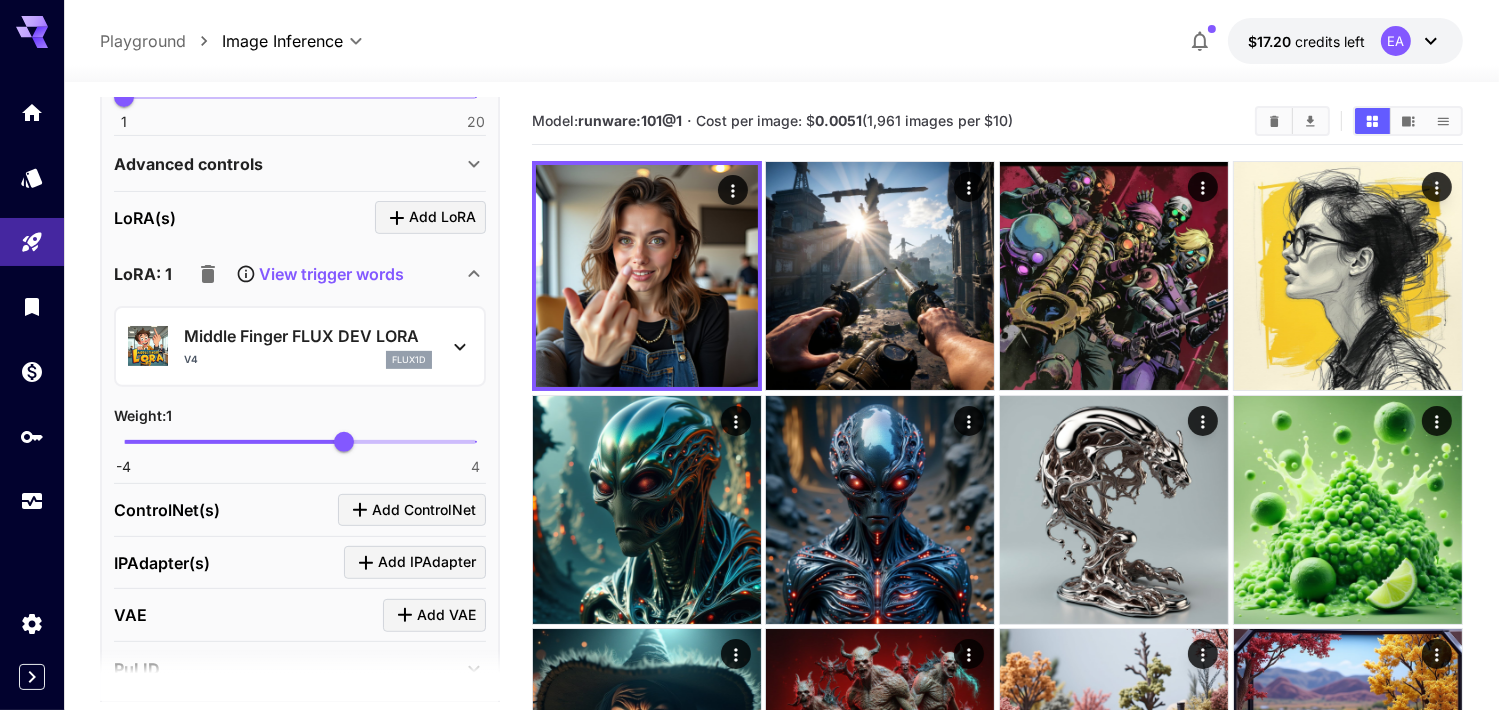click on "View trigger words" at bounding box center (331, 274) 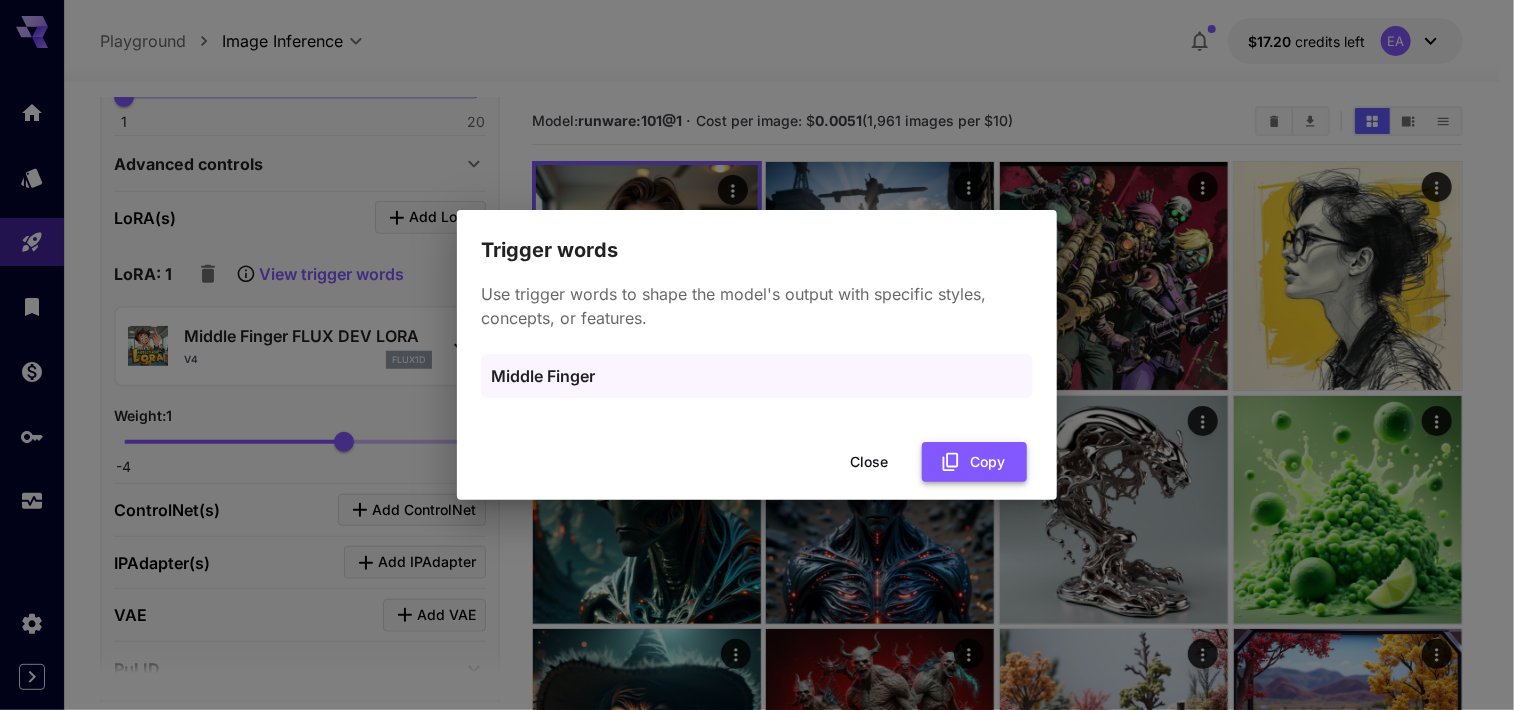 drag, startPoint x: 991, startPoint y: 468, endPoint x: 980, endPoint y: 456, distance: 16.27882 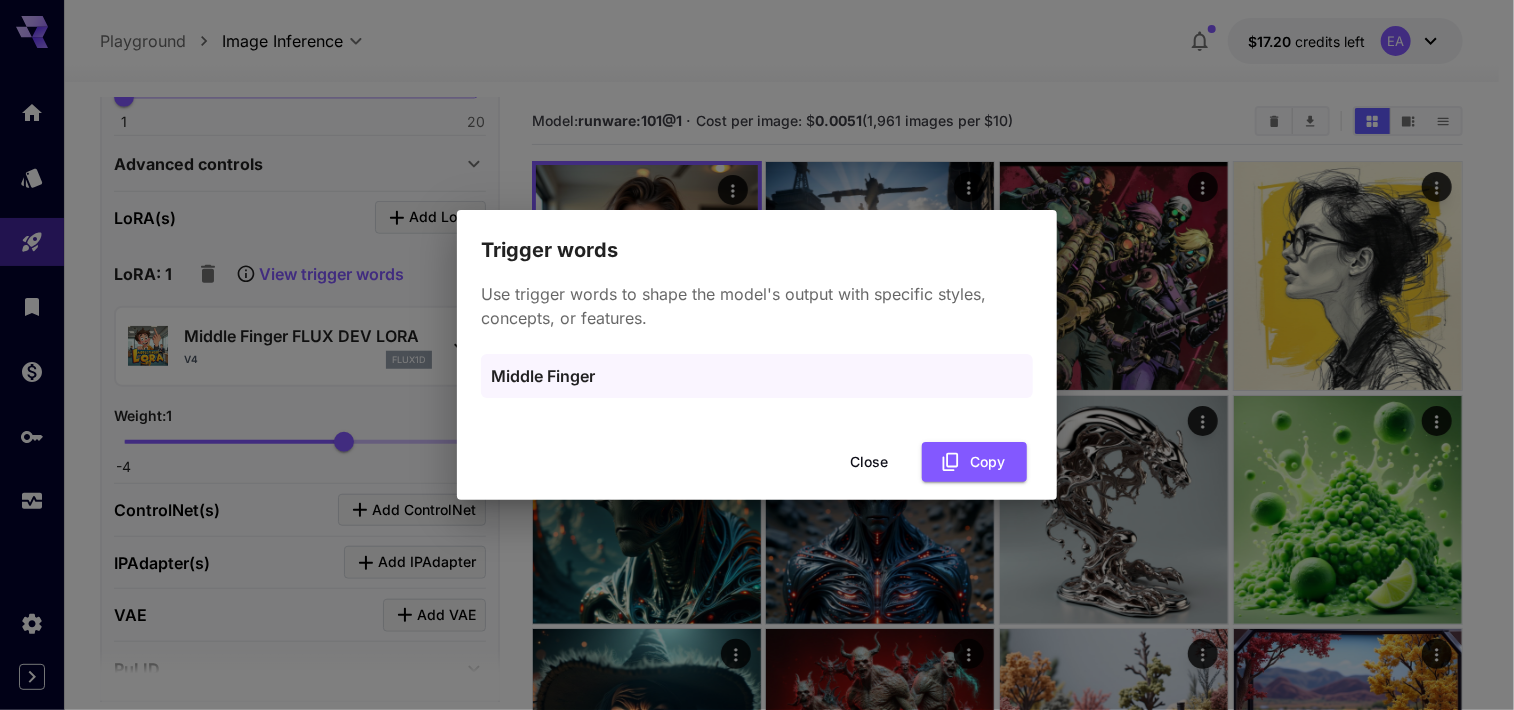 type 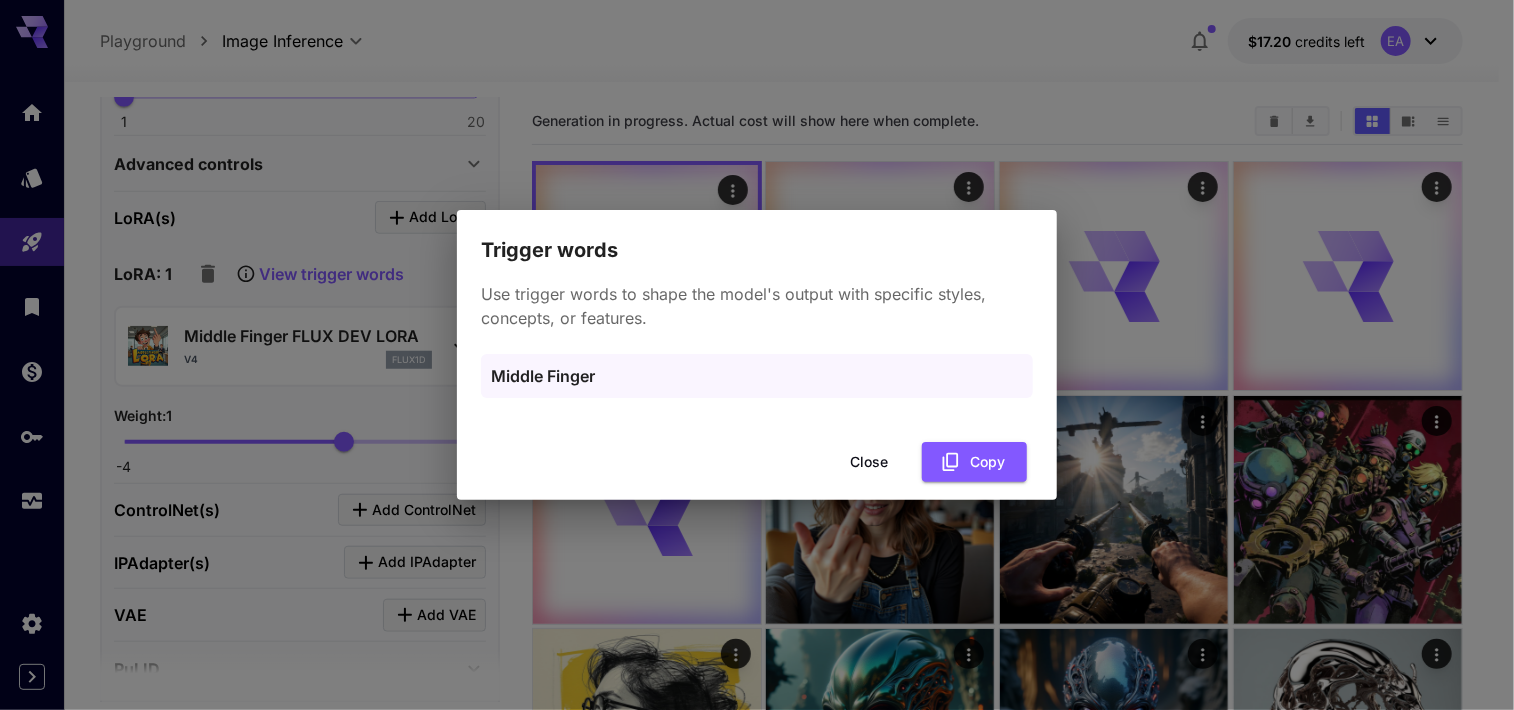 type 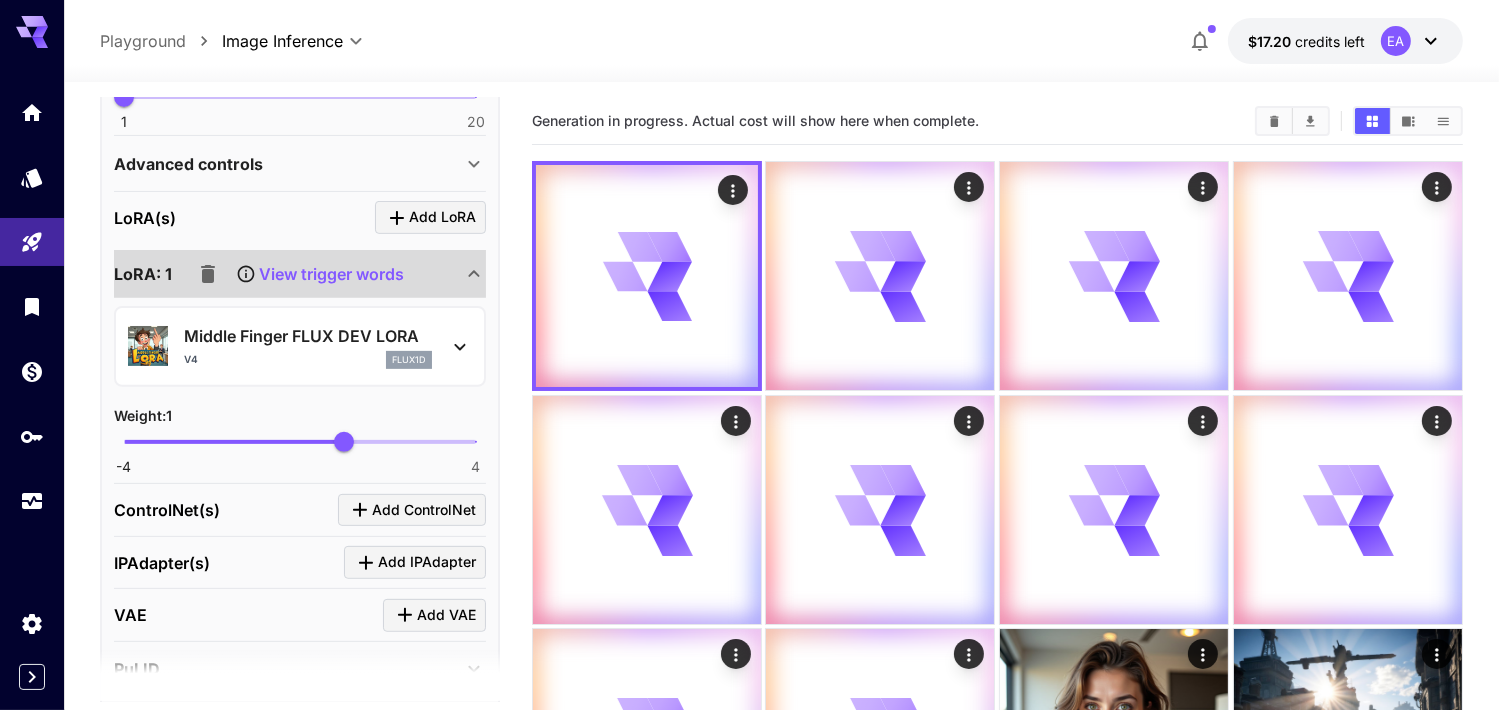 type 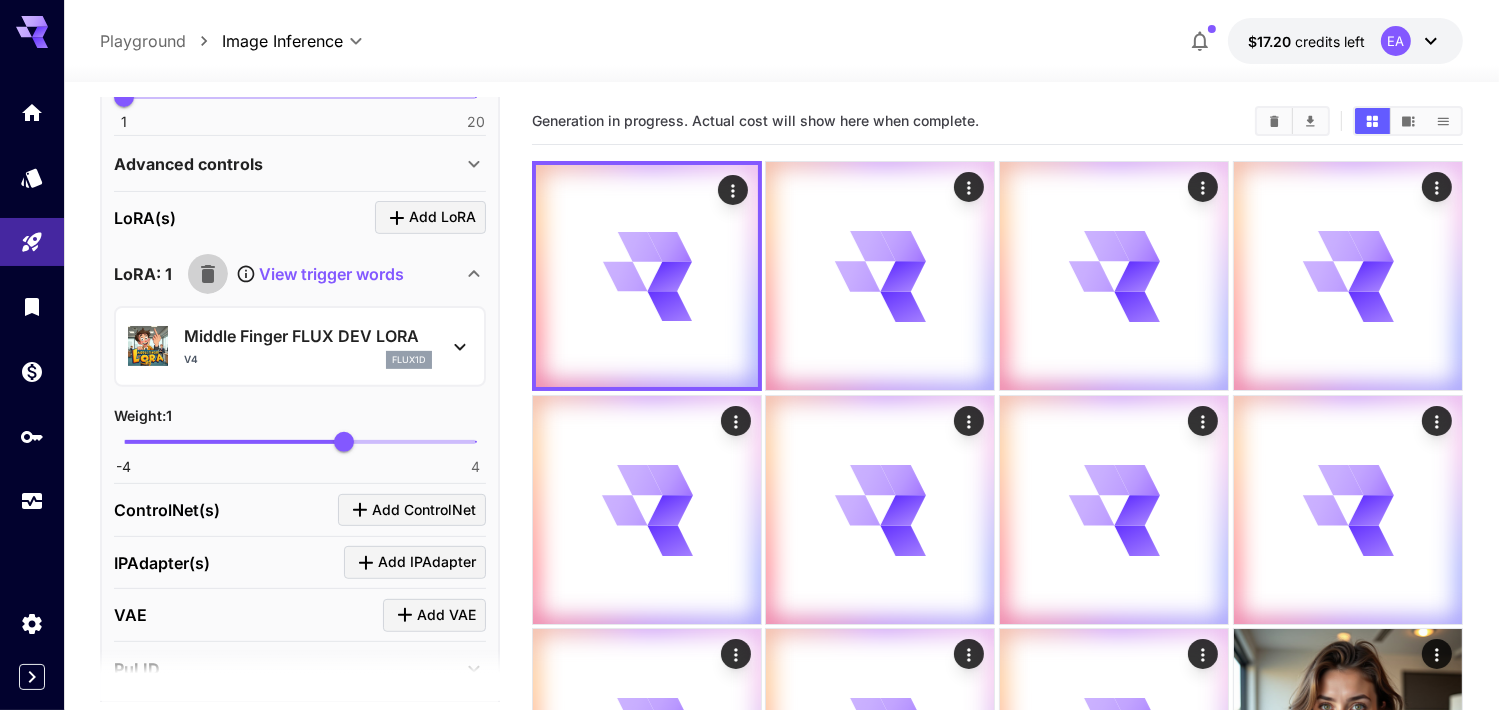 click 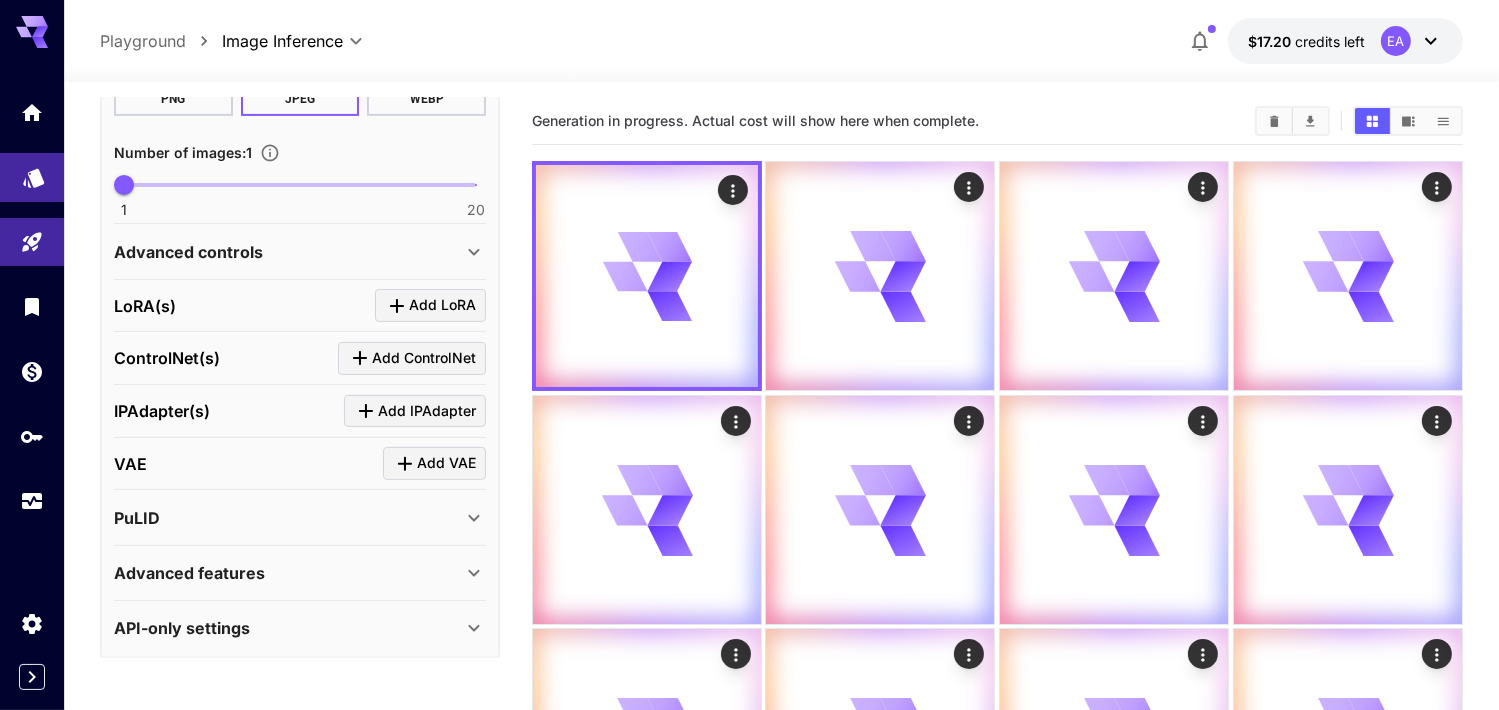 click at bounding box center (32, 177) 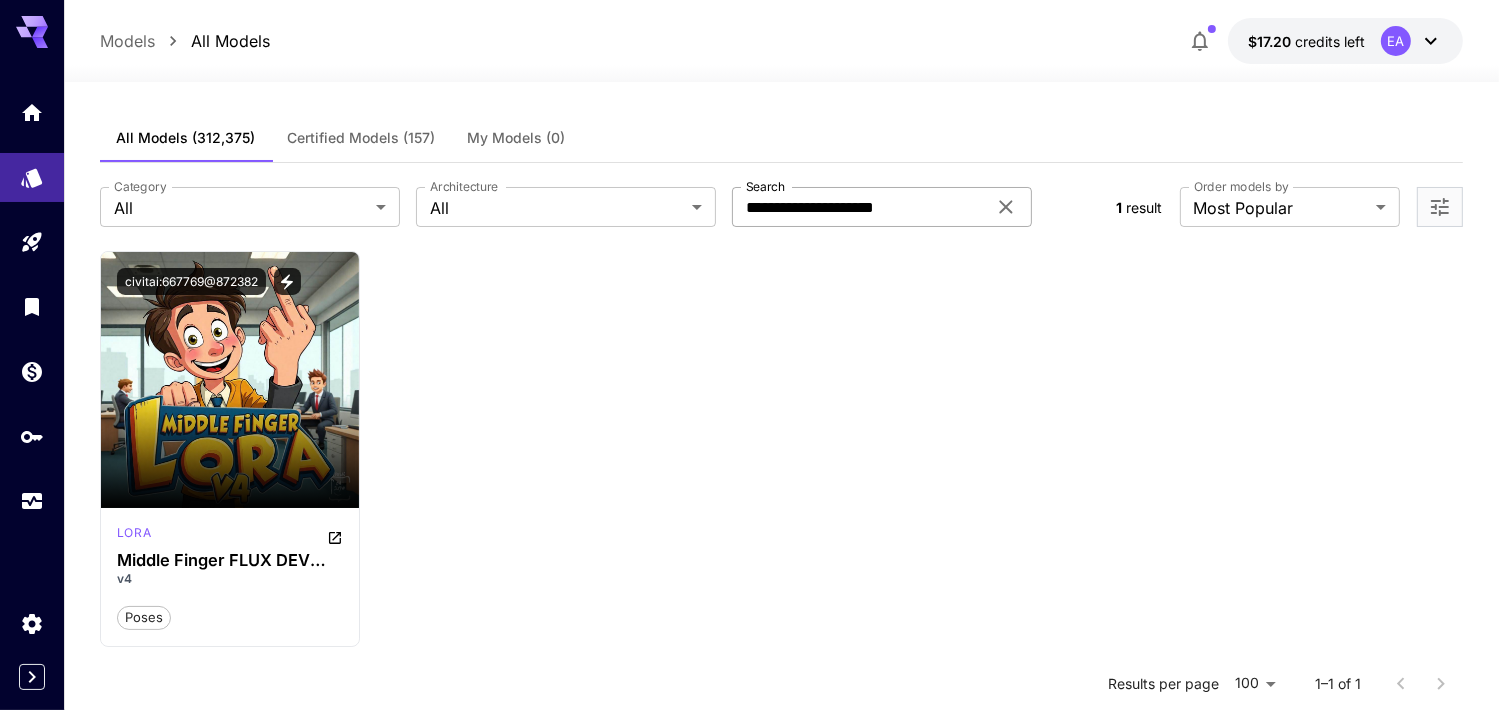 type 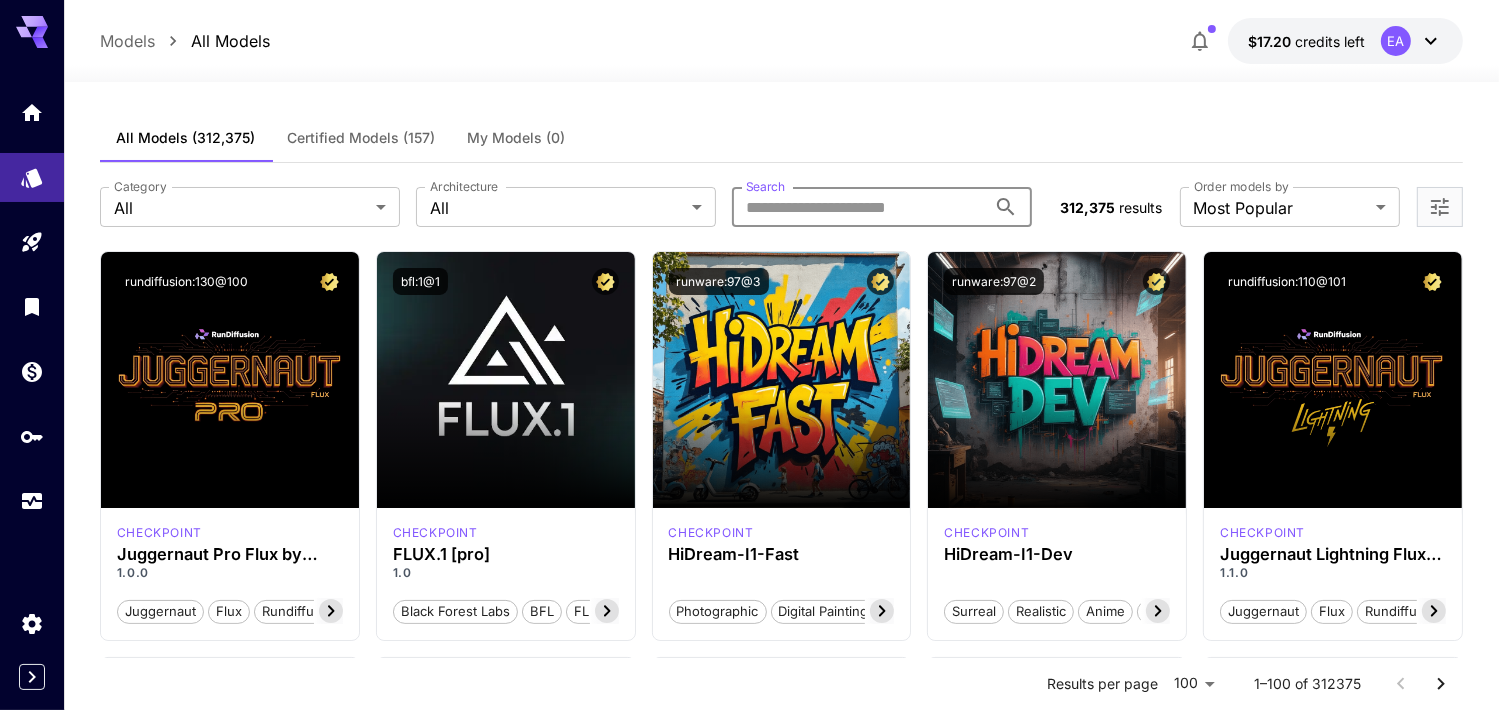 click on "Search" at bounding box center [859, 207] 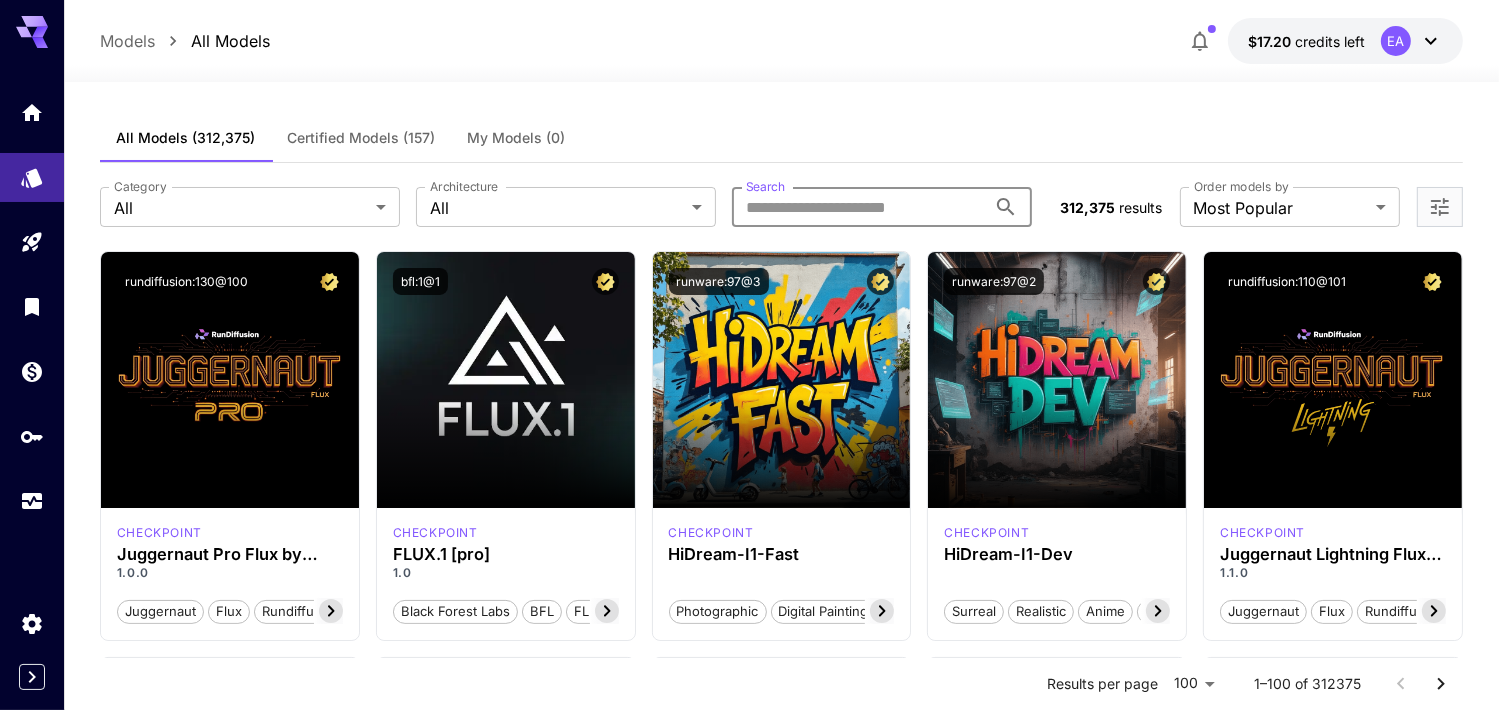 paste on "**********" 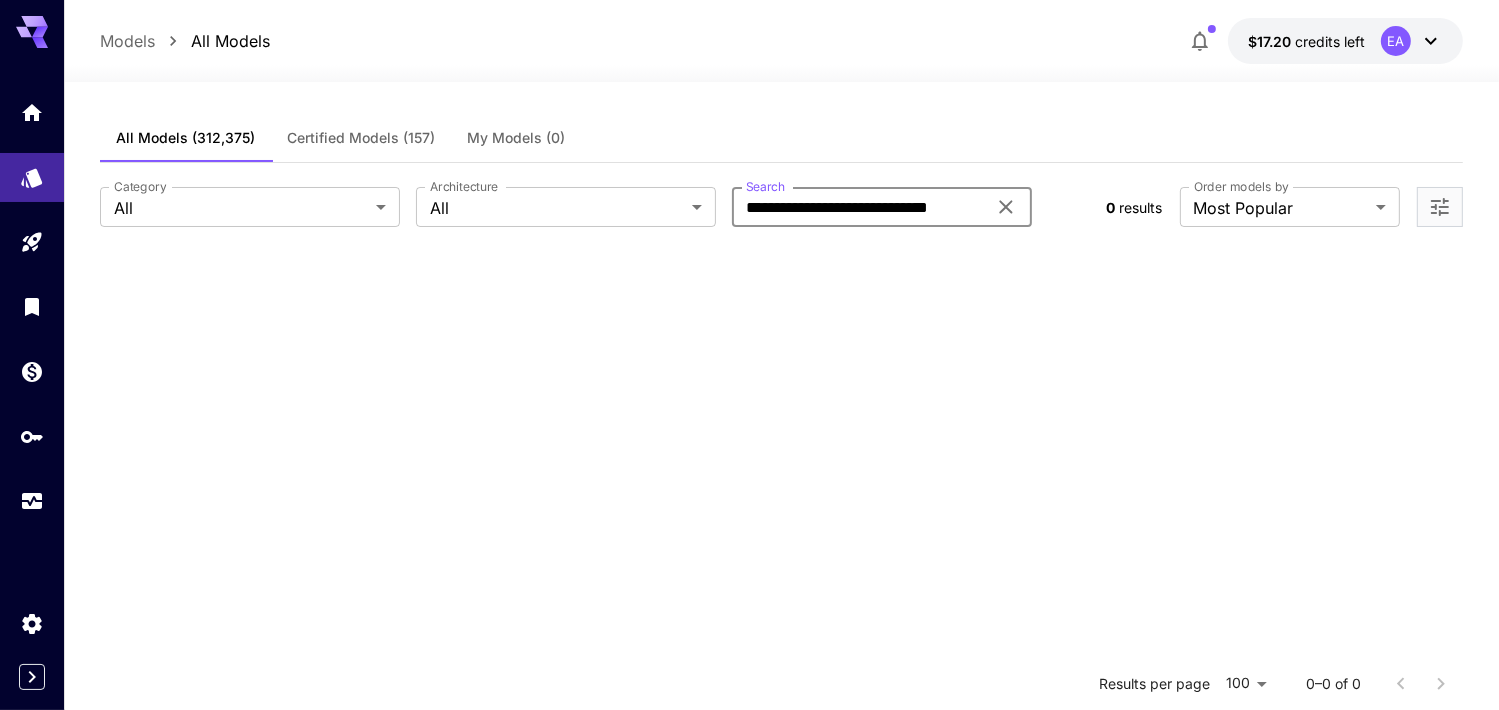 scroll, scrollTop: 0, scrollLeft: 0, axis: both 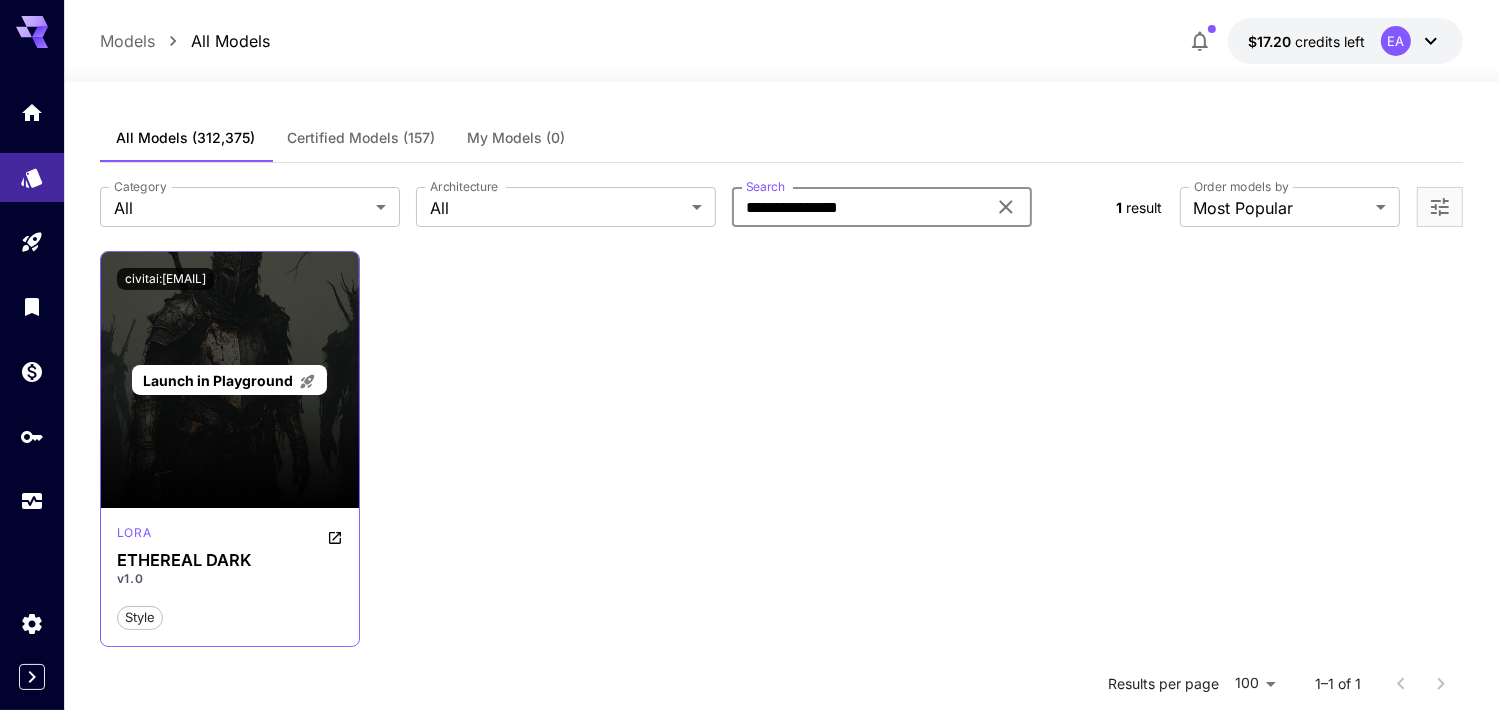 type on "**********" 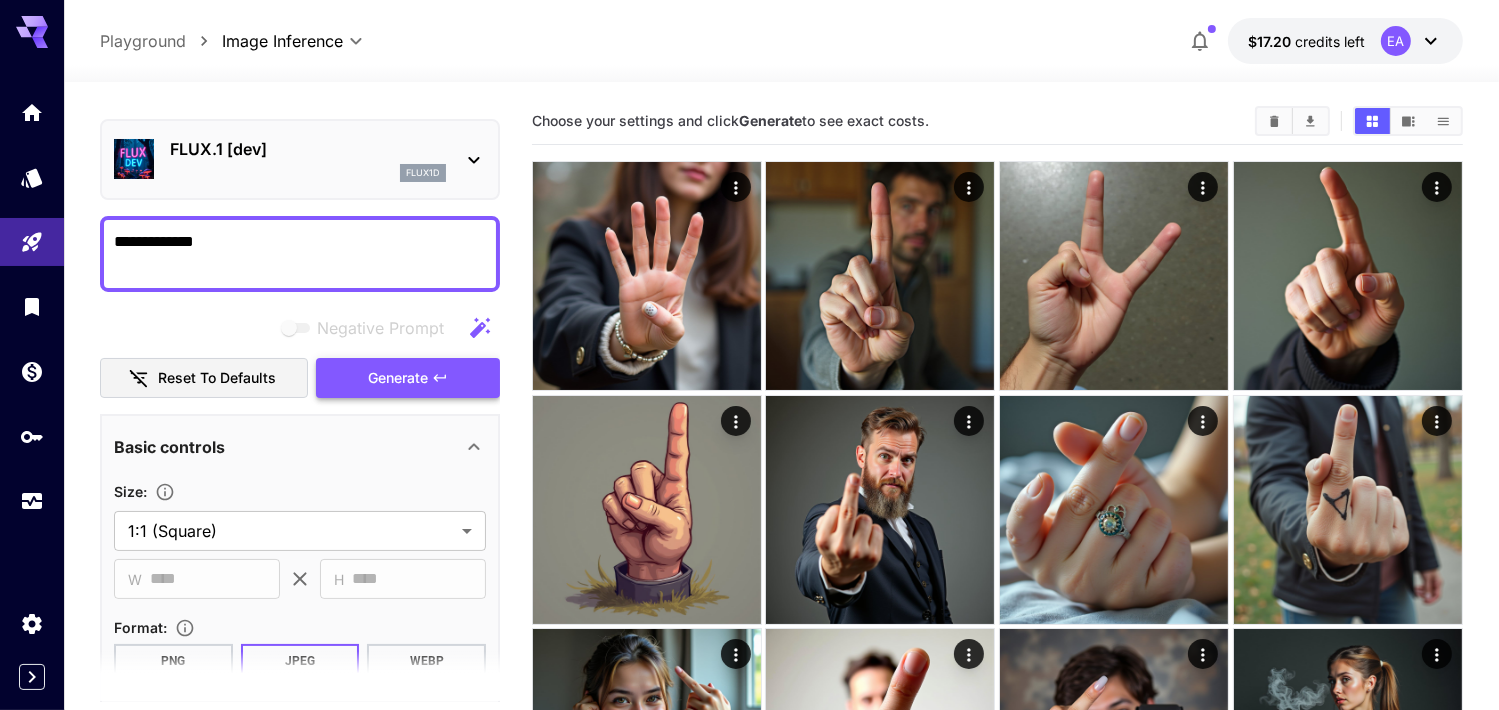 scroll, scrollTop: 0, scrollLeft: 0, axis: both 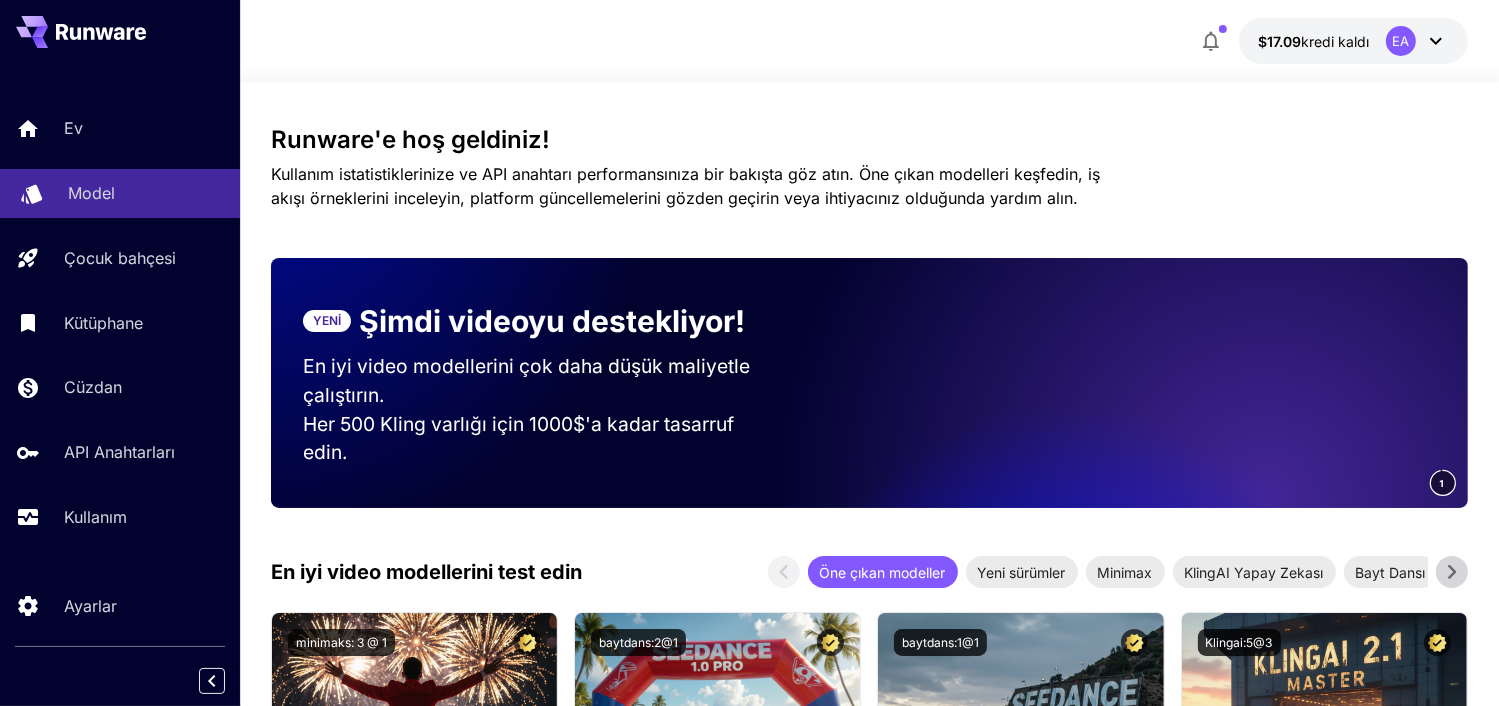 click on "Model" at bounding box center [91, 193] 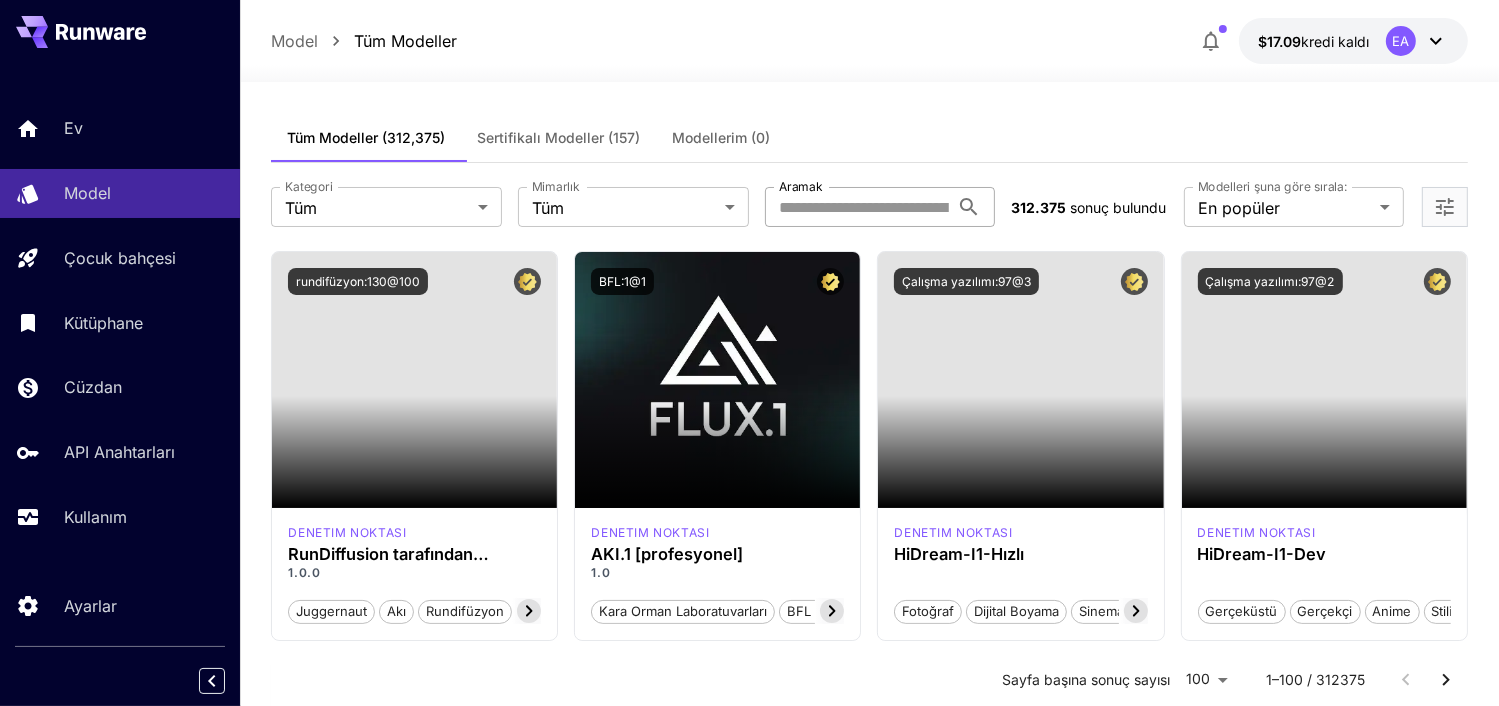 click on "Aramak" at bounding box center [857, 207] 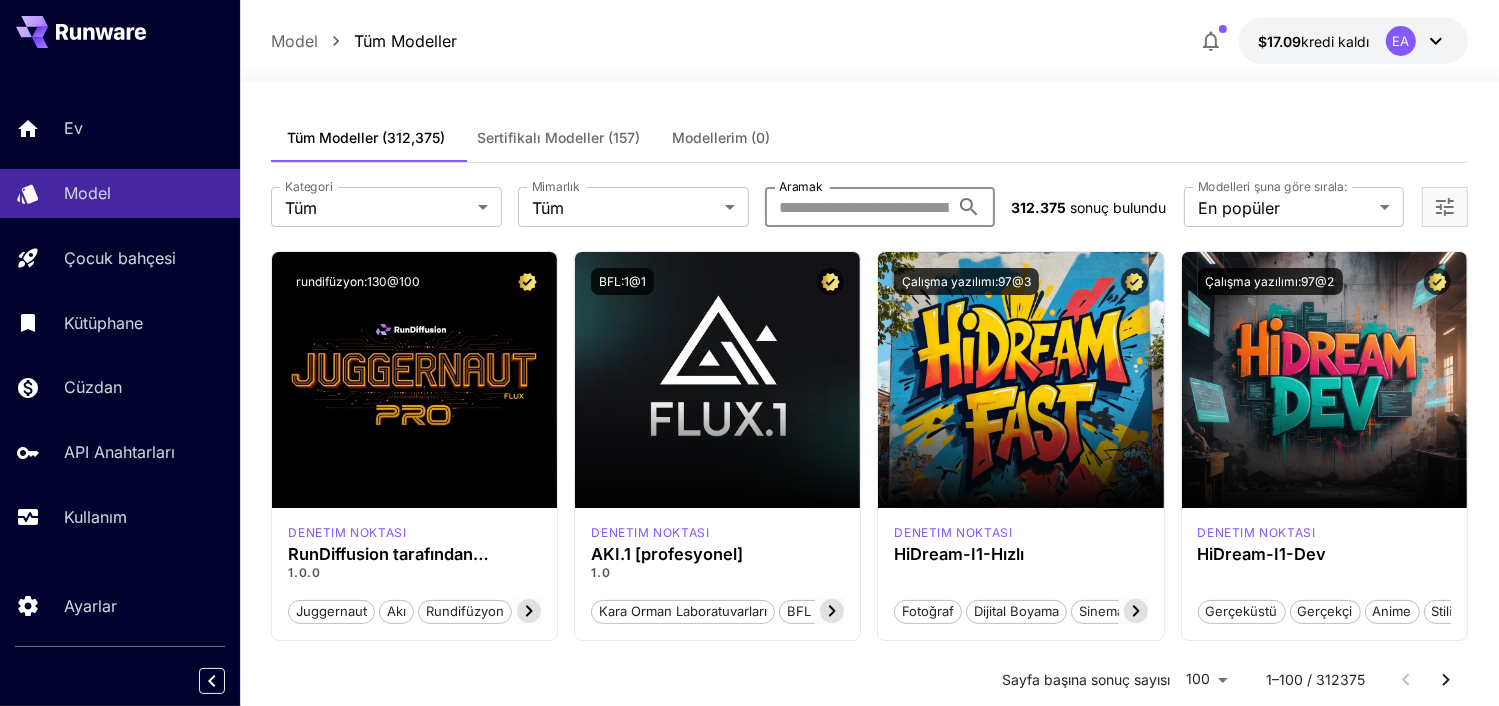 paste on "**********" 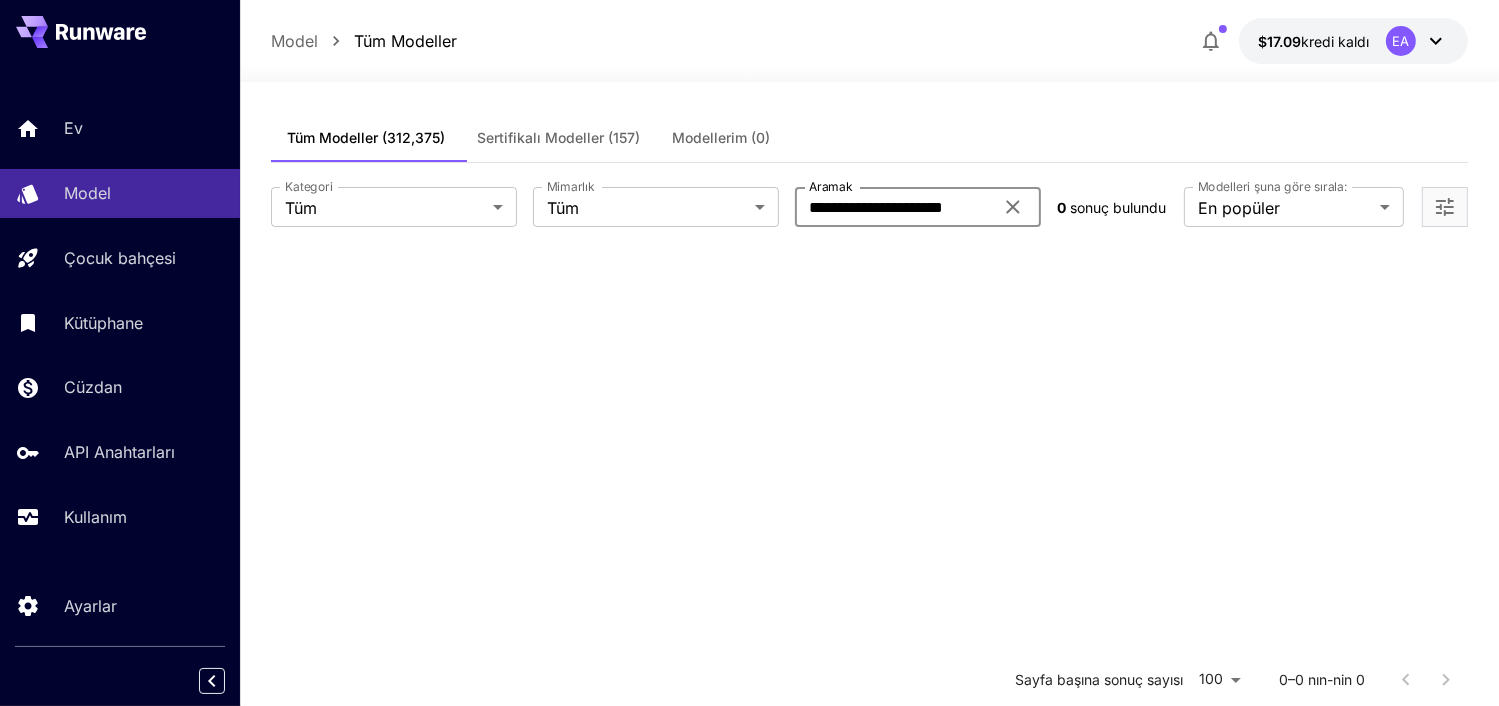 scroll, scrollTop: 0, scrollLeft: 0, axis: both 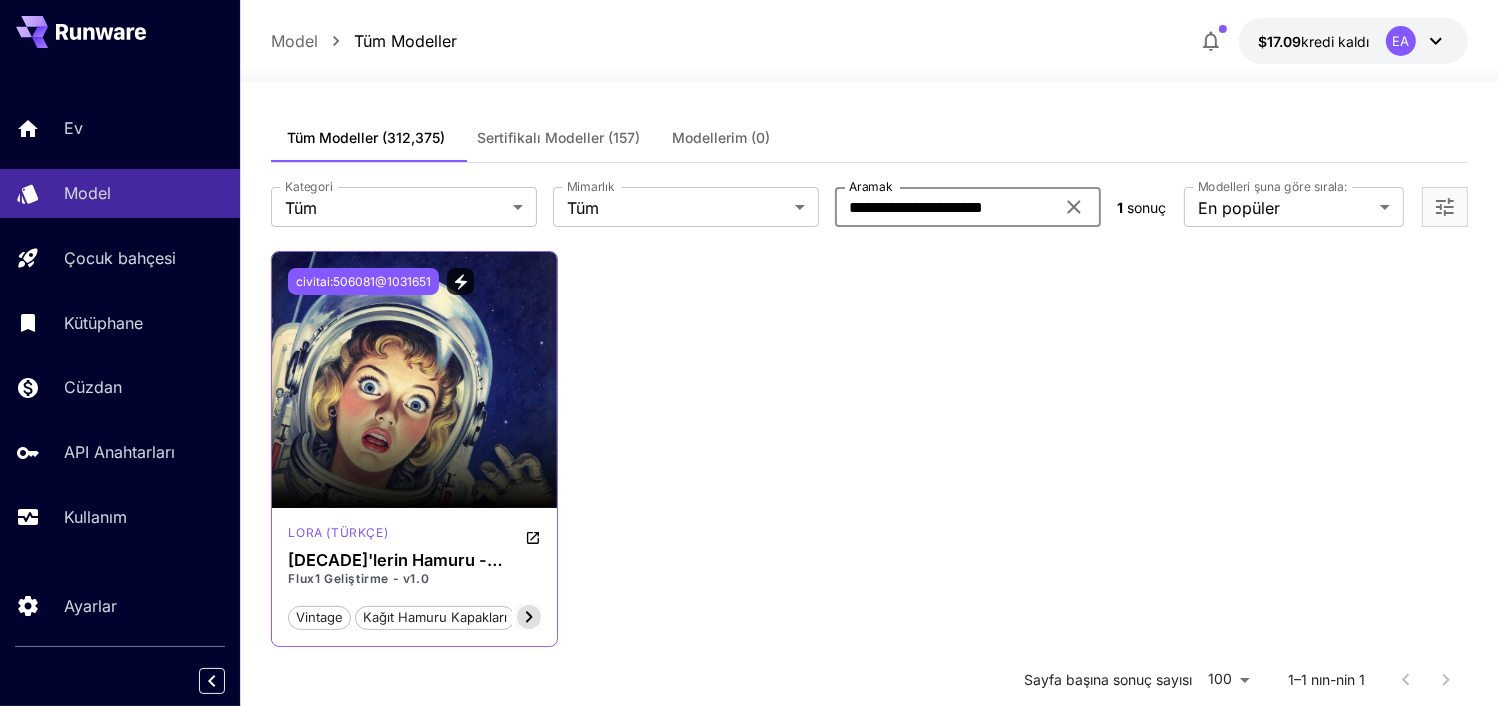 type on "**********" 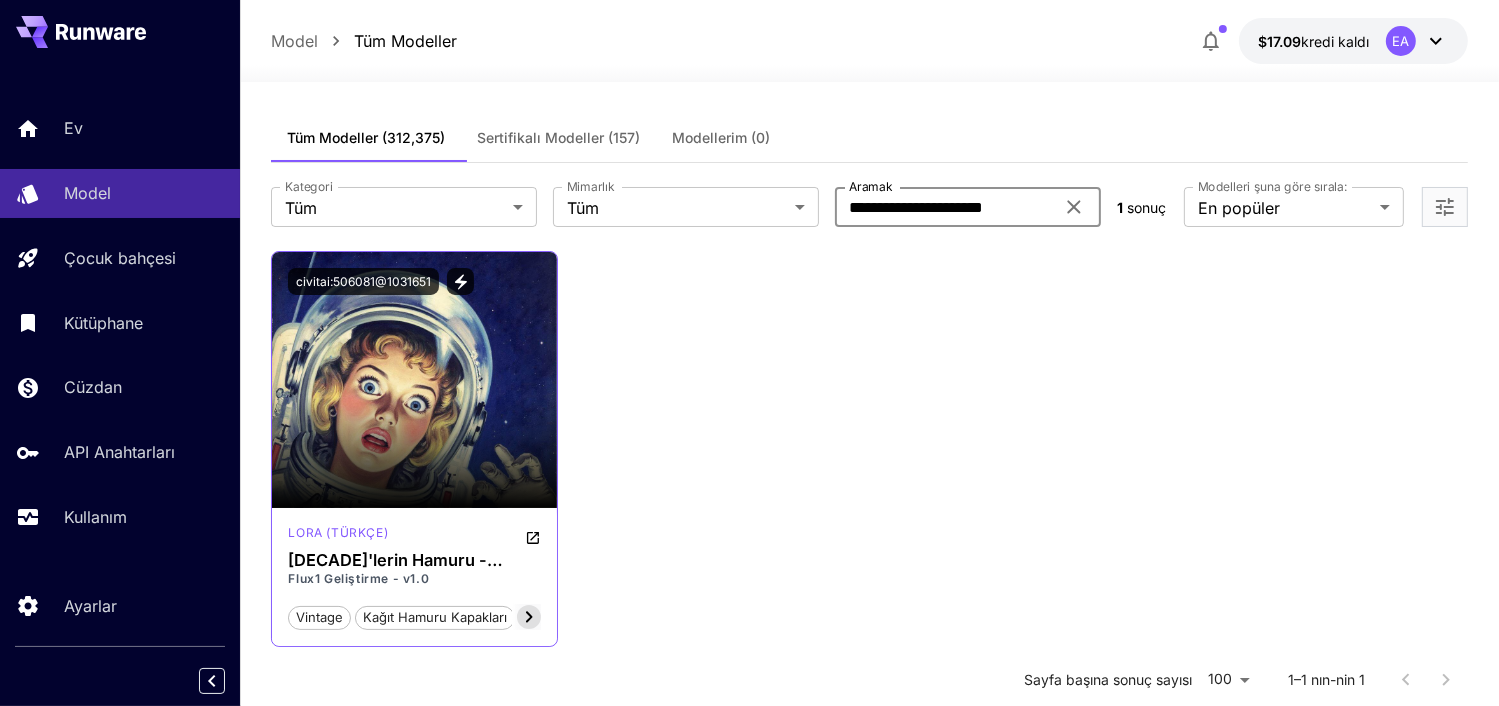 click on "civitai:506081@1031651" at bounding box center [381, 281] 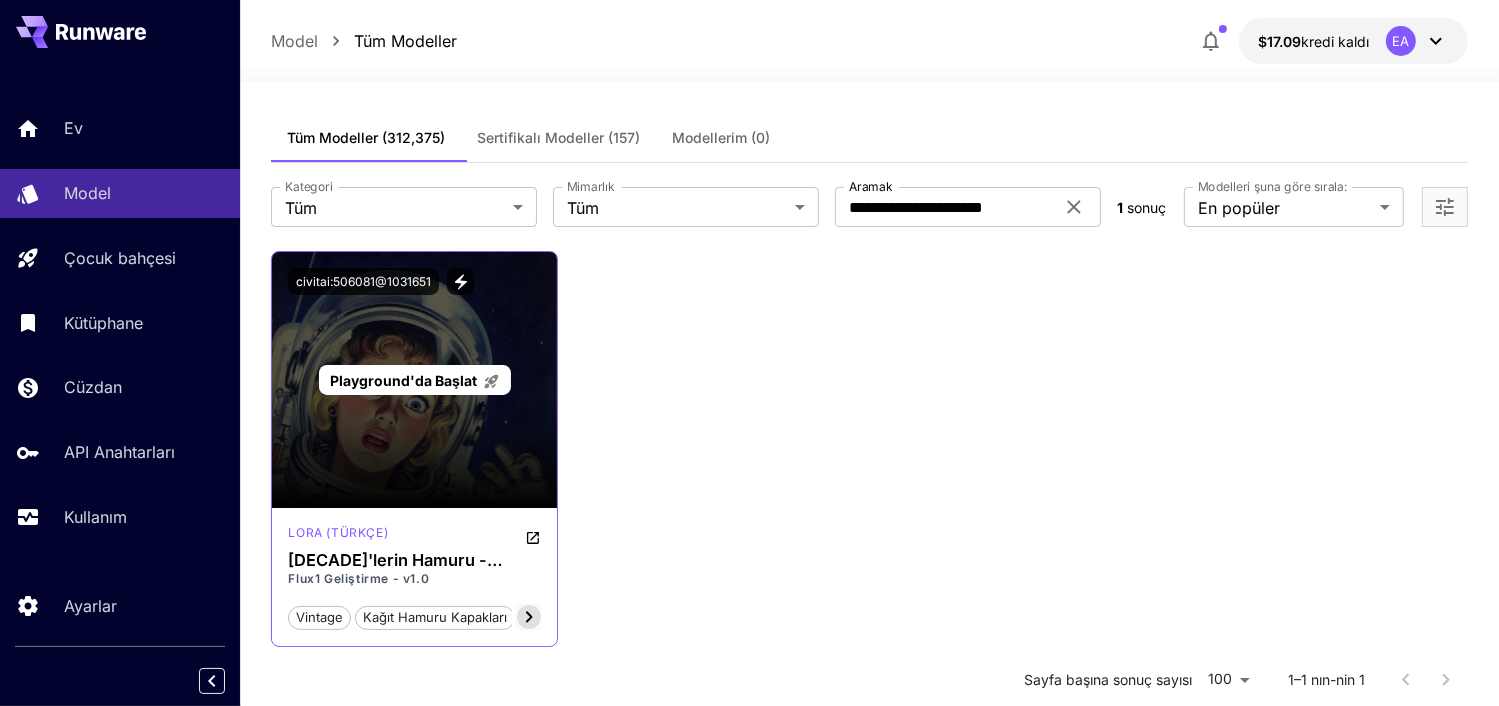 click on "Playground'da Başlat" at bounding box center (415, 380) 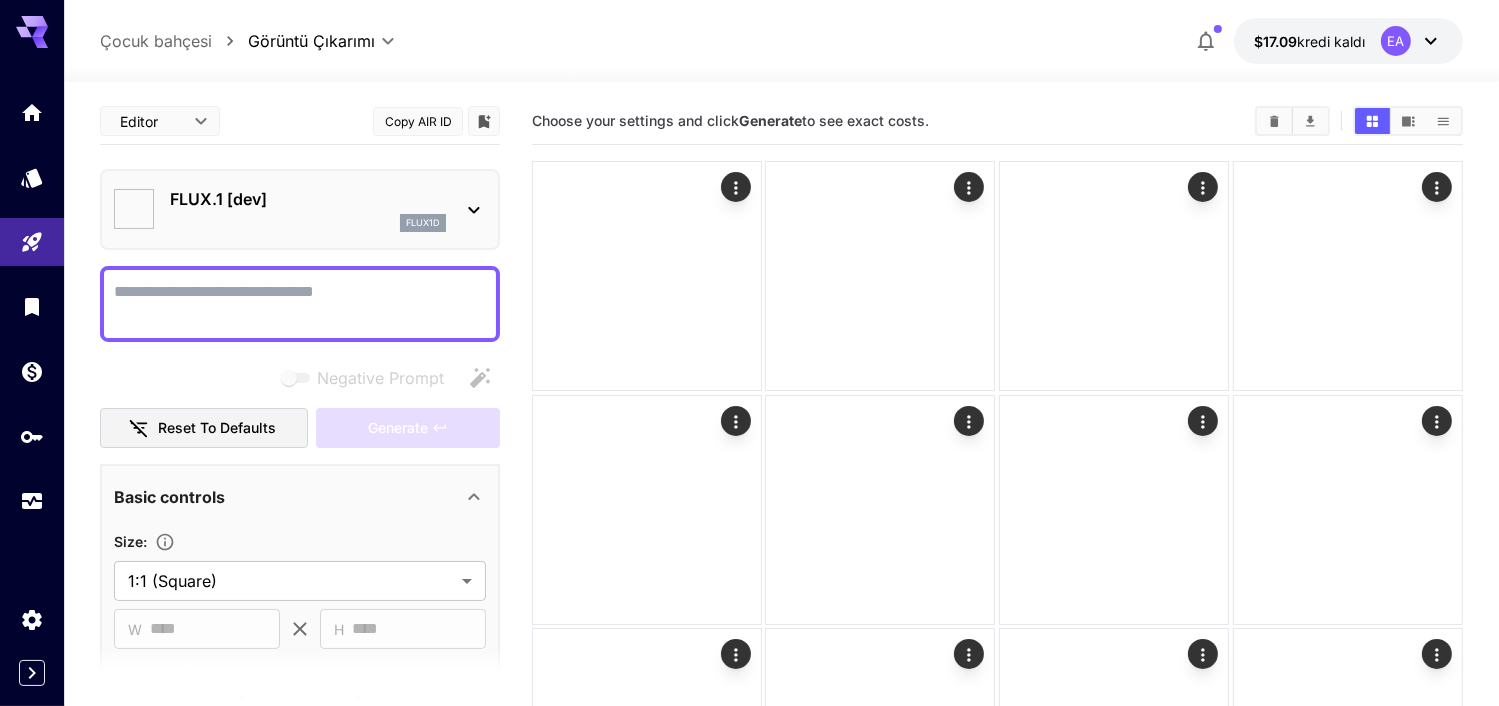 type on "**********" 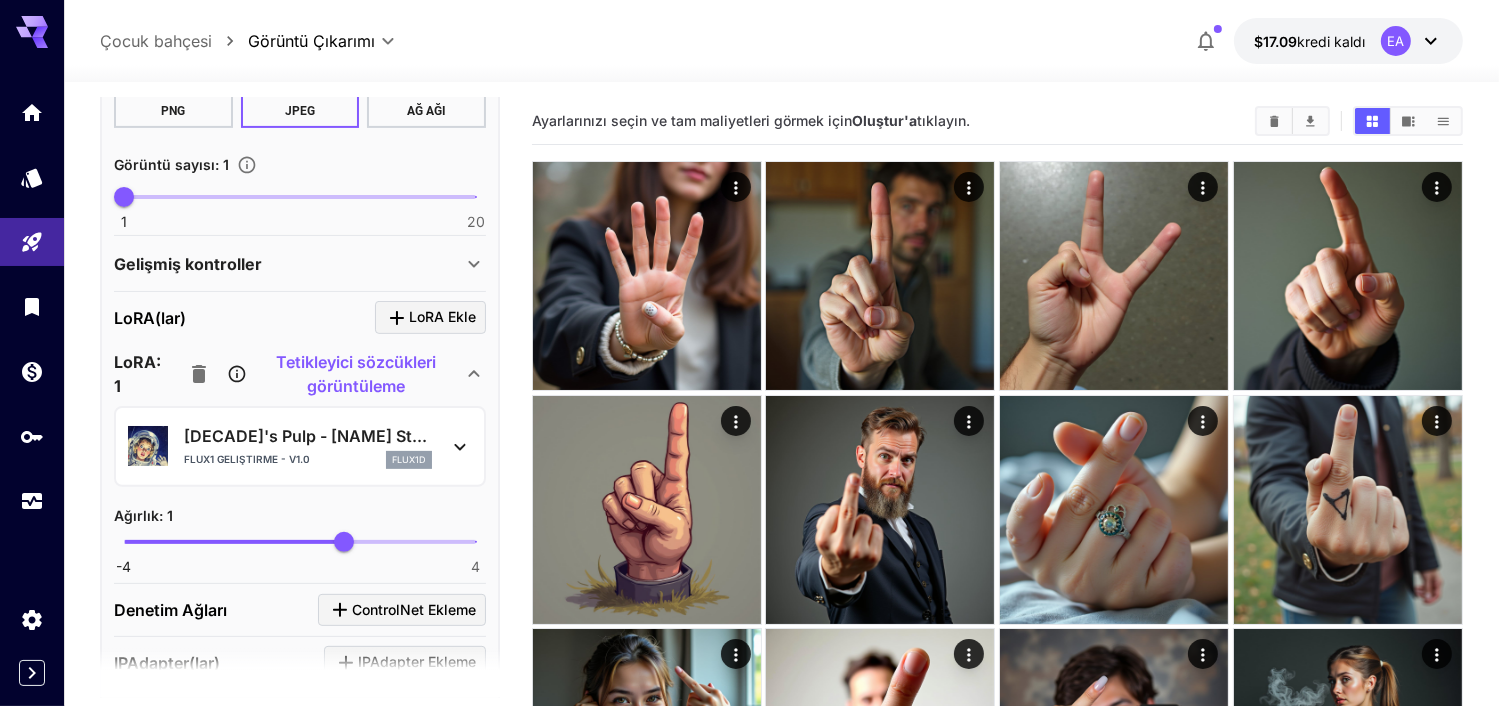 scroll, scrollTop: 700, scrollLeft: 0, axis: vertical 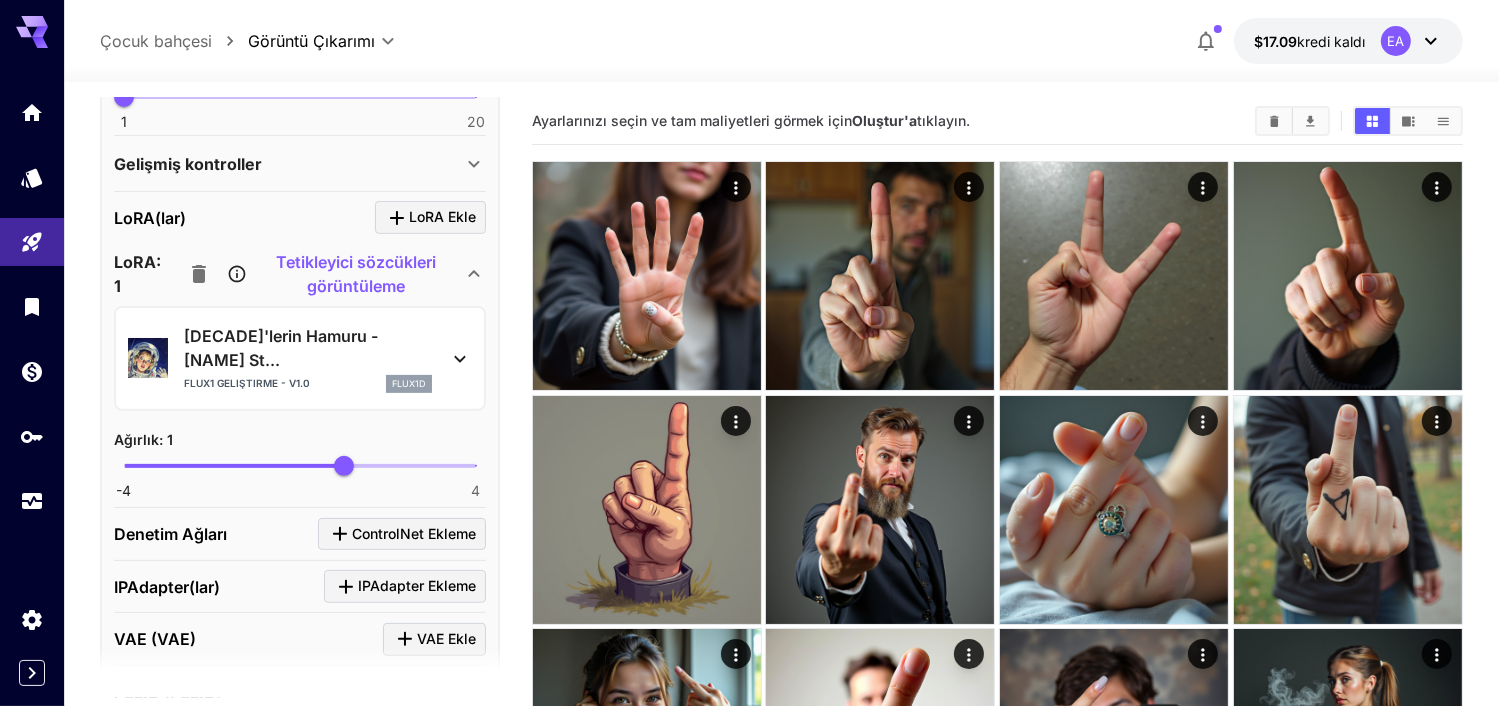 click on "Tetikleyici sözcükleri görüntüleme" at bounding box center [356, 274] 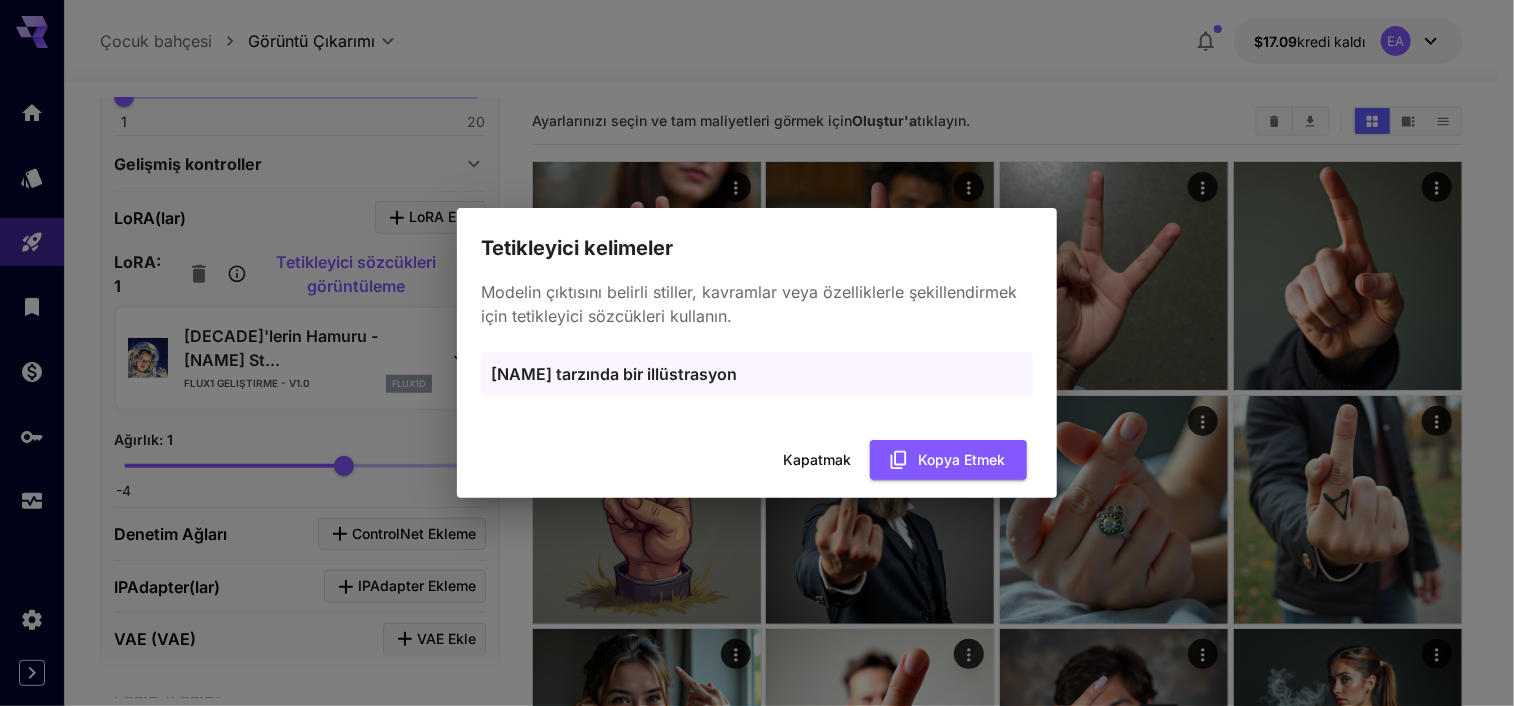 click on "Tetikleyici kelimeler Modelin çıktısını belirli stiller, kavramlar veya özelliklerle şekillendirmek için tetikleyici sözcükleri kullanın. [NAME] tarzında bir illüstrasyon Kapatmak Kopya etmek" at bounding box center (757, 353) 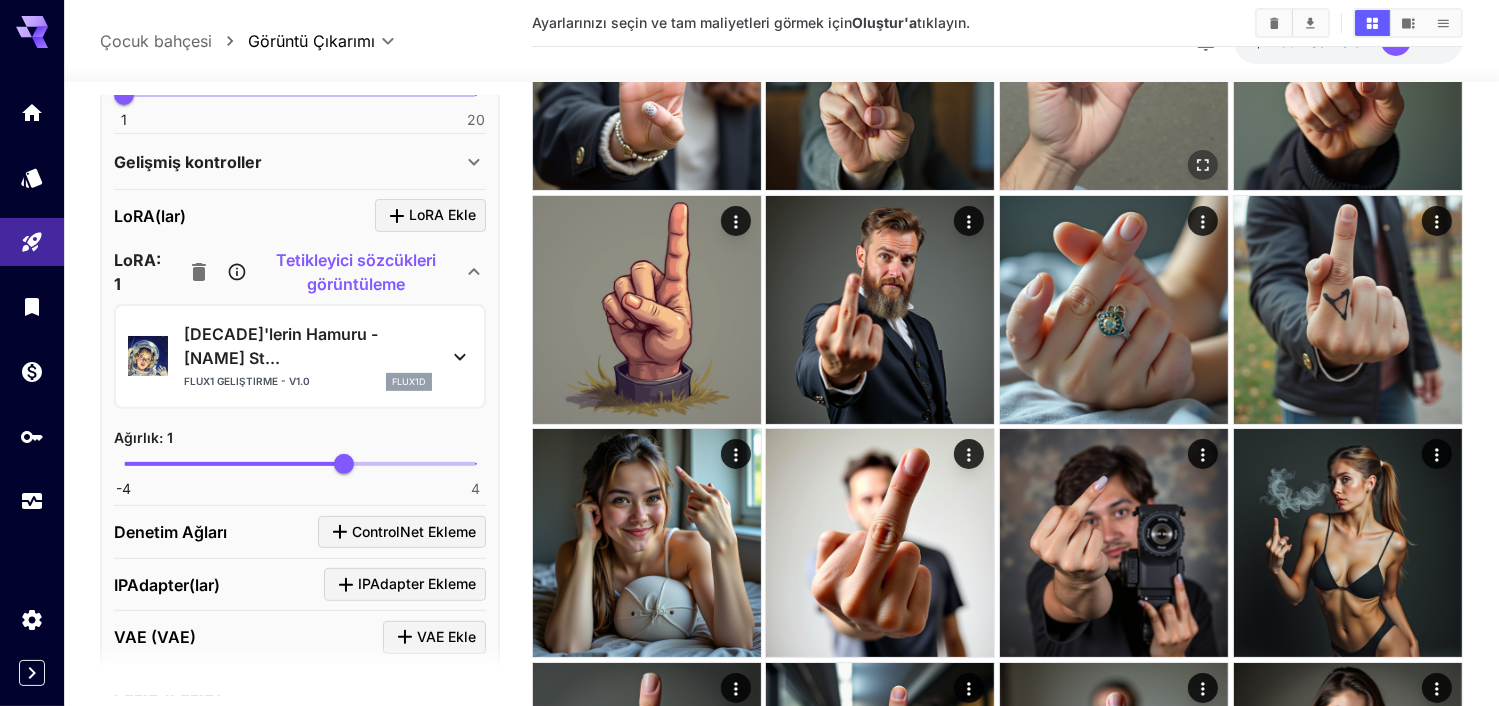 scroll, scrollTop: 0, scrollLeft: 0, axis: both 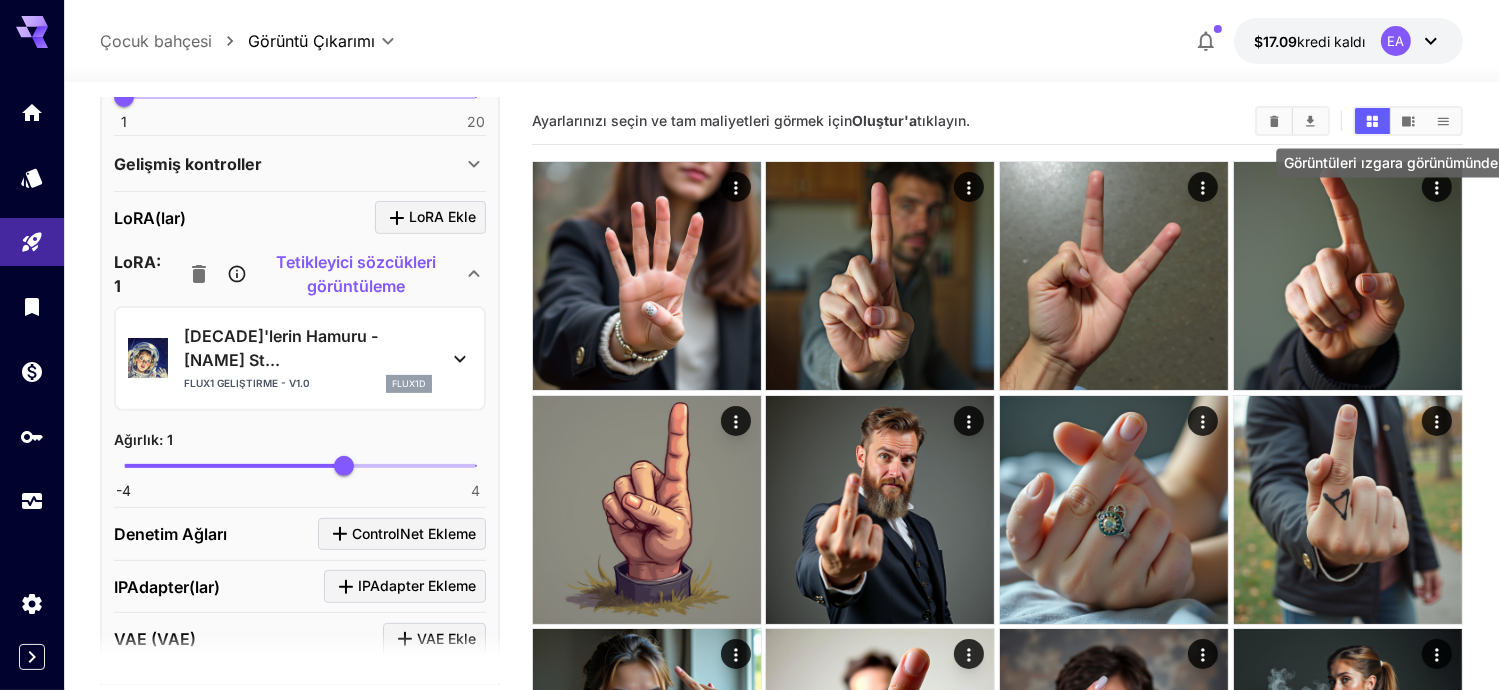 click 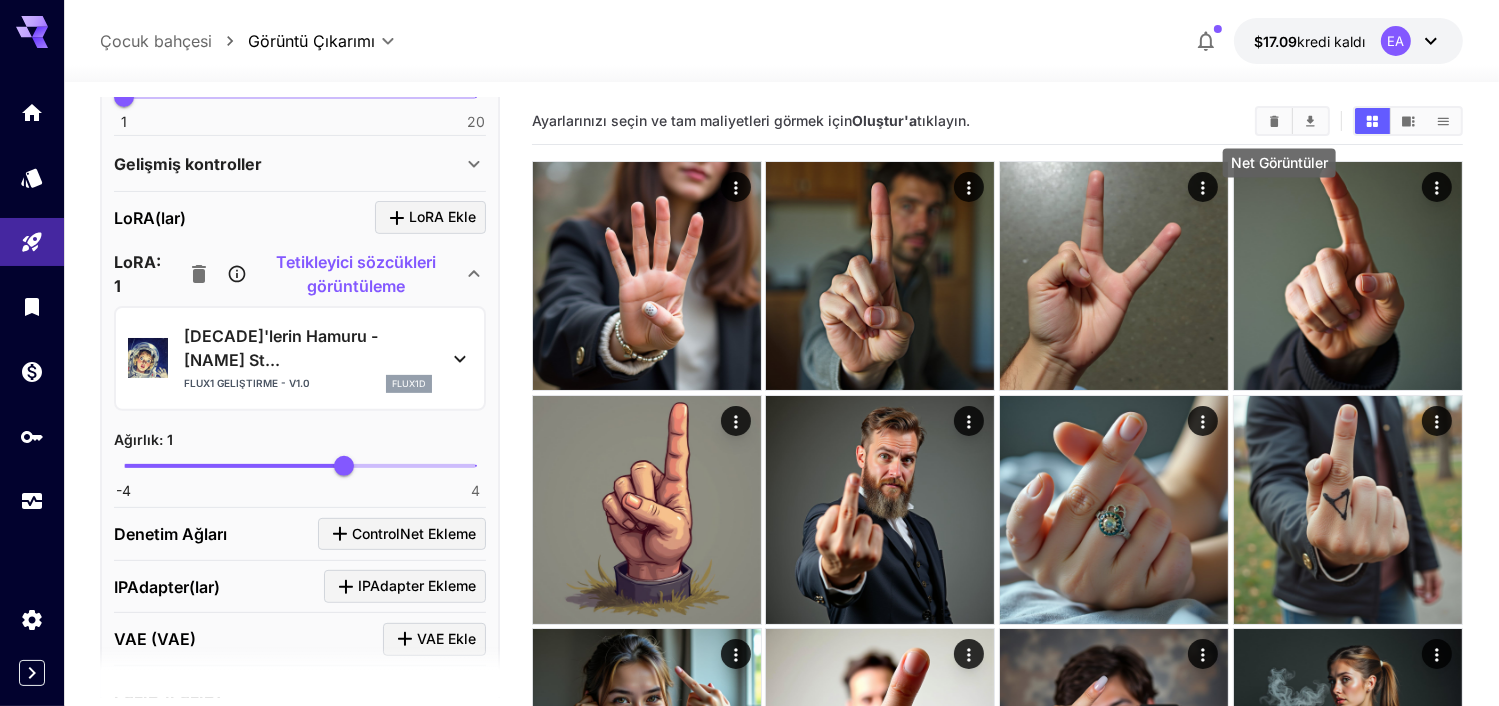 click 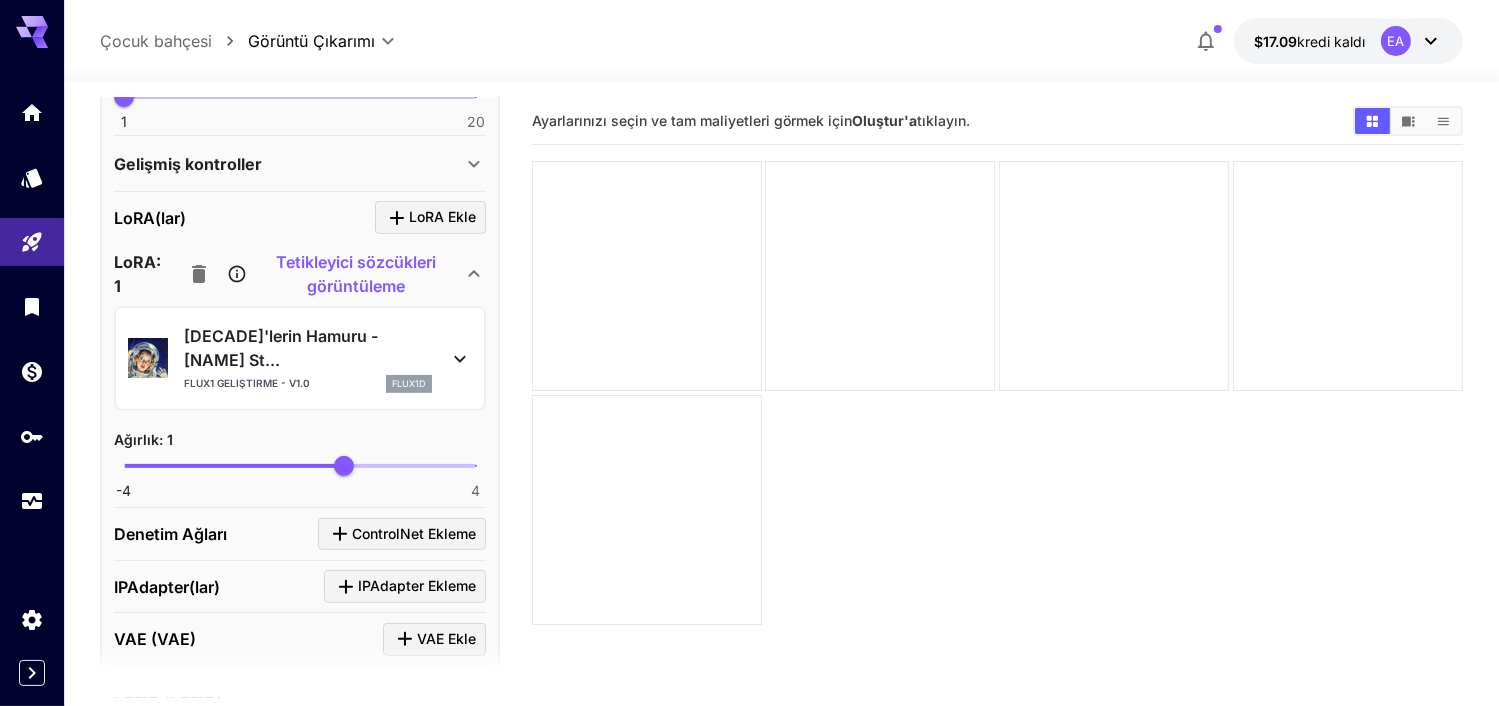 click on "Ayarlarınızı seçin ve tam maliyetleri görmek için  Oluştur'a  tıklayın." at bounding box center [934, 121] 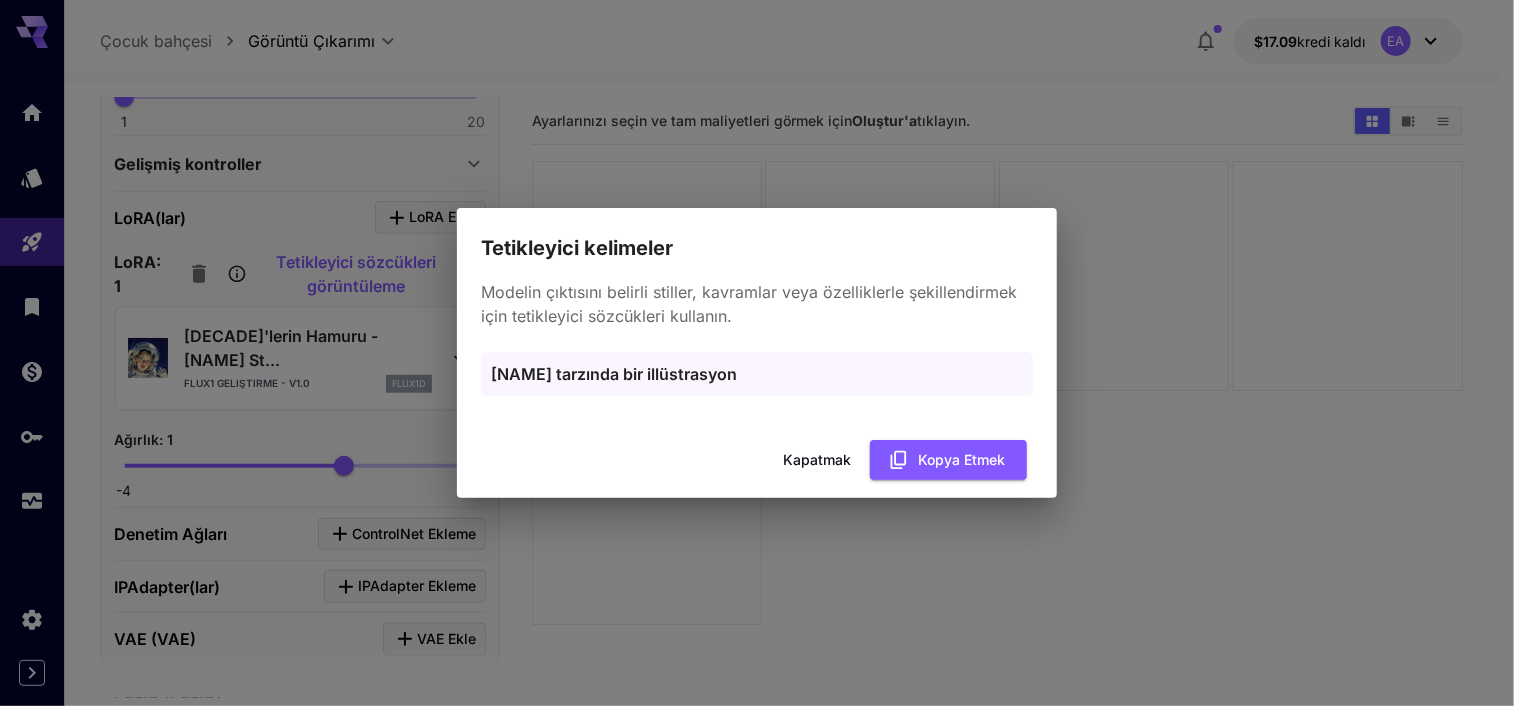 click on "Kapatmak Kopya etmek" at bounding box center (757, 460) 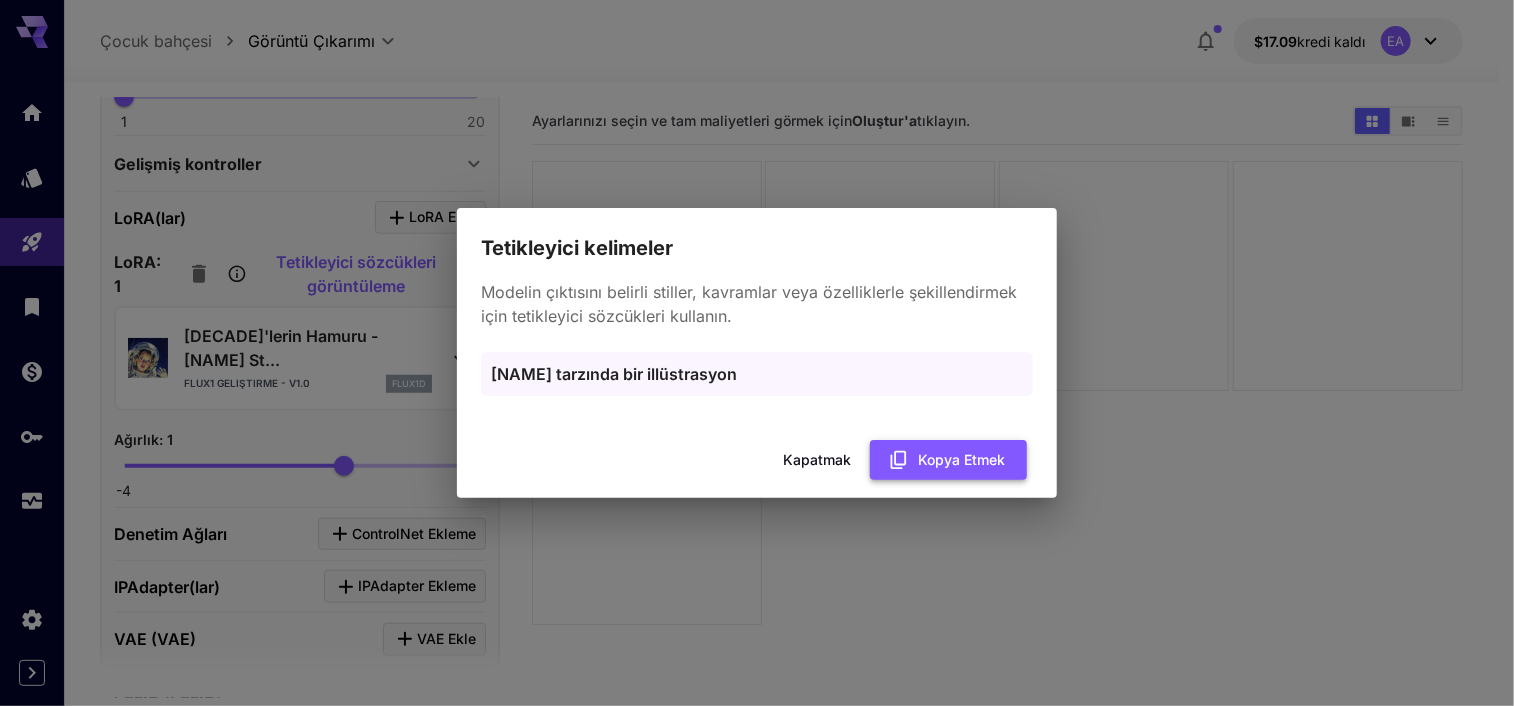 click on "Kopya etmek" at bounding box center (961, 460) 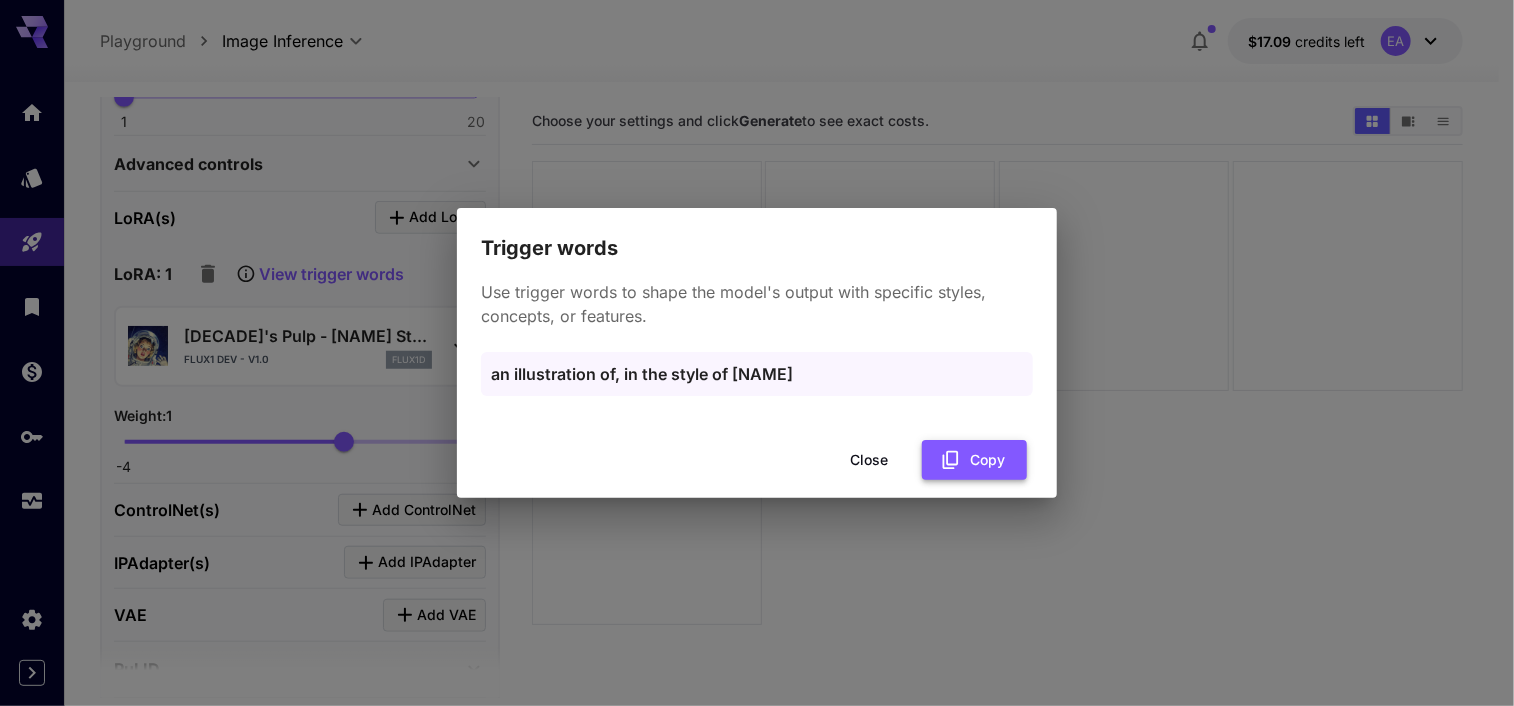 click on "Copy" at bounding box center [974, 460] 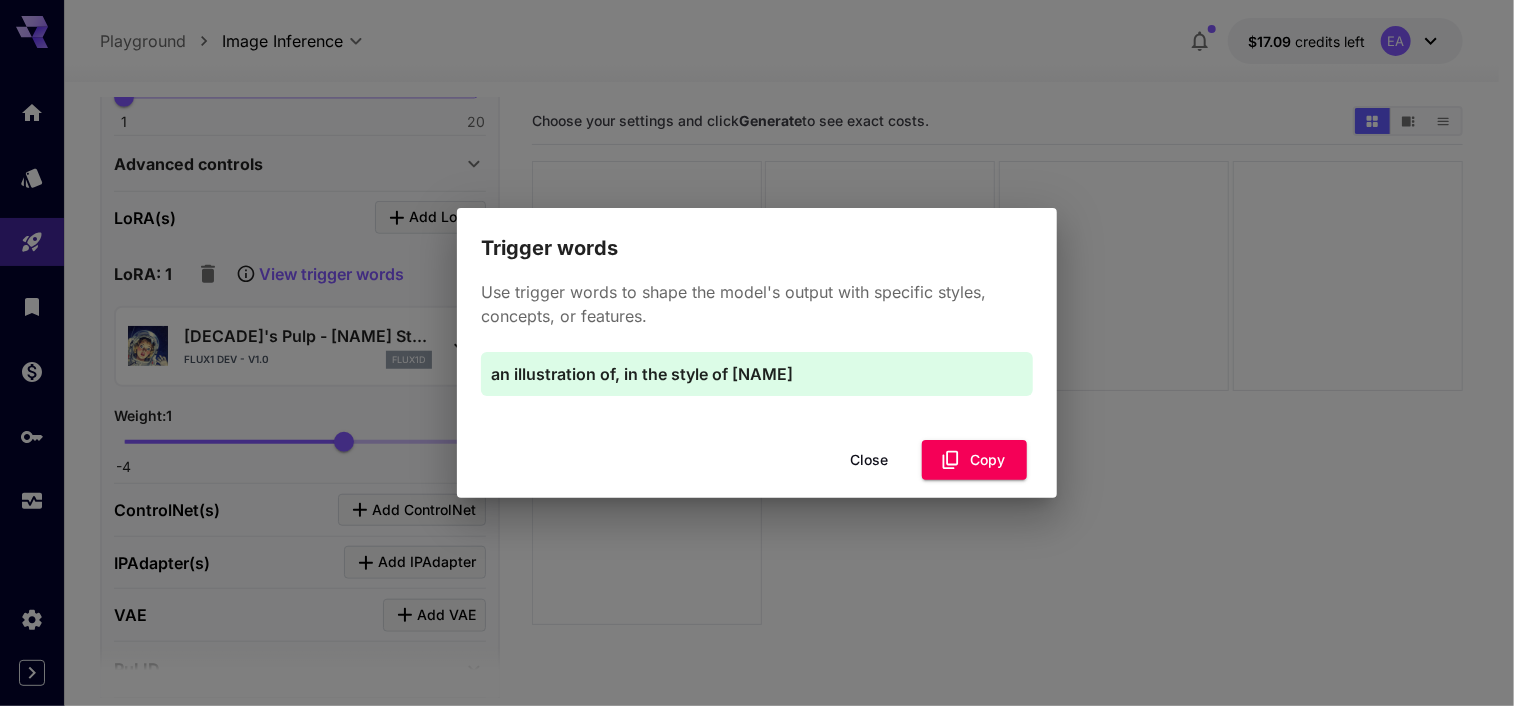 click on "Close" at bounding box center [869, 460] 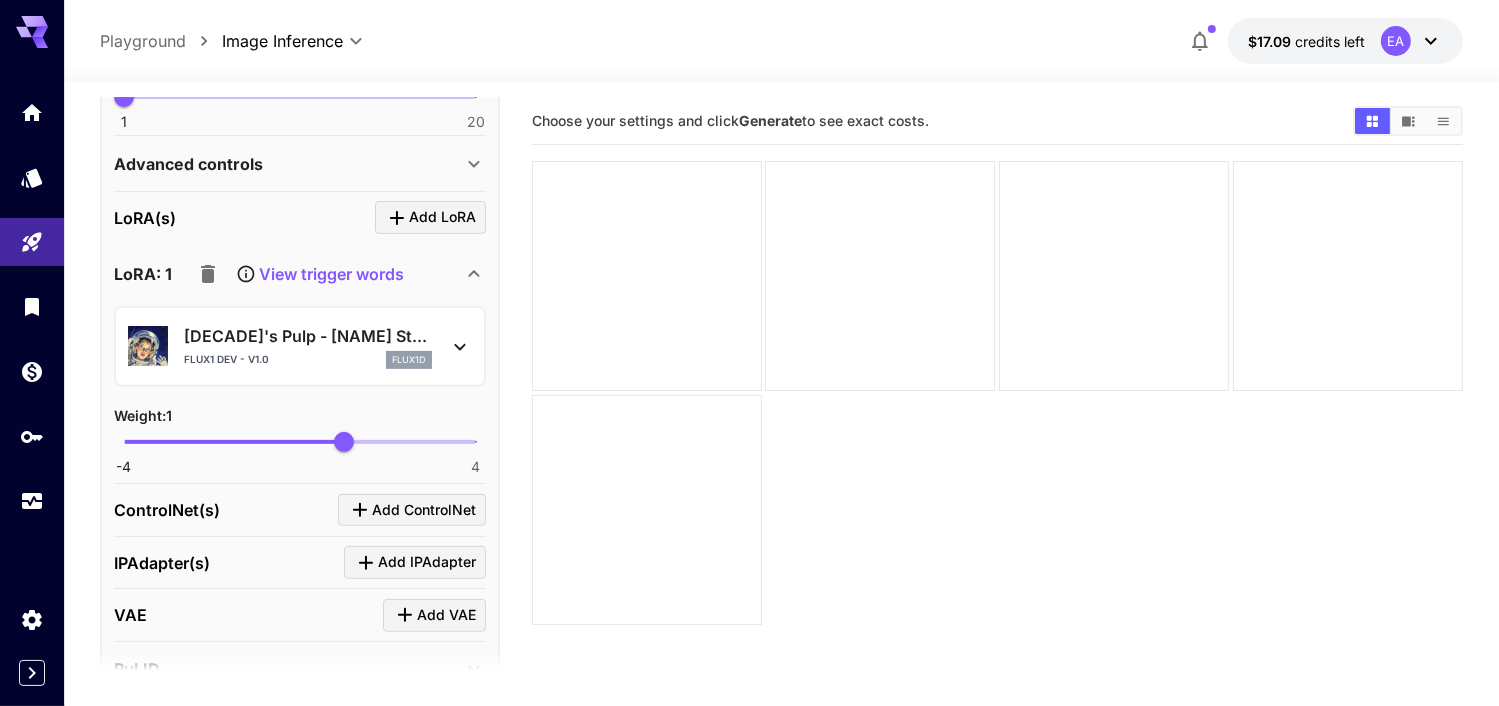 click 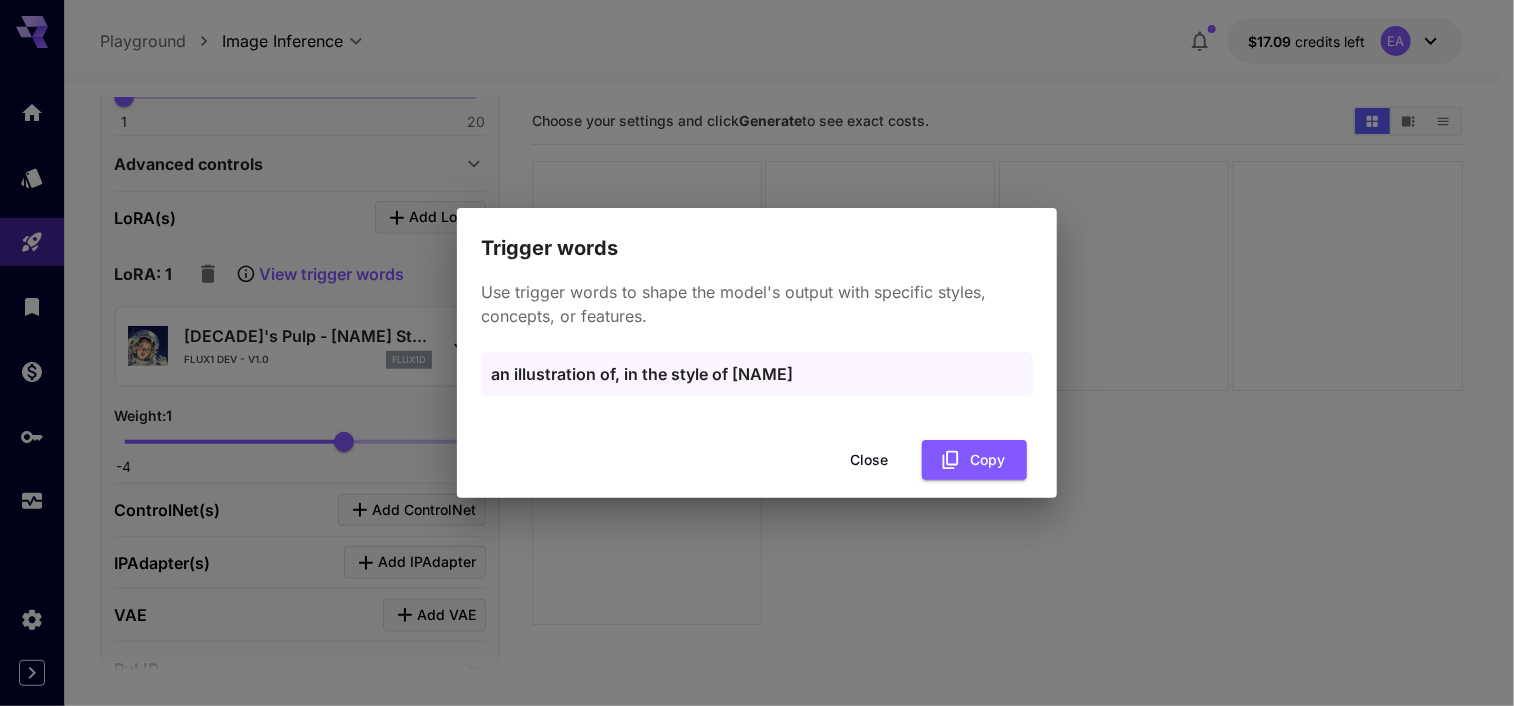 click on "Trigger words Use trigger words to shape the model's output with specific styles, concepts, or features. an illustration of, in the style of [NAME] Close Copy" at bounding box center (757, 353) 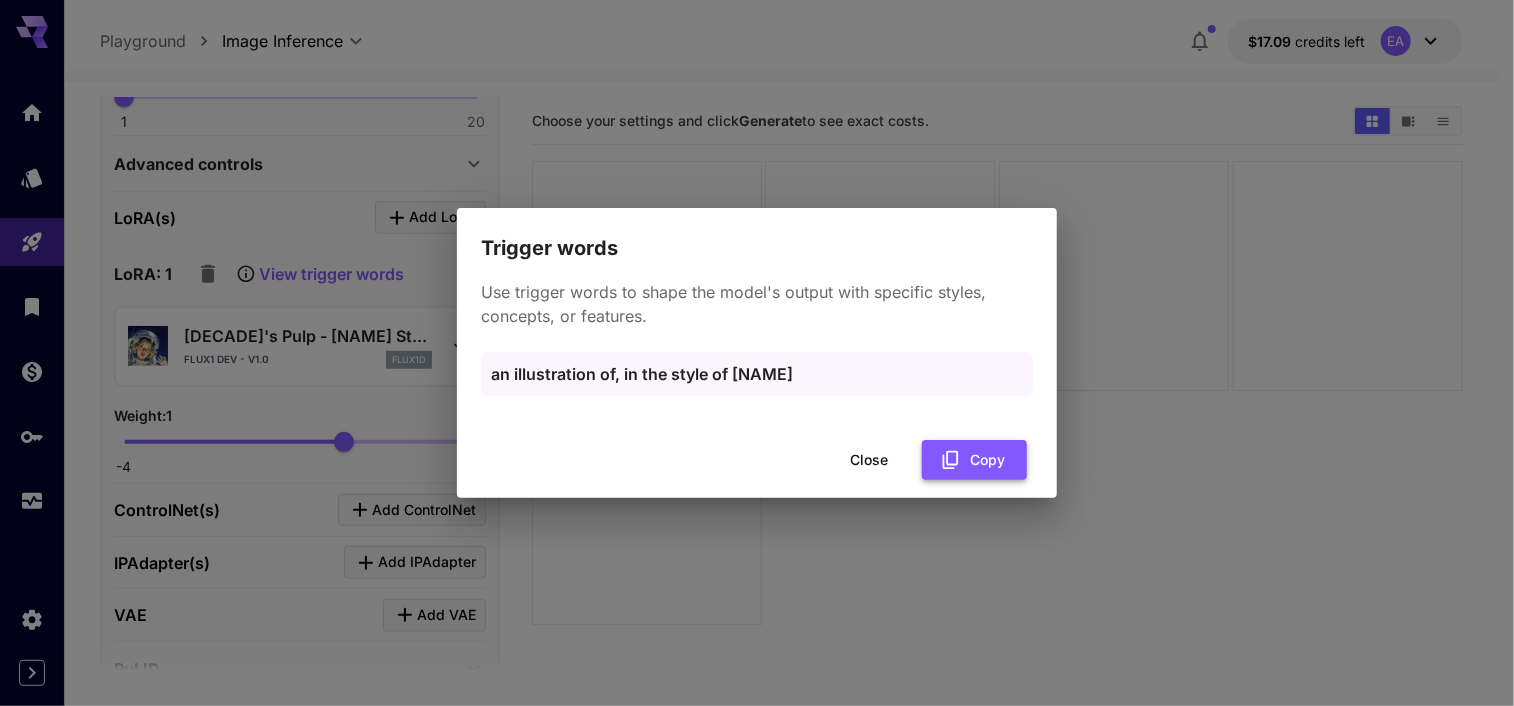 click on "Copy" at bounding box center [974, 460] 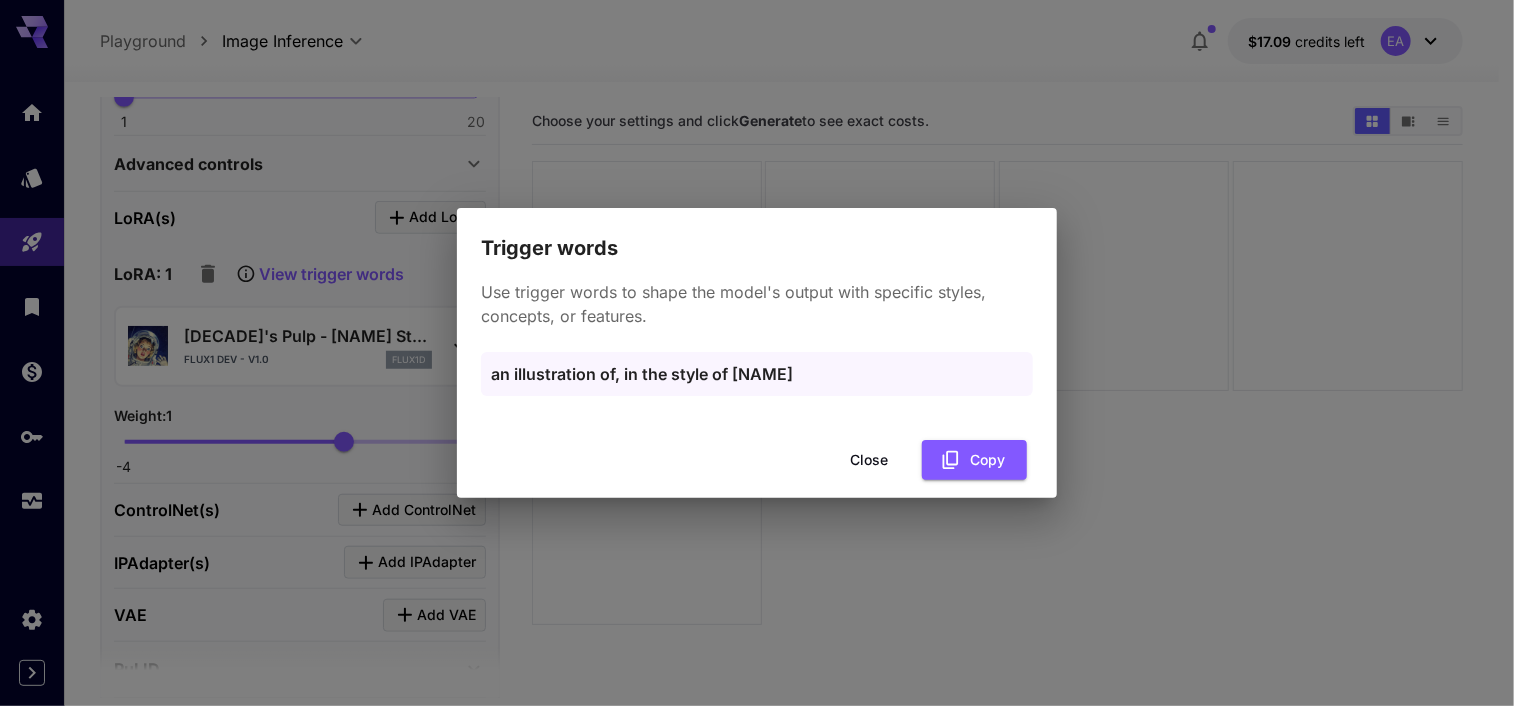click on "Close" at bounding box center [869, 460] 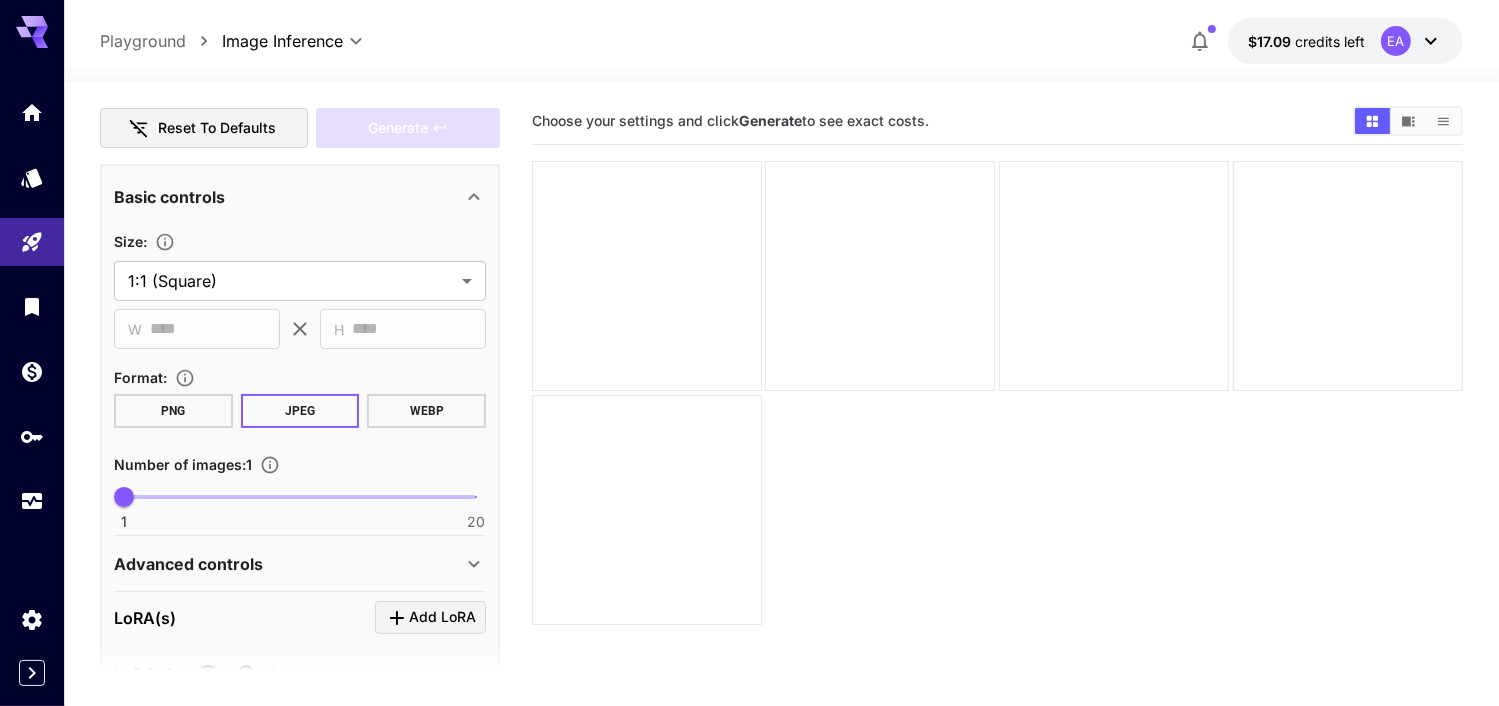 scroll, scrollTop: 400, scrollLeft: 0, axis: vertical 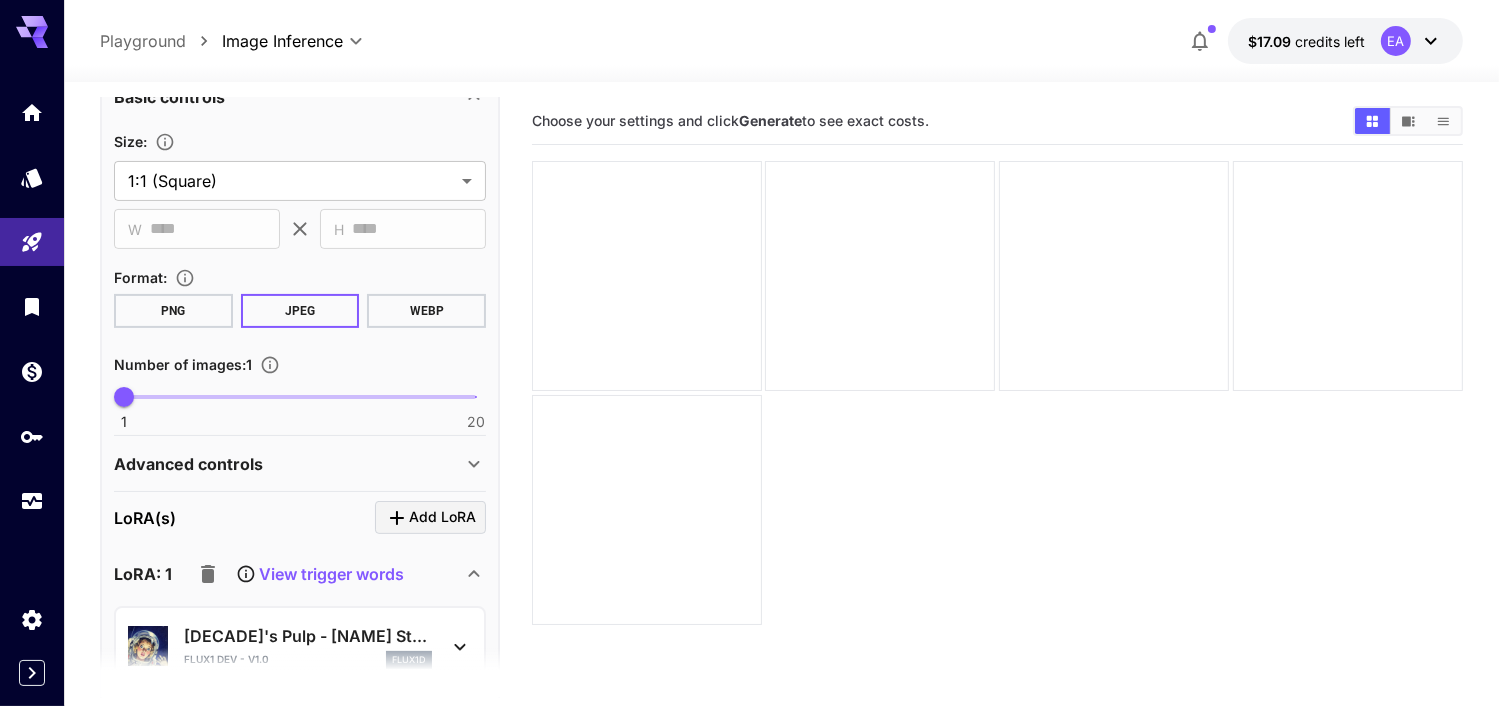 click on "View trigger words" at bounding box center (331, 574) 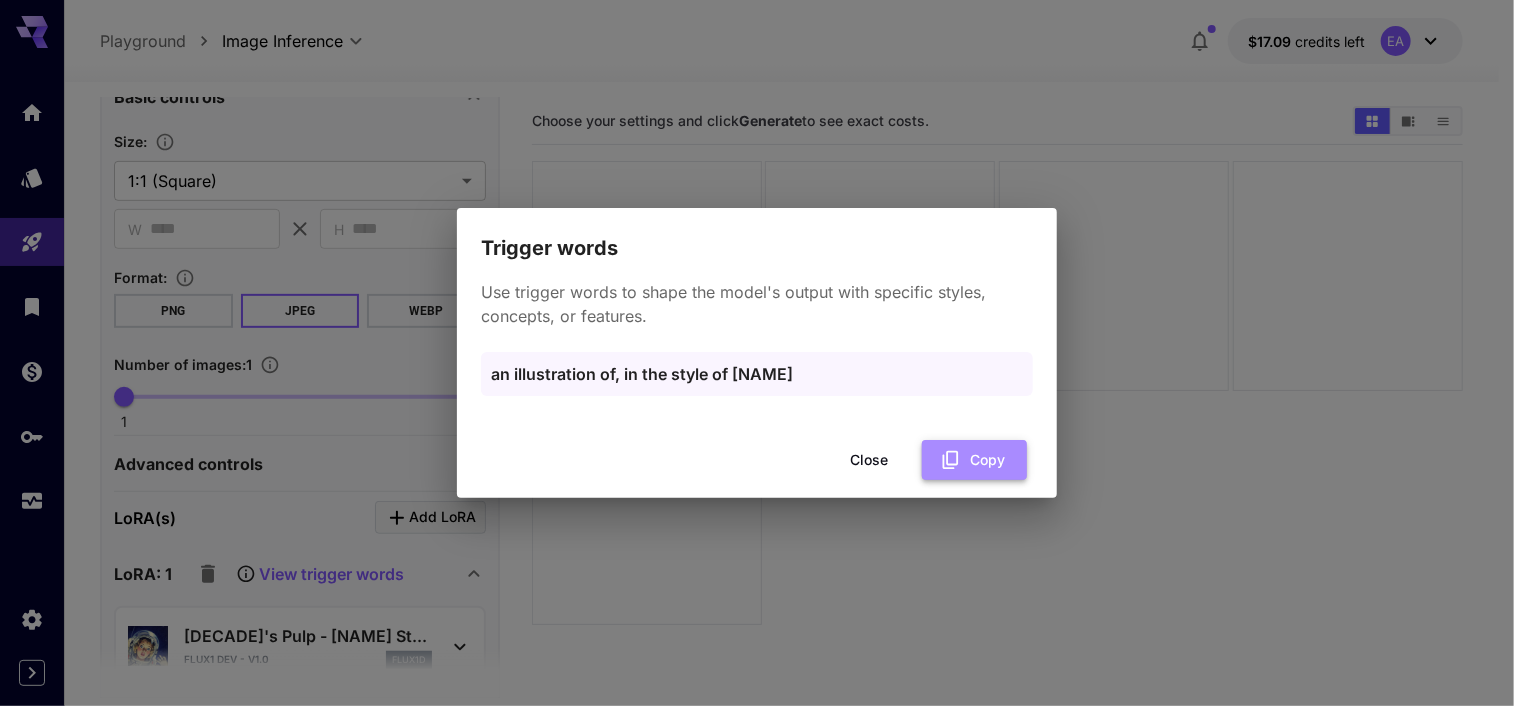 click 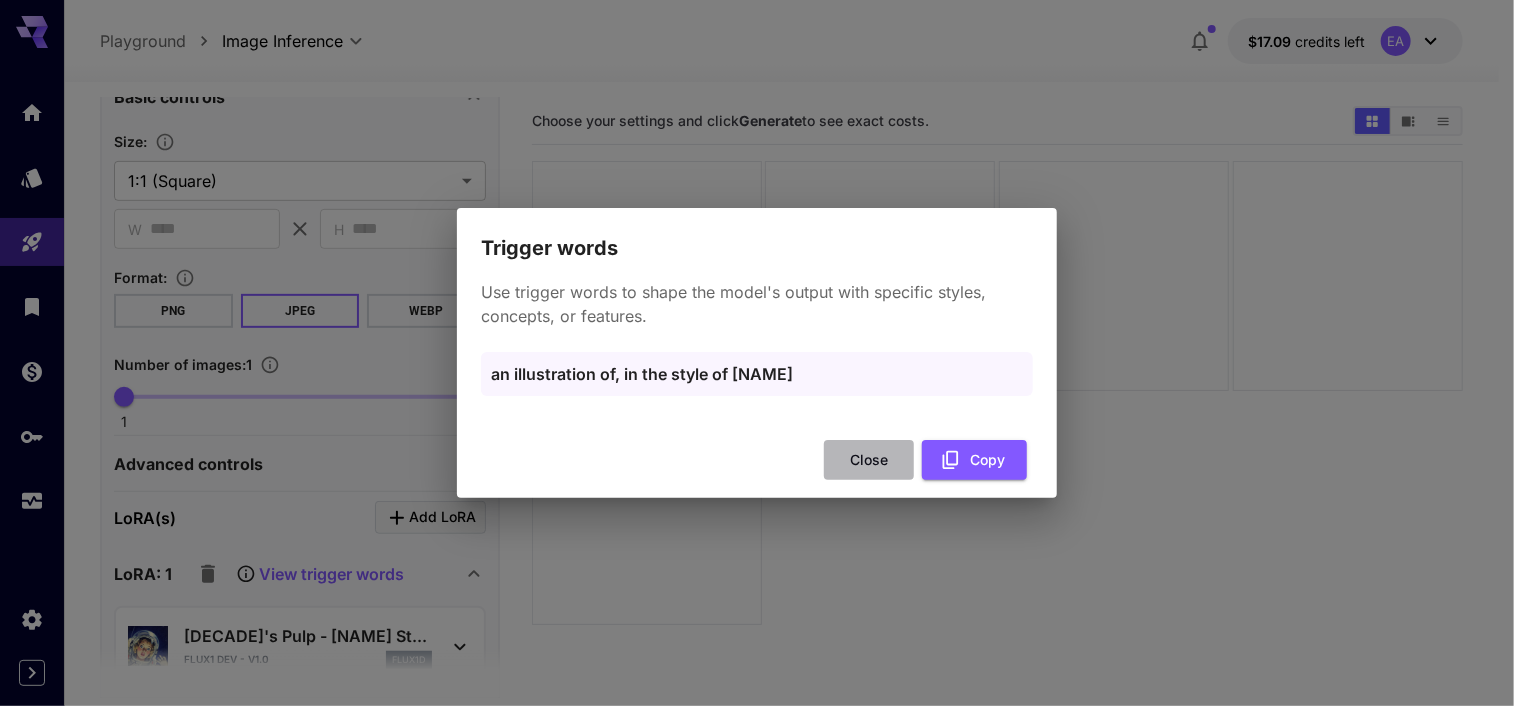 drag, startPoint x: 958, startPoint y: 457, endPoint x: 855, endPoint y: 451, distance: 103.17461 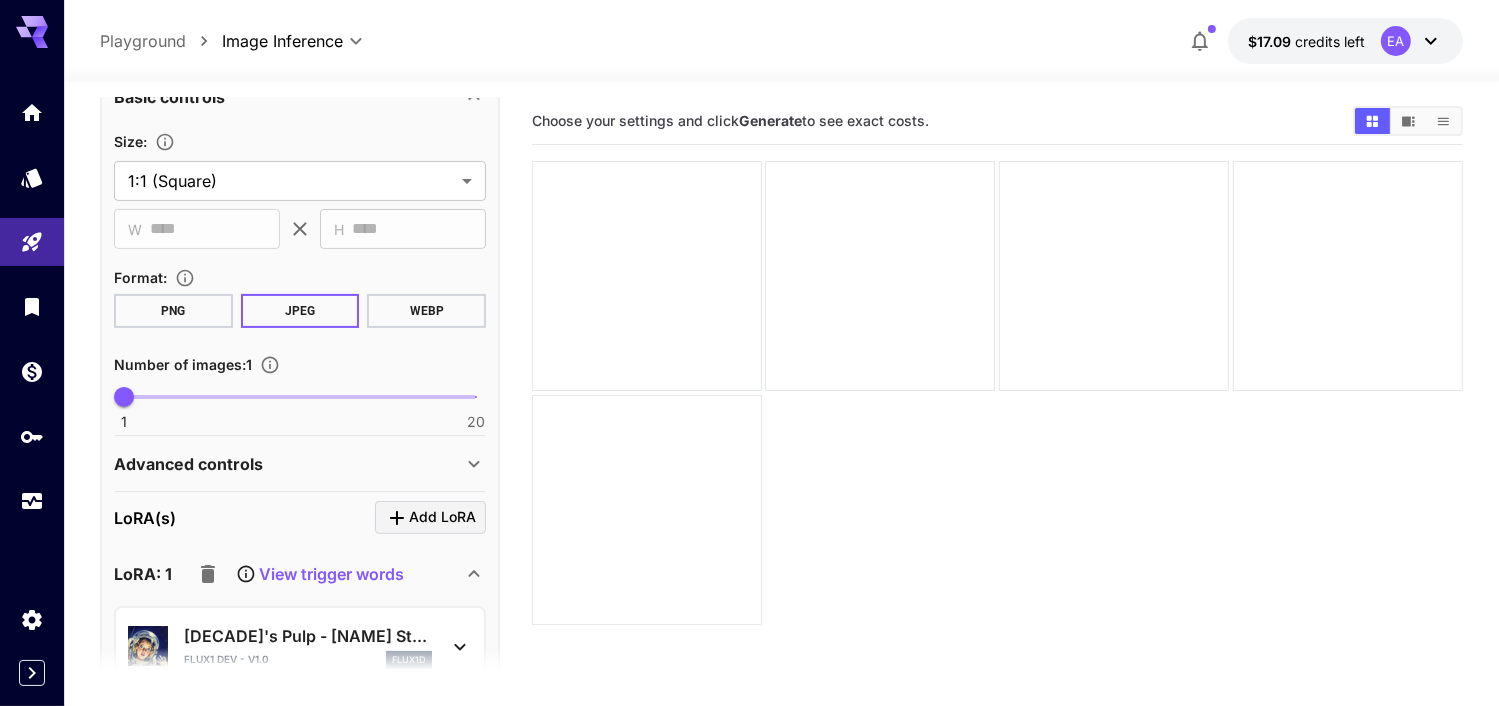 scroll, scrollTop: 0, scrollLeft: 0, axis: both 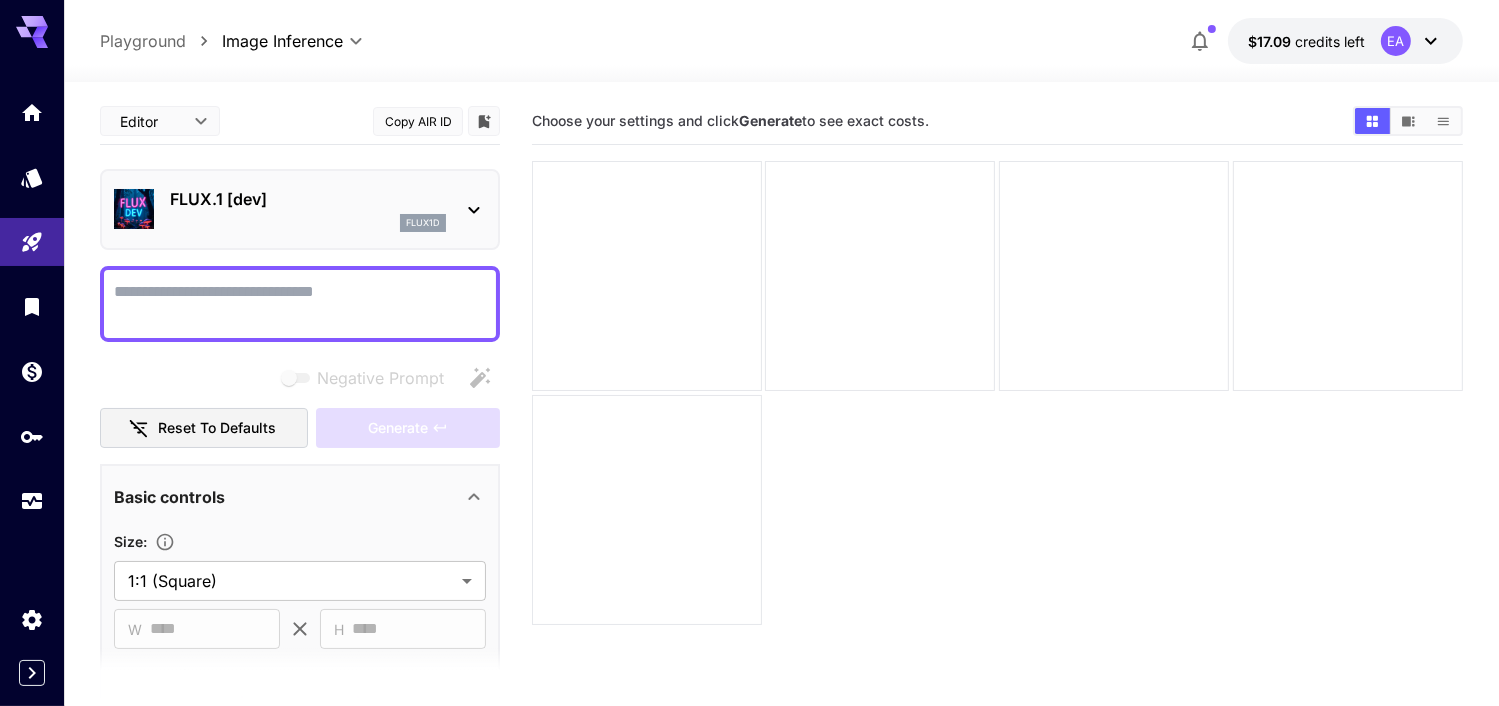 click on "Negative Prompt" at bounding box center (300, 304) 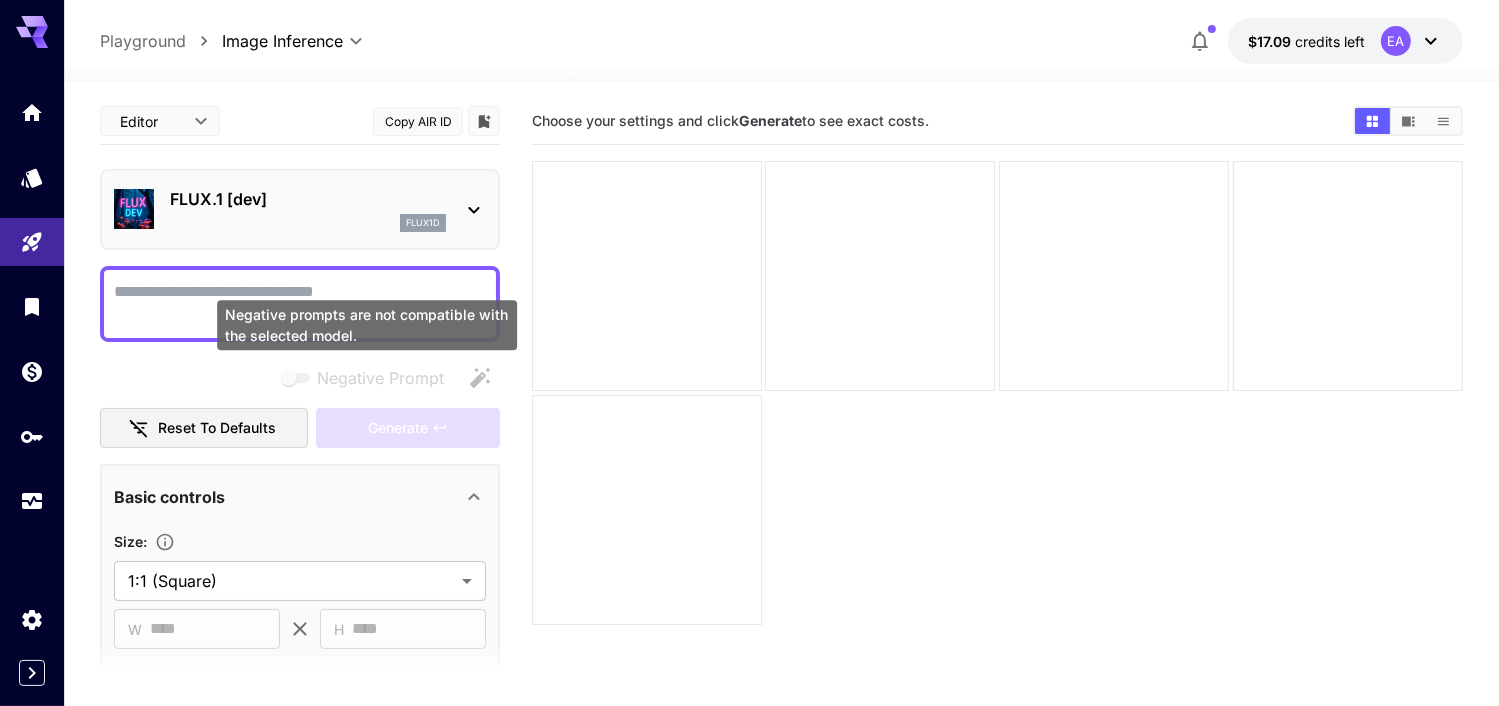 paste on "**********" 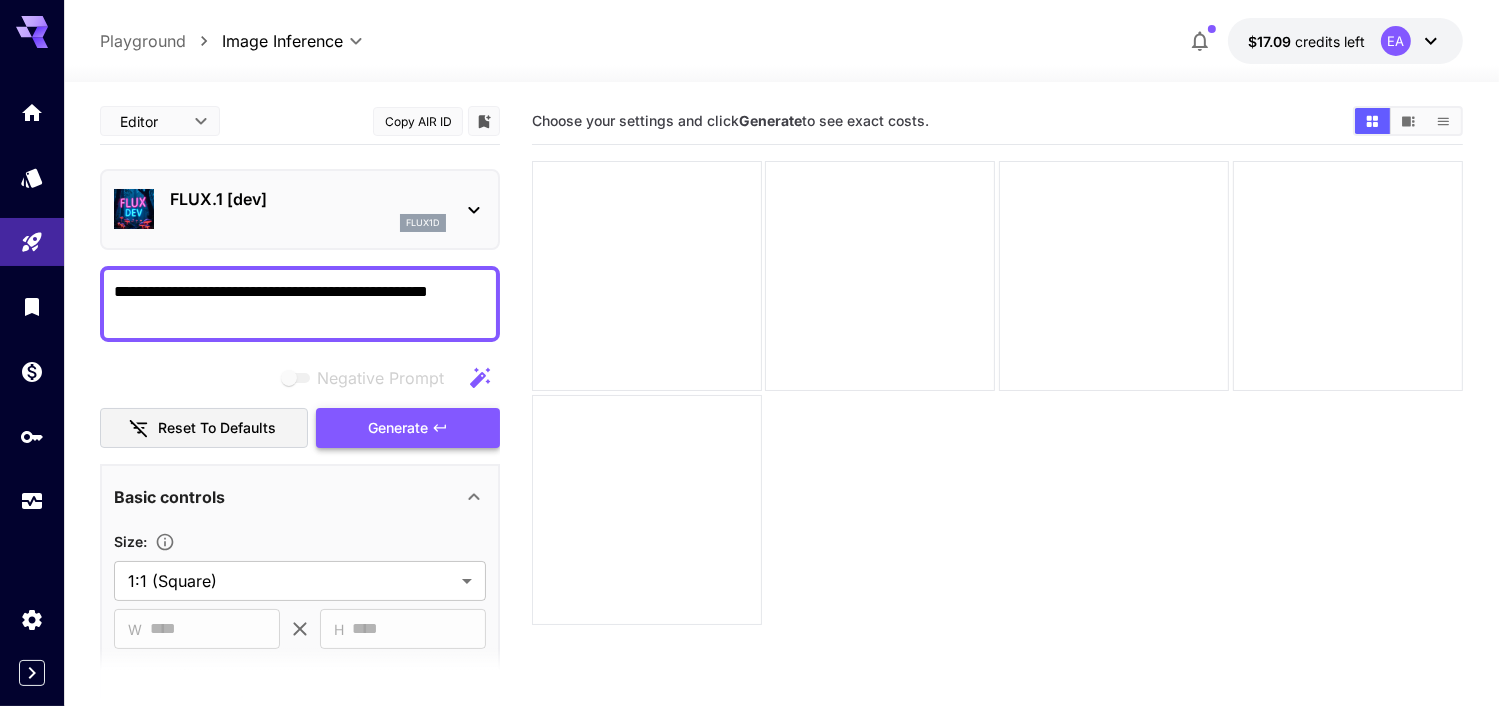 type on "**********" 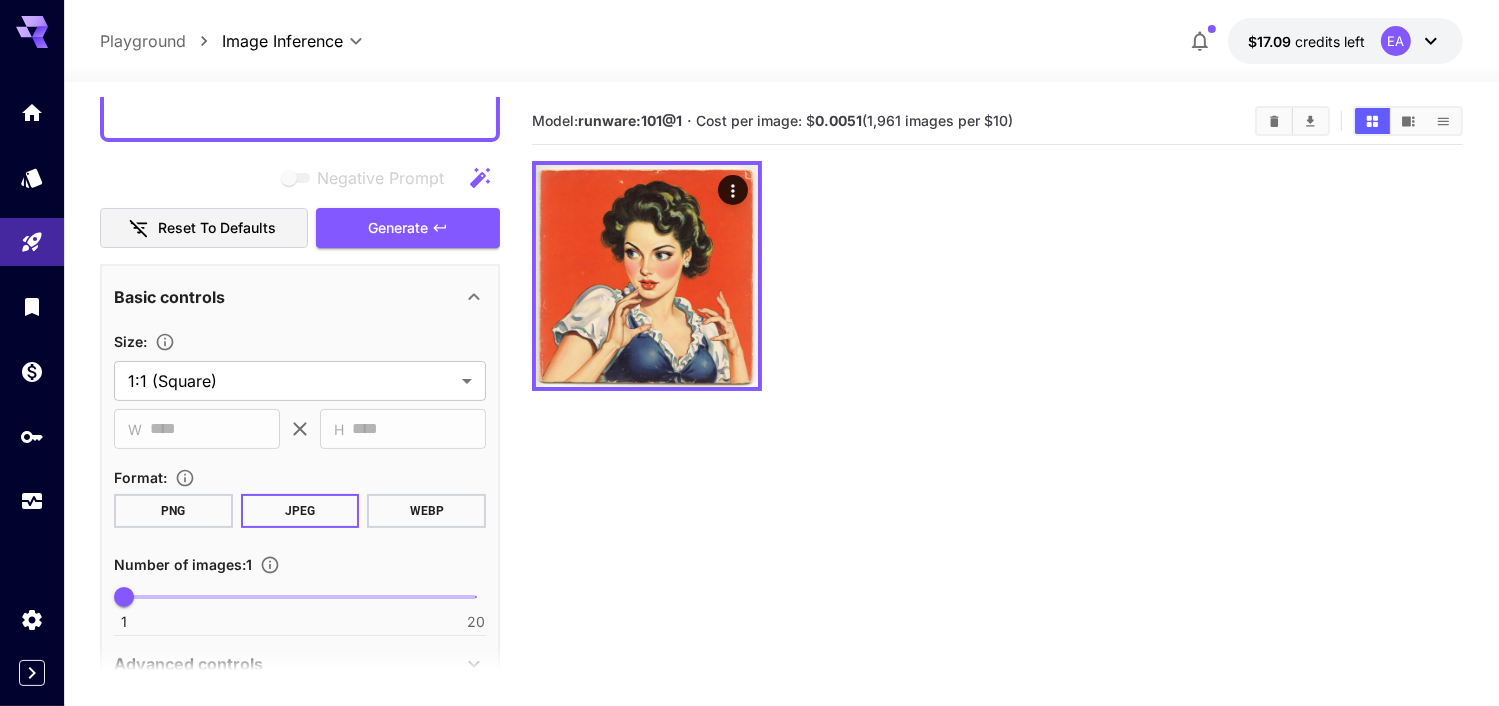 scroll, scrollTop: 600, scrollLeft: 0, axis: vertical 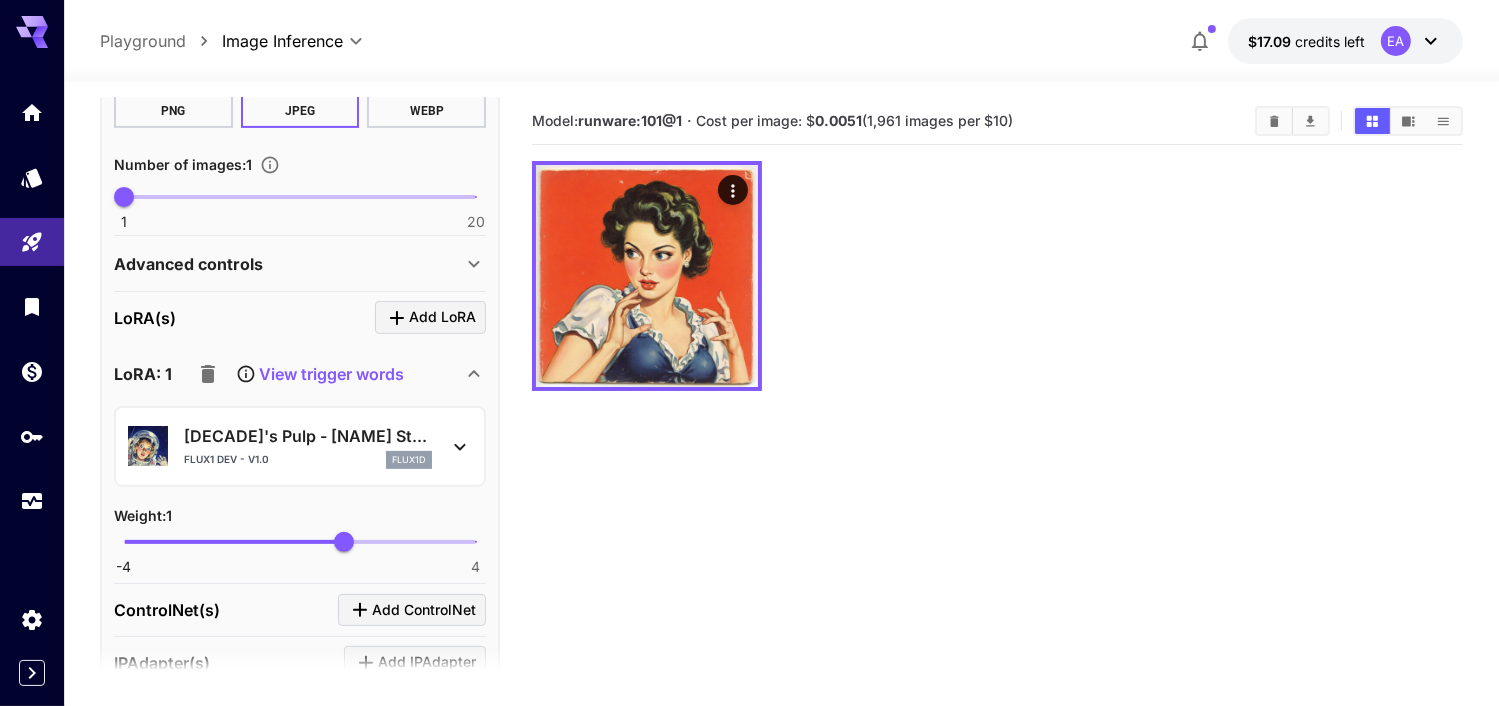 click on "View trigger words" at bounding box center [331, 374] 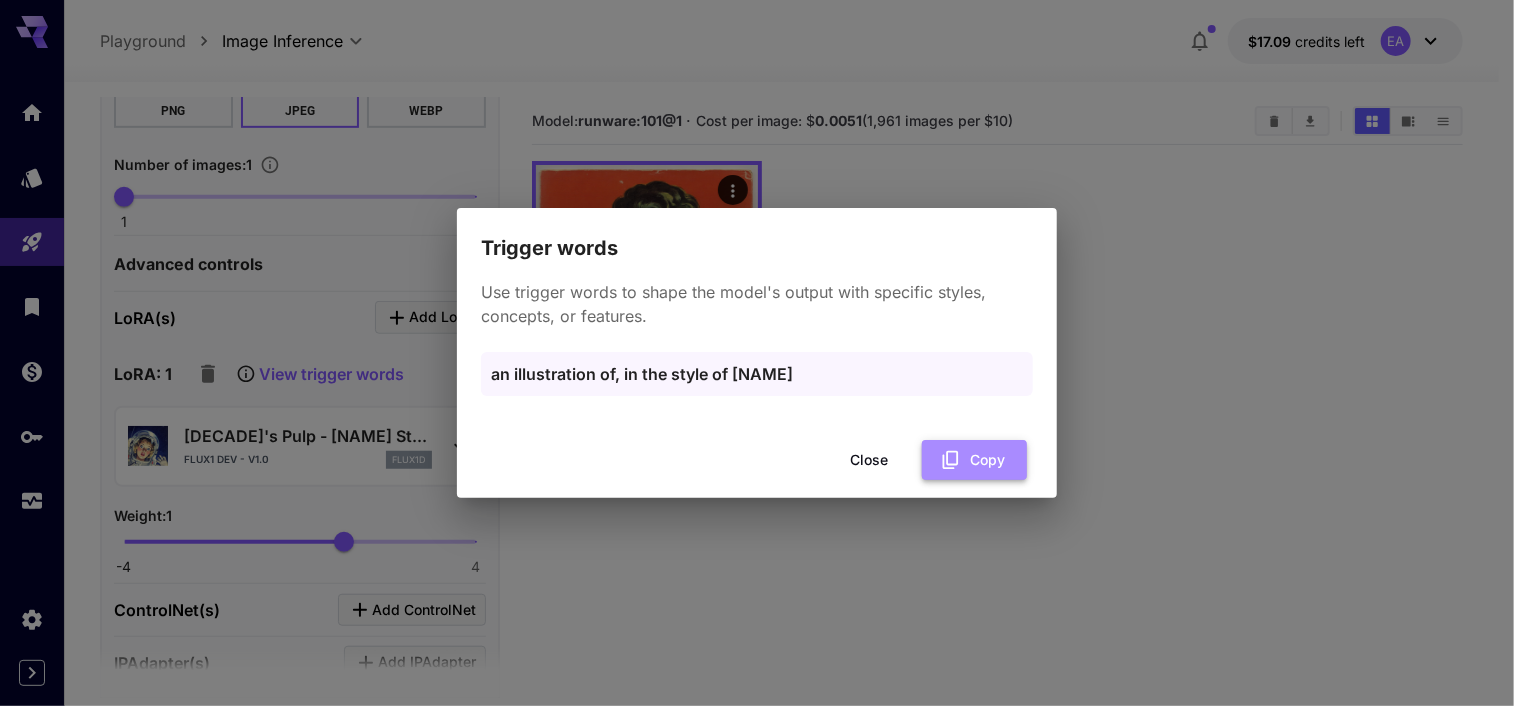 click on "Copy" at bounding box center [974, 460] 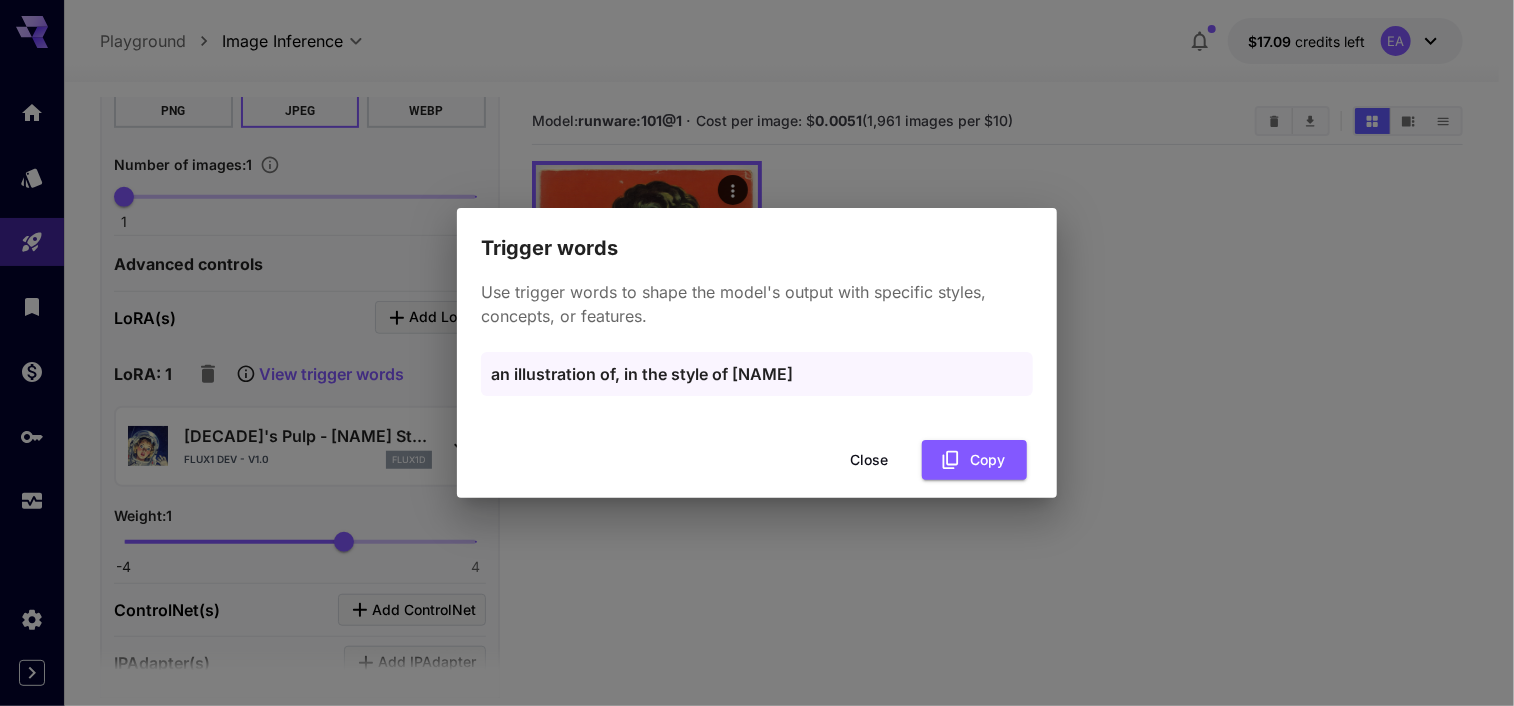 click on "Trigger words Use trigger words to shape the model's output with specific styles, concepts, or features. an illustration of, in the style of [NAME] Close Copy" at bounding box center [757, 353] 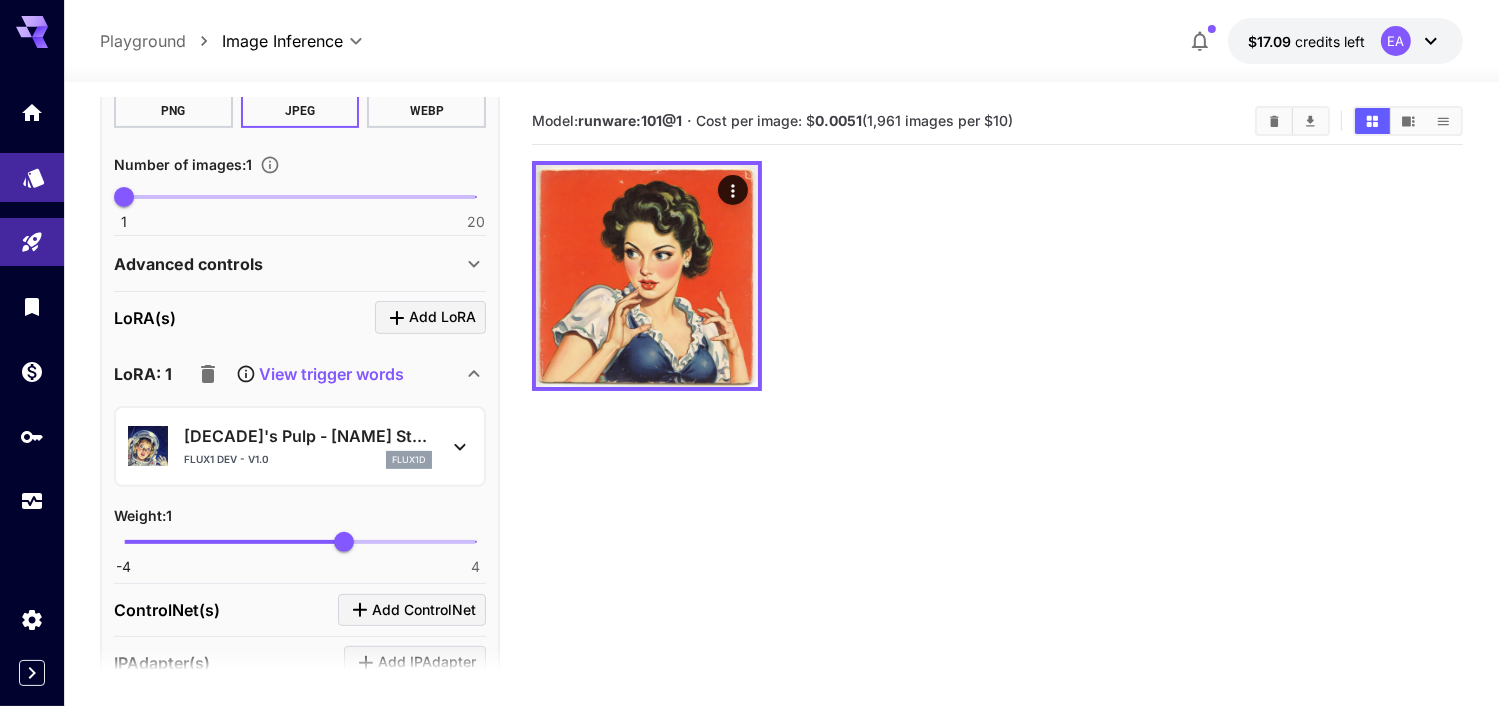 click at bounding box center (32, 177) 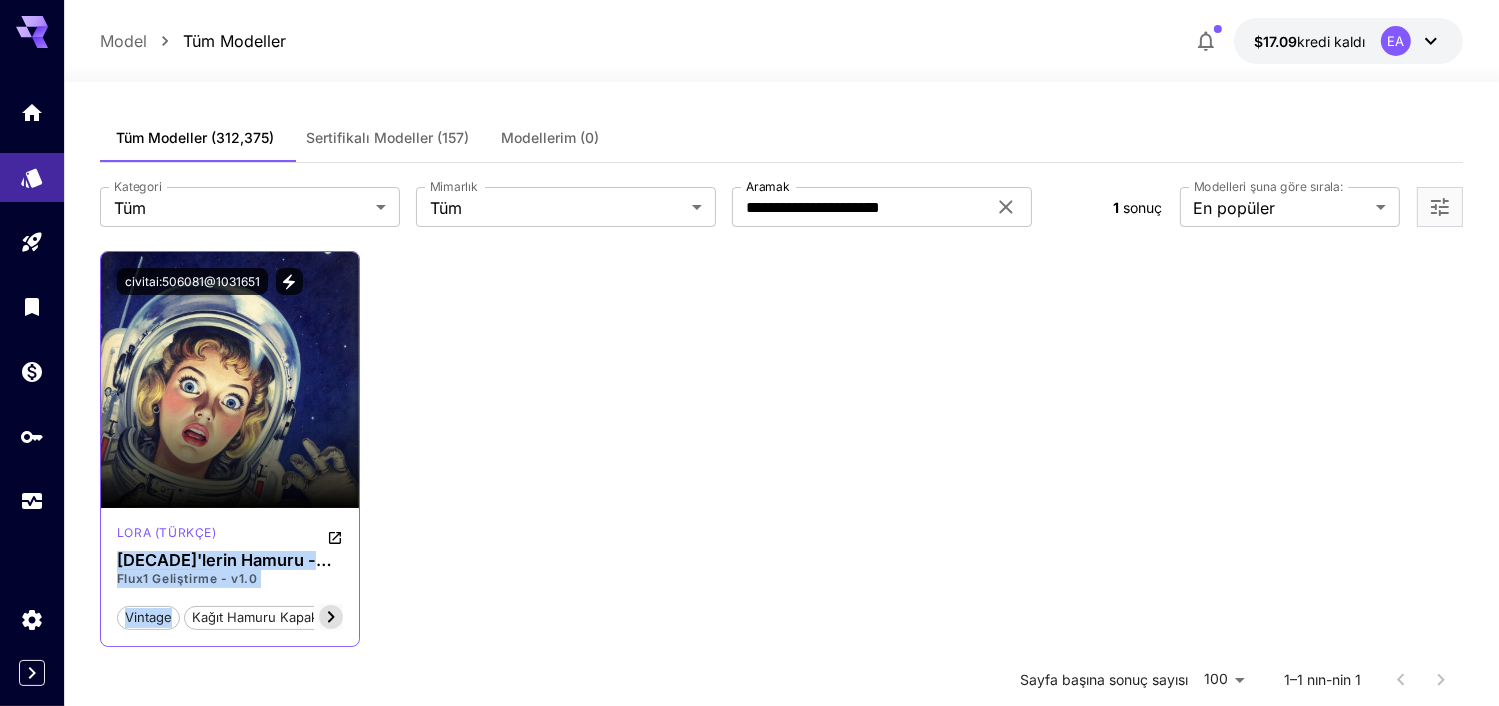 drag, startPoint x: 109, startPoint y: 557, endPoint x: 259, endPoint y: 588, distance: 153.16985 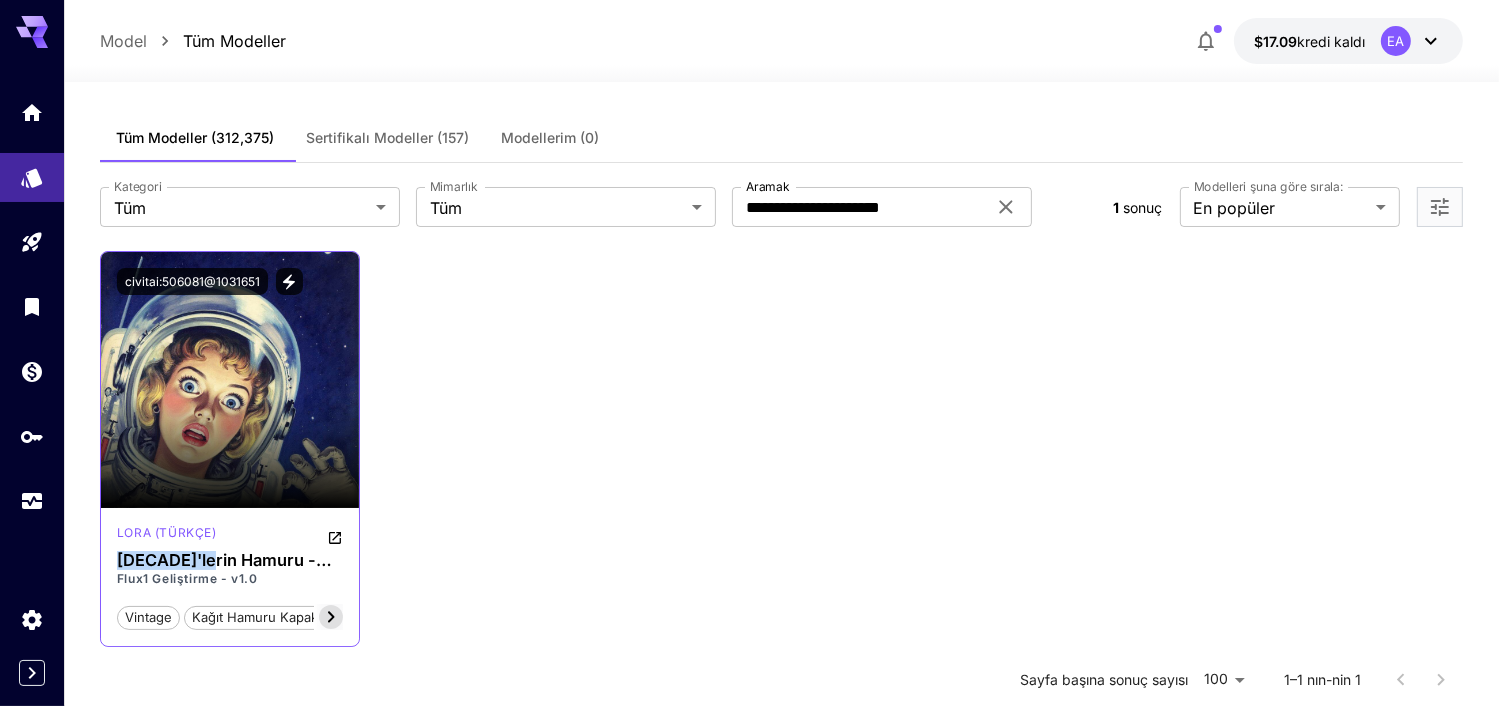 drag, startPoint x: 259, startPoint y: 588, endPoint x: 208, endPoint y: 550, distance: 63.600315 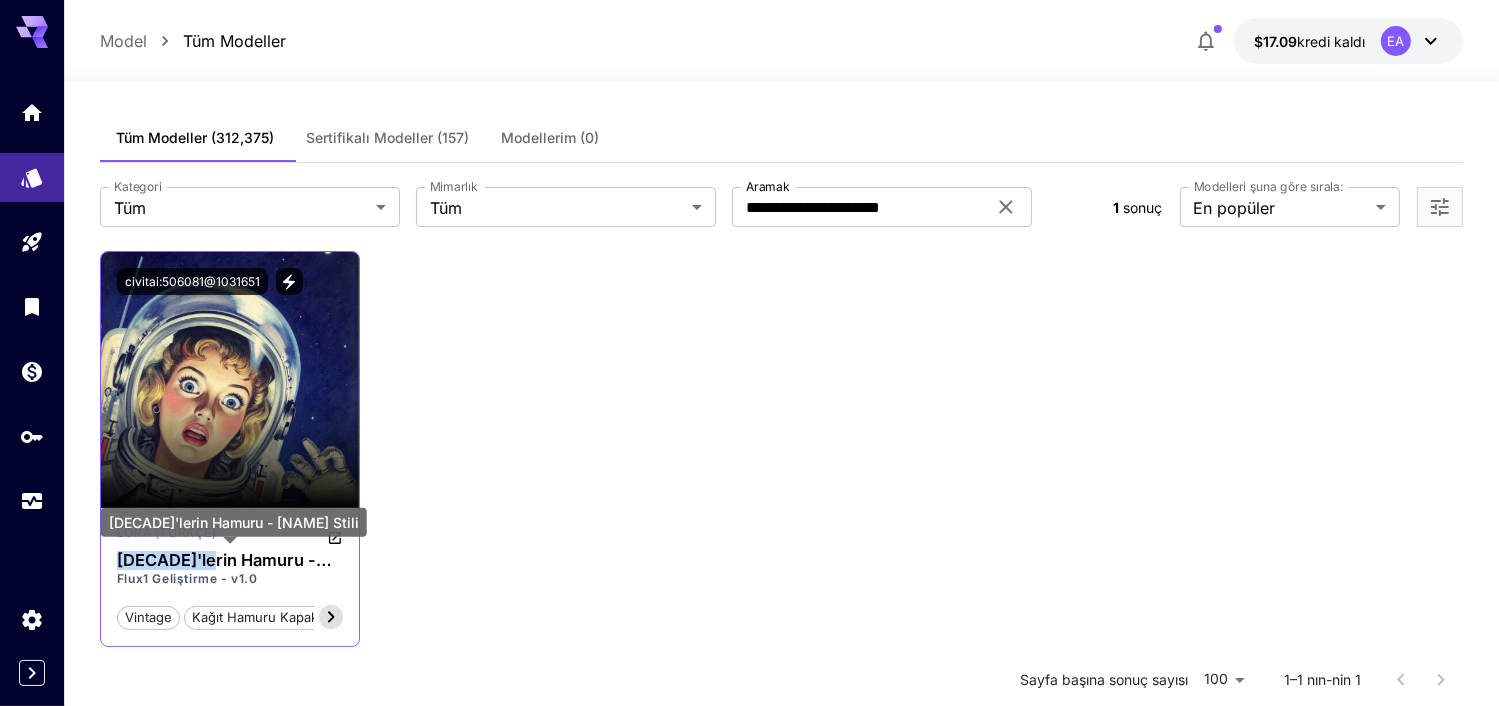 click on "[DECADE]'lerin Hamuru - [NAME] Stili" at bounding box center (230, 560) 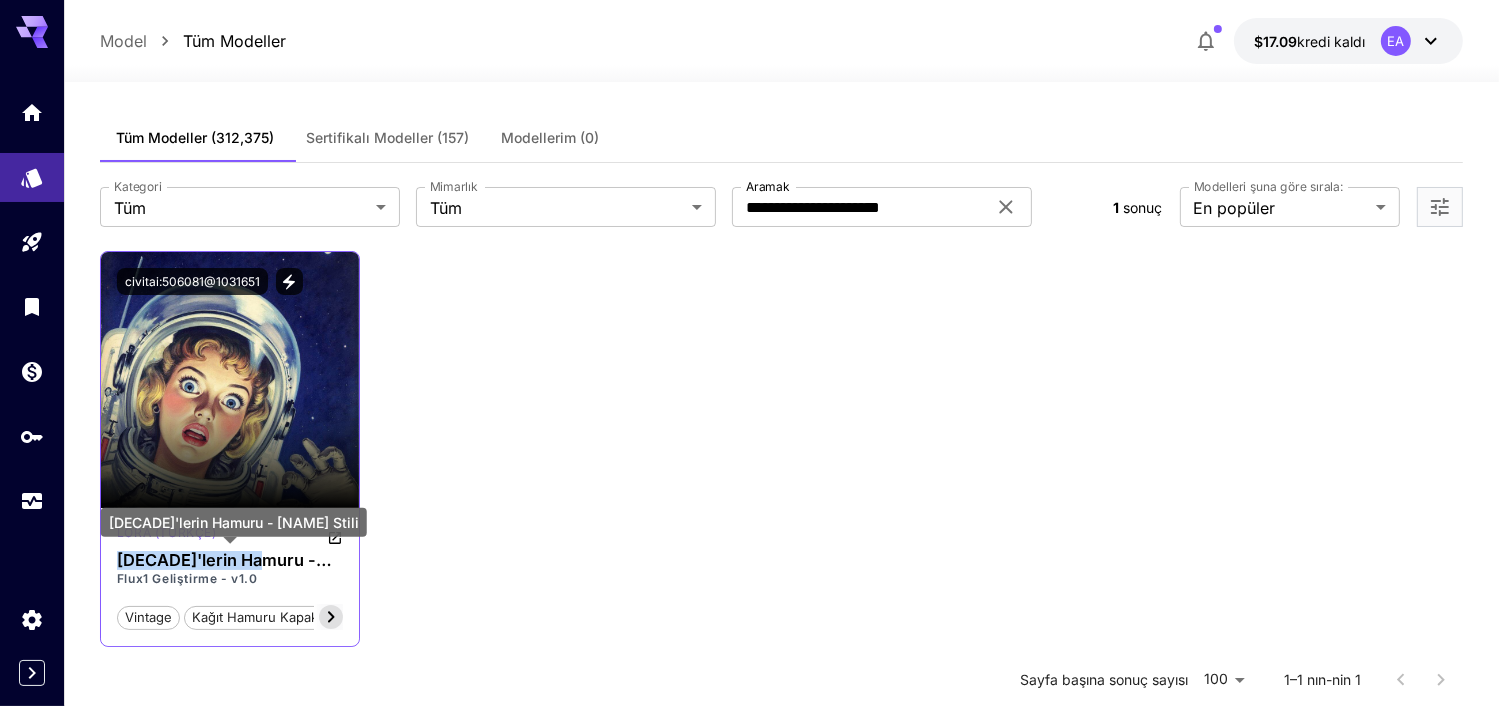 drag, startPoint x: 106, startPoint y: 561, endPoint x: 259, endPoint y: 555, distance: 153.1176 